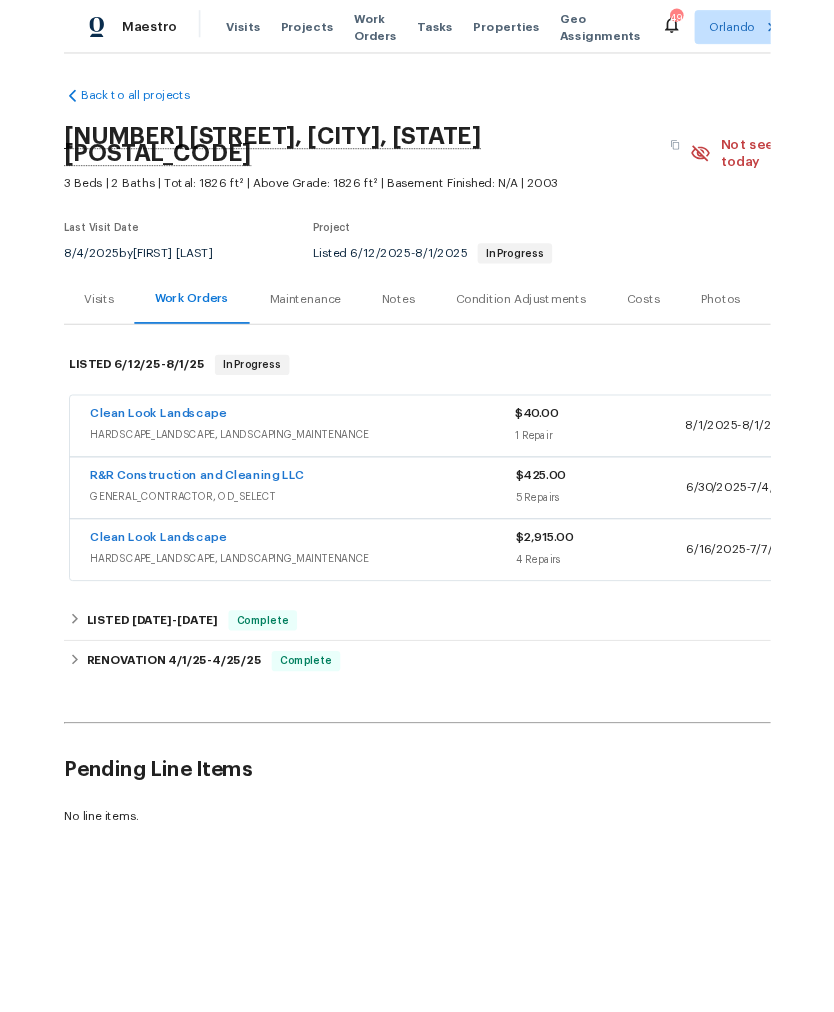 scroll, scrollTop: 77, scrollLeft: 0, axis: vertical 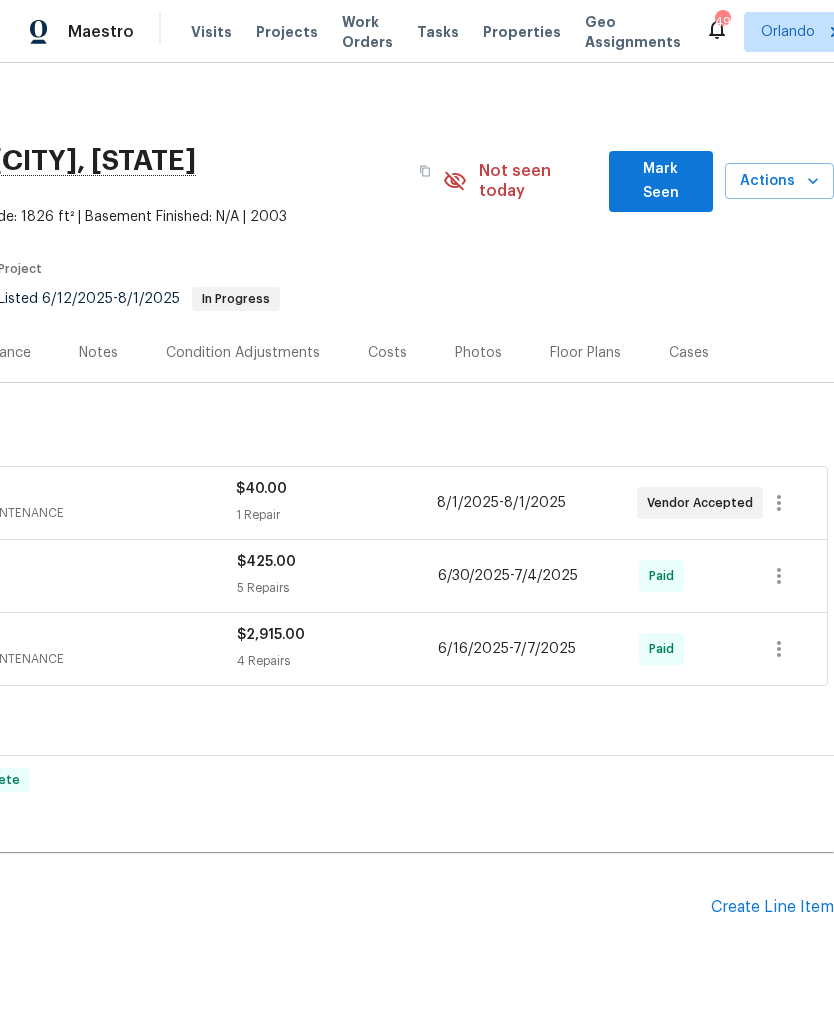 click on "Mark Seen" at bounding box center (661, 181) 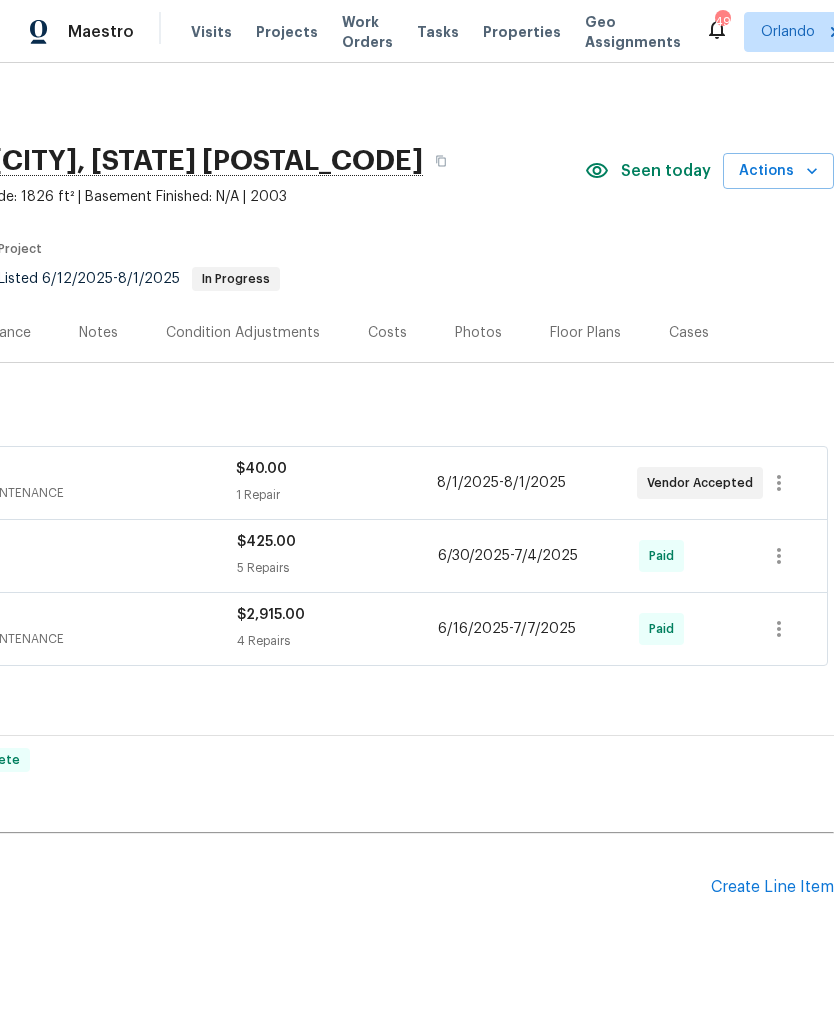 click on "Seen today Actions" at bounding box center (709, 171) 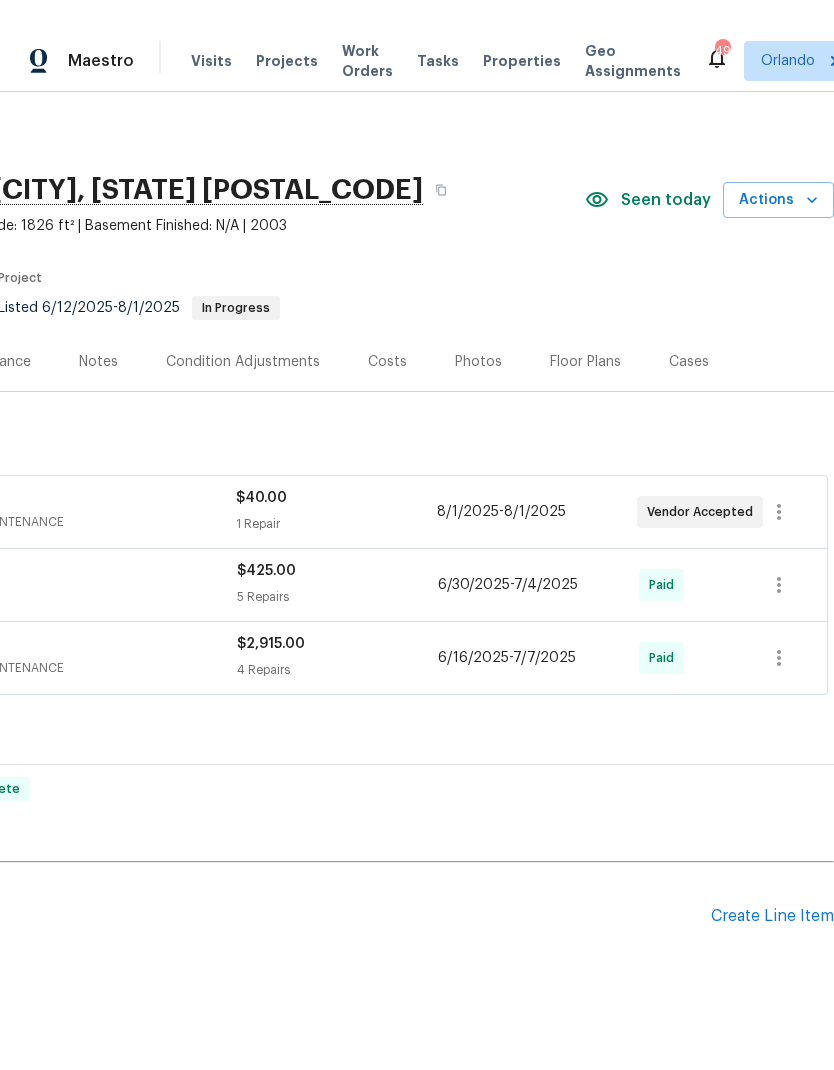 scroll, scrollTop: 19, scrollLeft: 0, axis: vertical 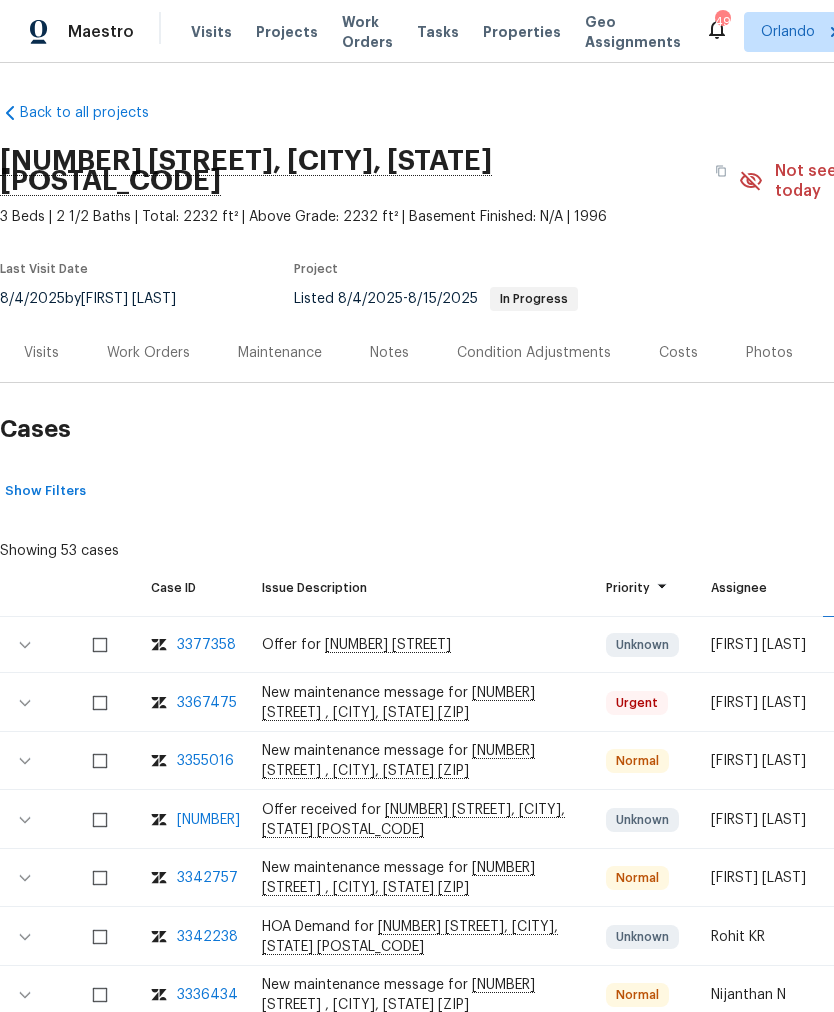 click on "Work Orders" at bounding box center (148, 353) 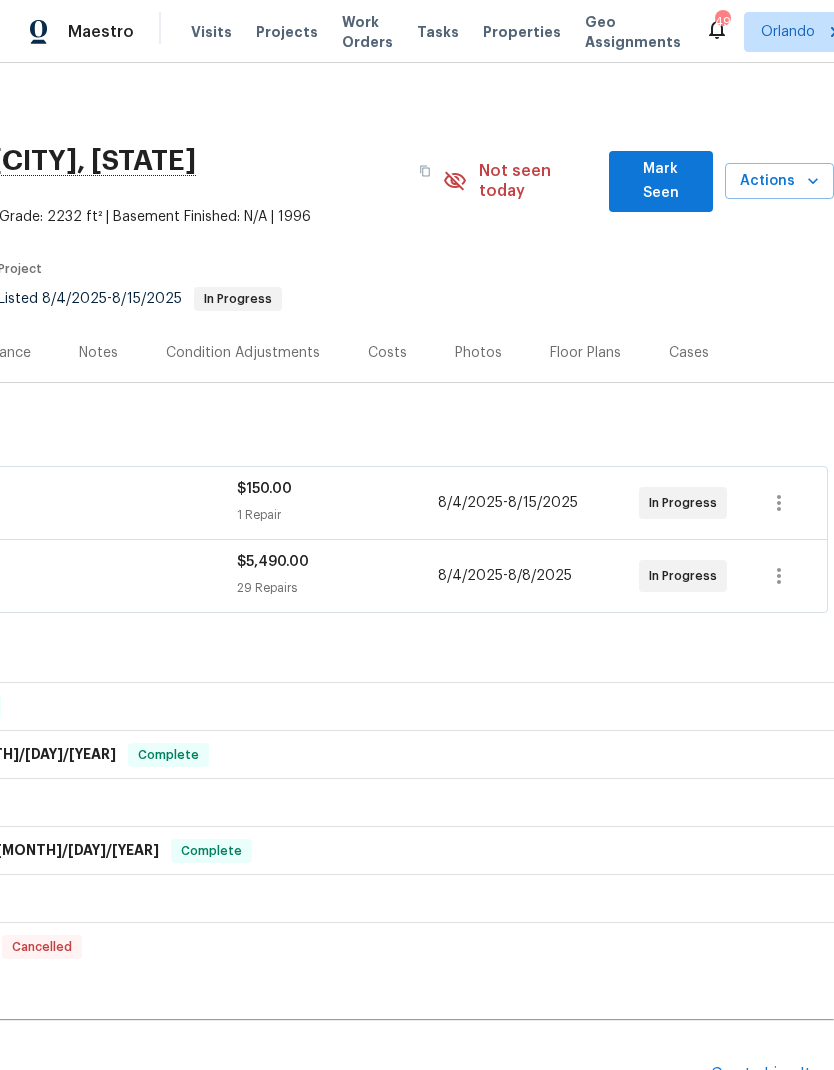 scroll, scrollTop: 0, scrollLeft: 296, axis: horizontal 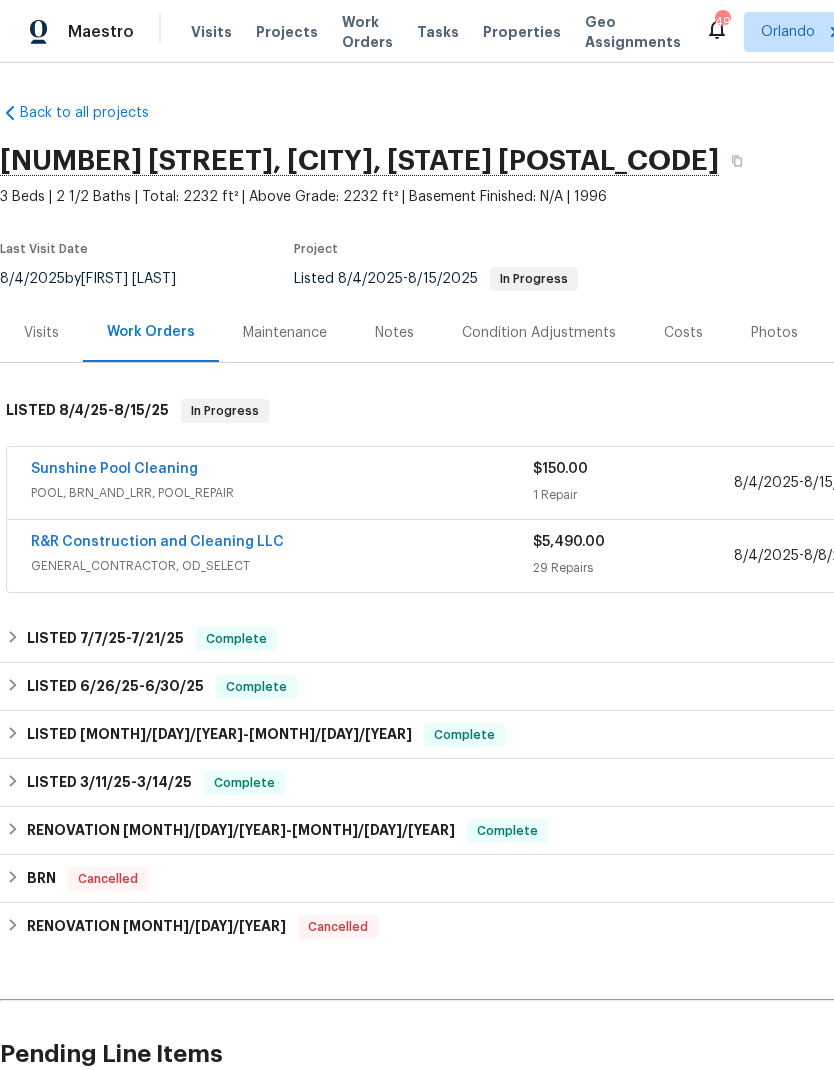 click on "R&R Construction and Cleaning LLC" at bounding box center (157, 542) 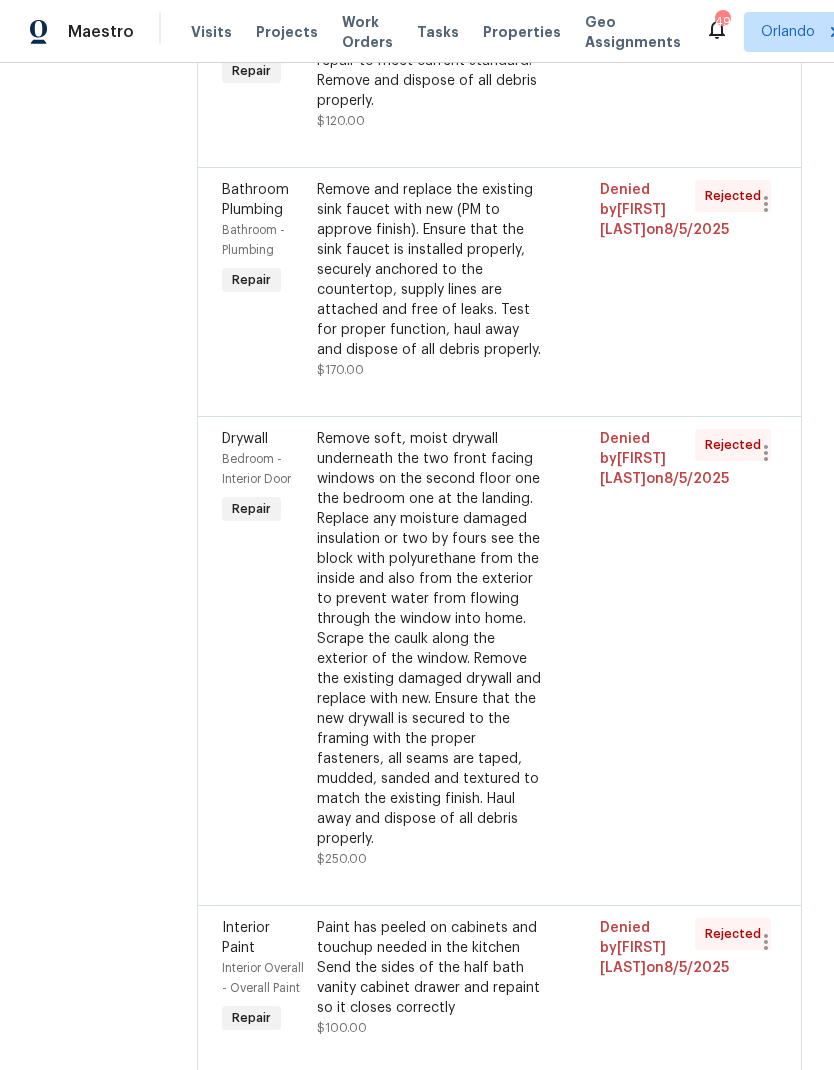 scroll, scrollTop: 447, scrollLeft: 0, axis: vertical 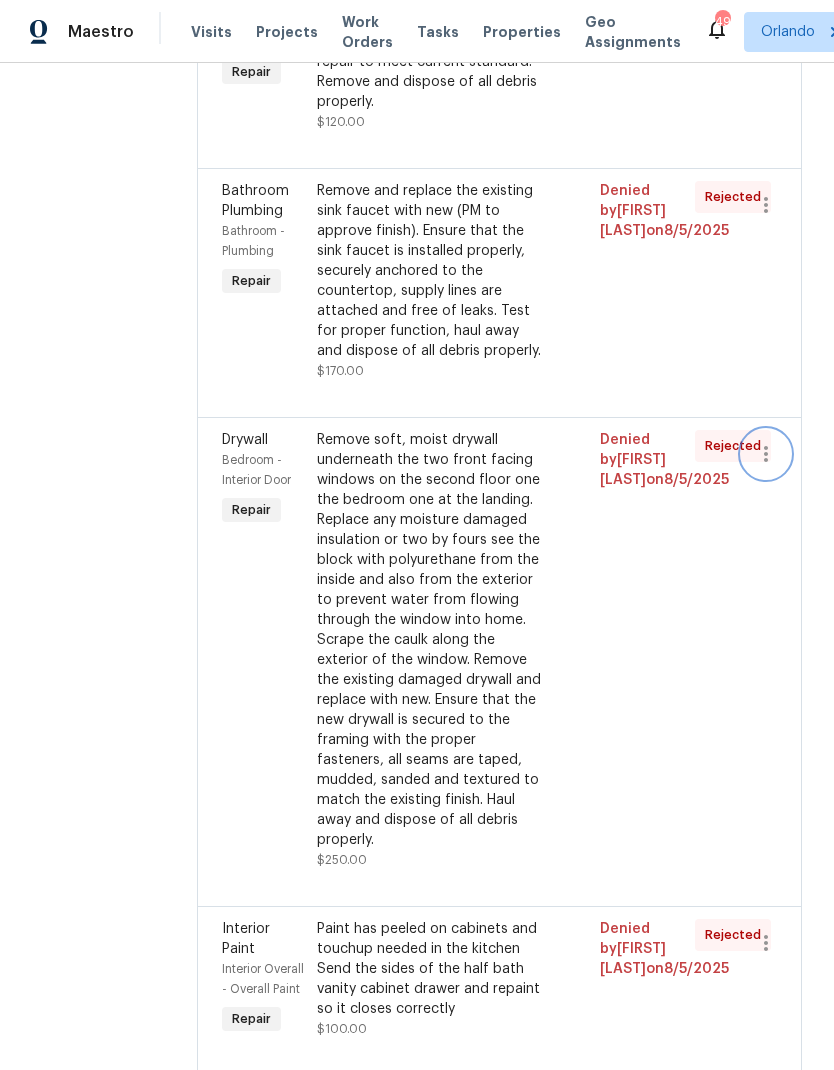 click at bounding box center [766, 454] 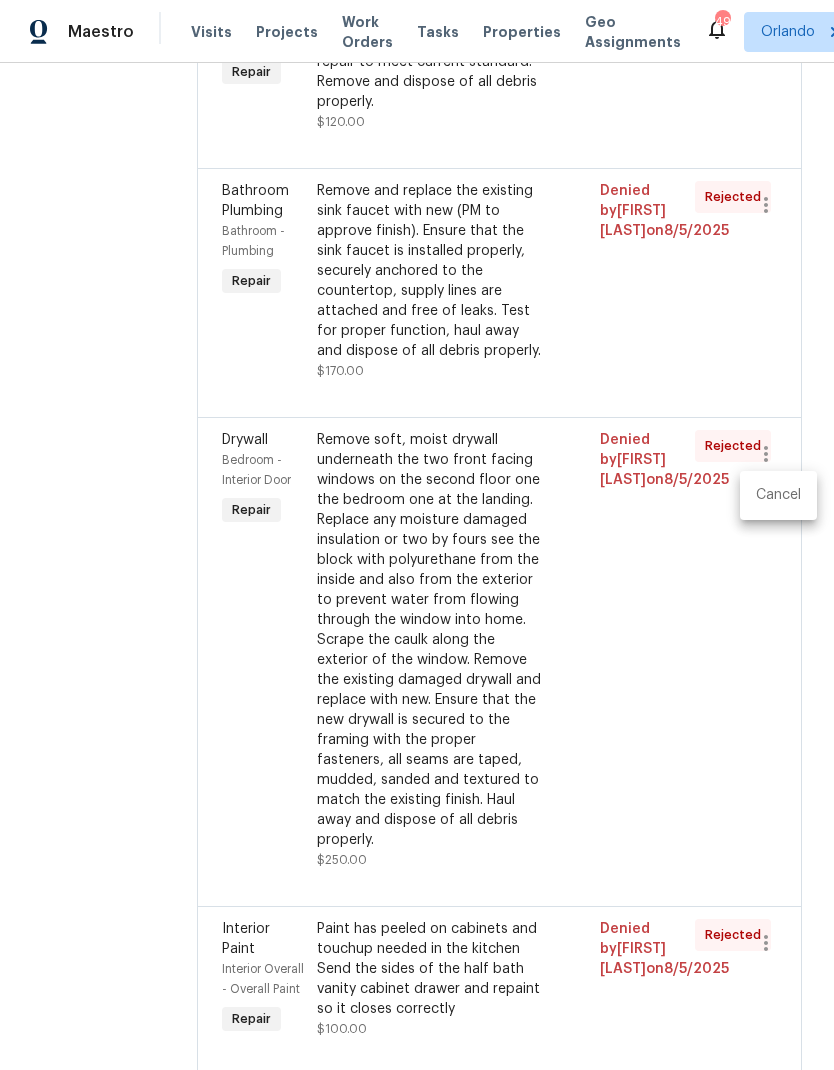 click on "Cancel" at bounding box center [778, 495] 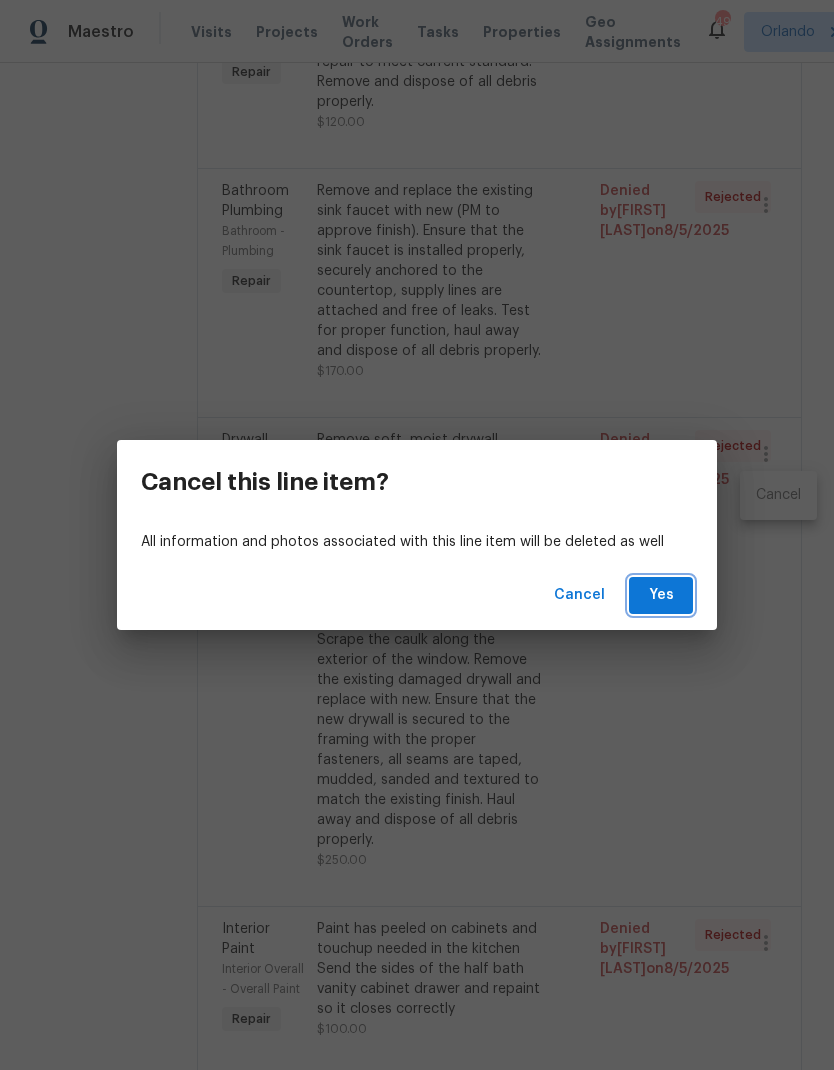click on "Yes" at bounding box center [661, 595] 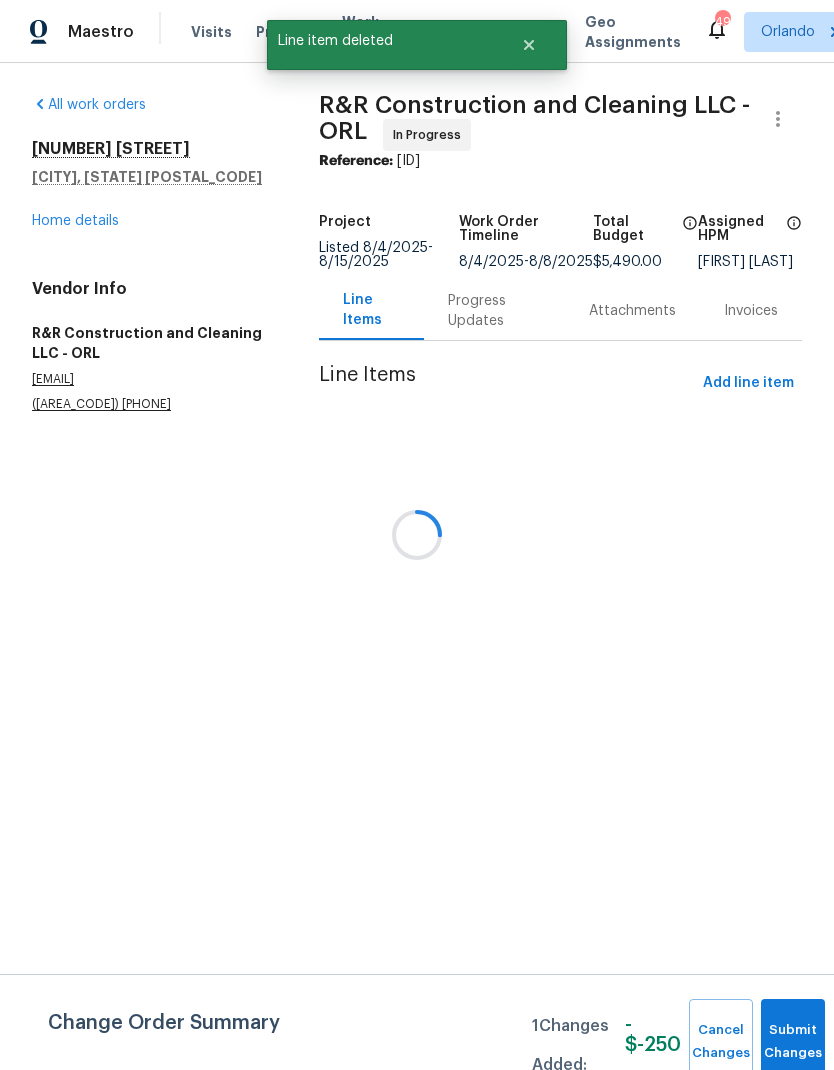 scroll, scrollTop: 0, scrollLeft: 0, axis: both 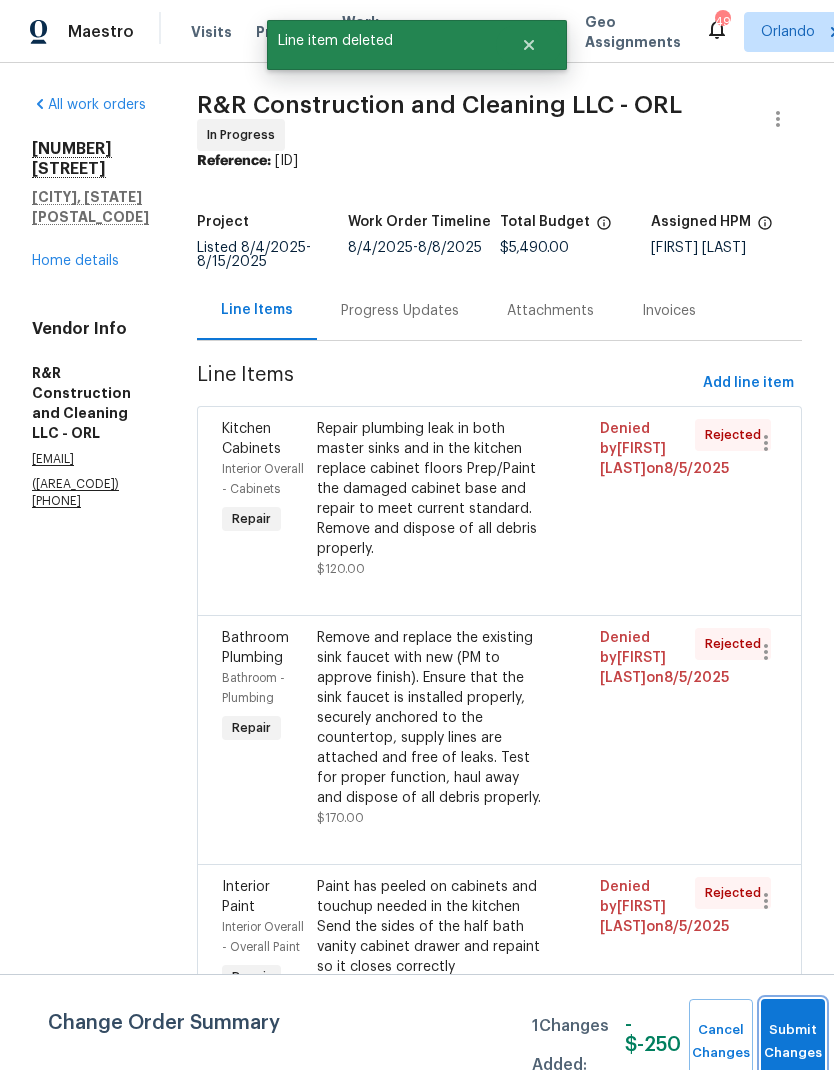 click on "Submit Changes" at bounding box center (793, 1042) 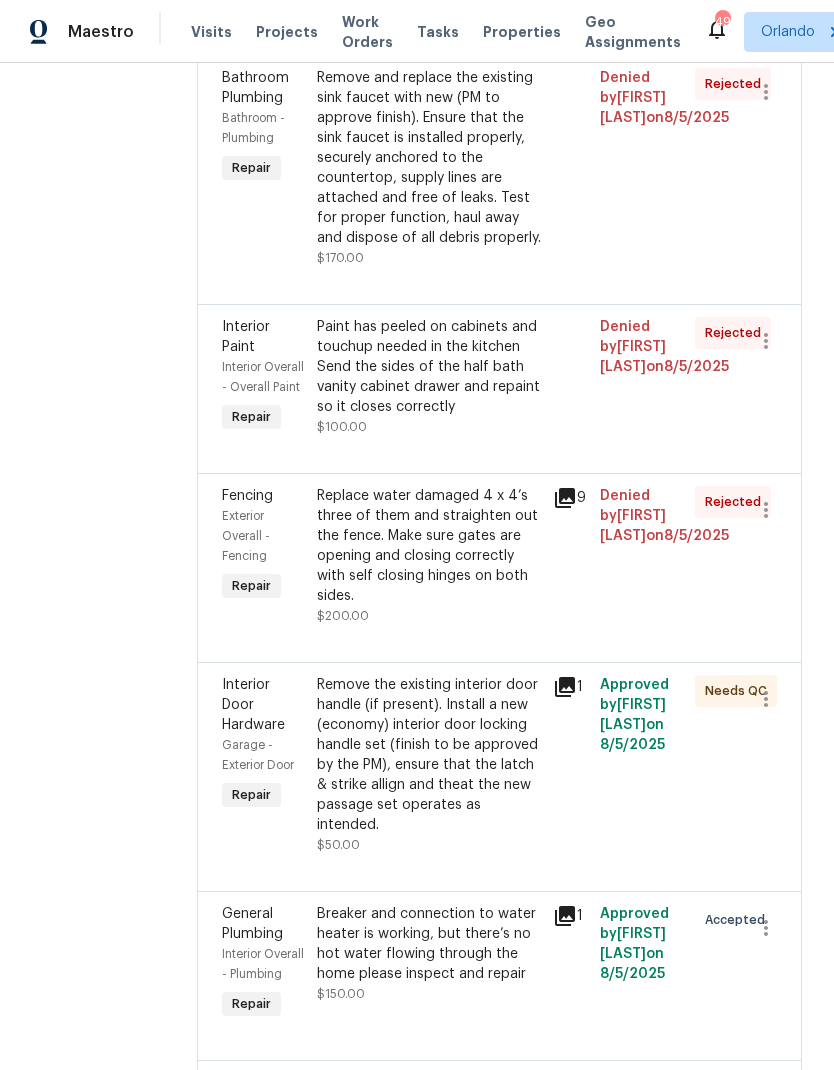 scroll, scrollTop: 559, scrollLeft: 0, axis: vertical 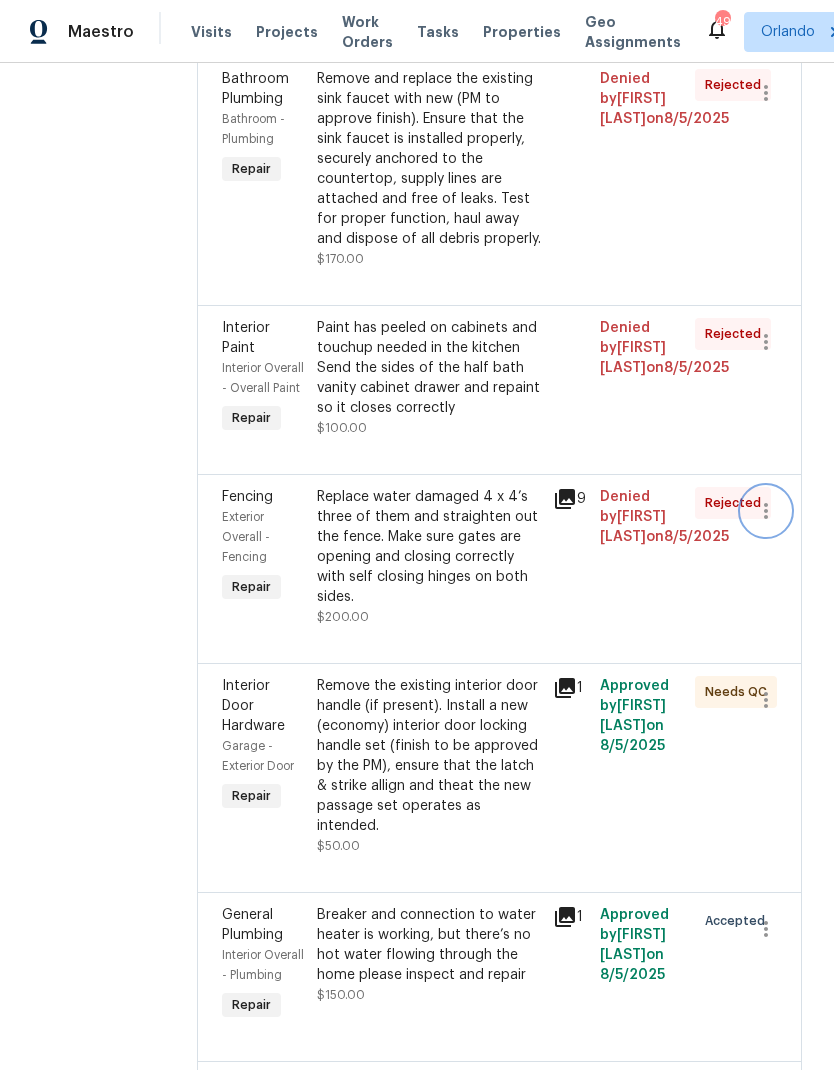 click at bounding box center (766, 511) 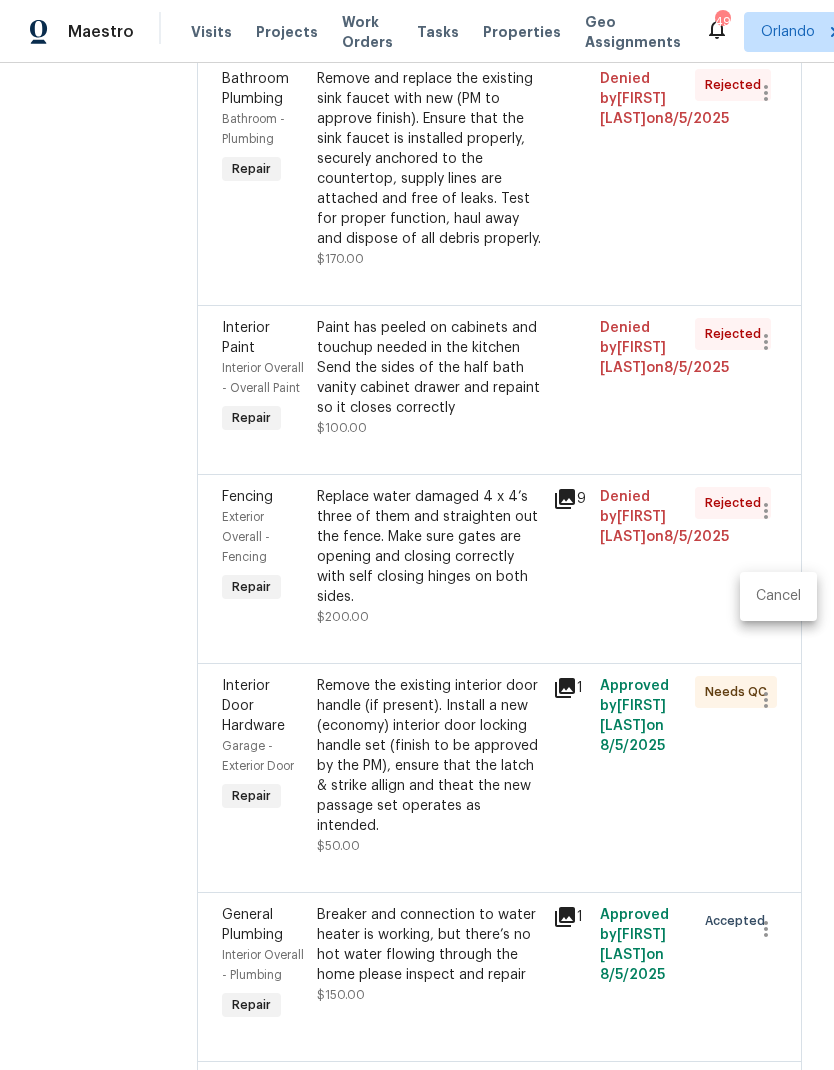 click on "Cancel" at bounding box center (778, 596) 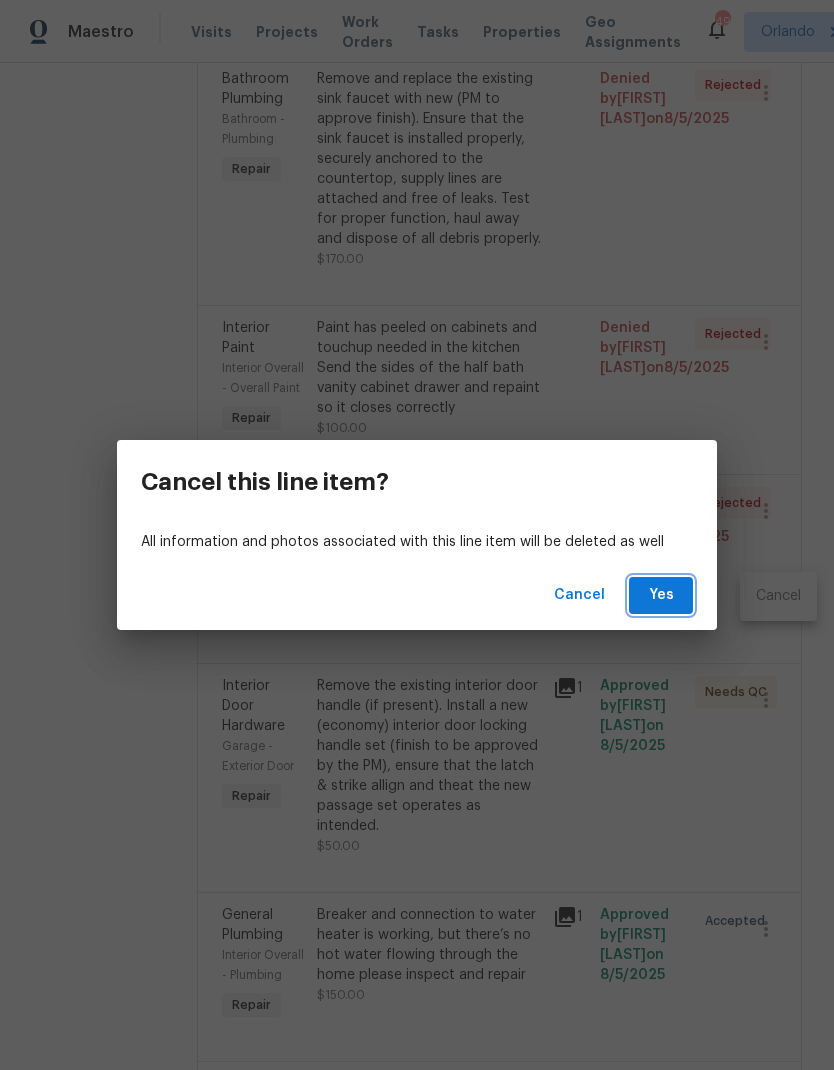 click on "Yes" at bounding box center (661, 595) 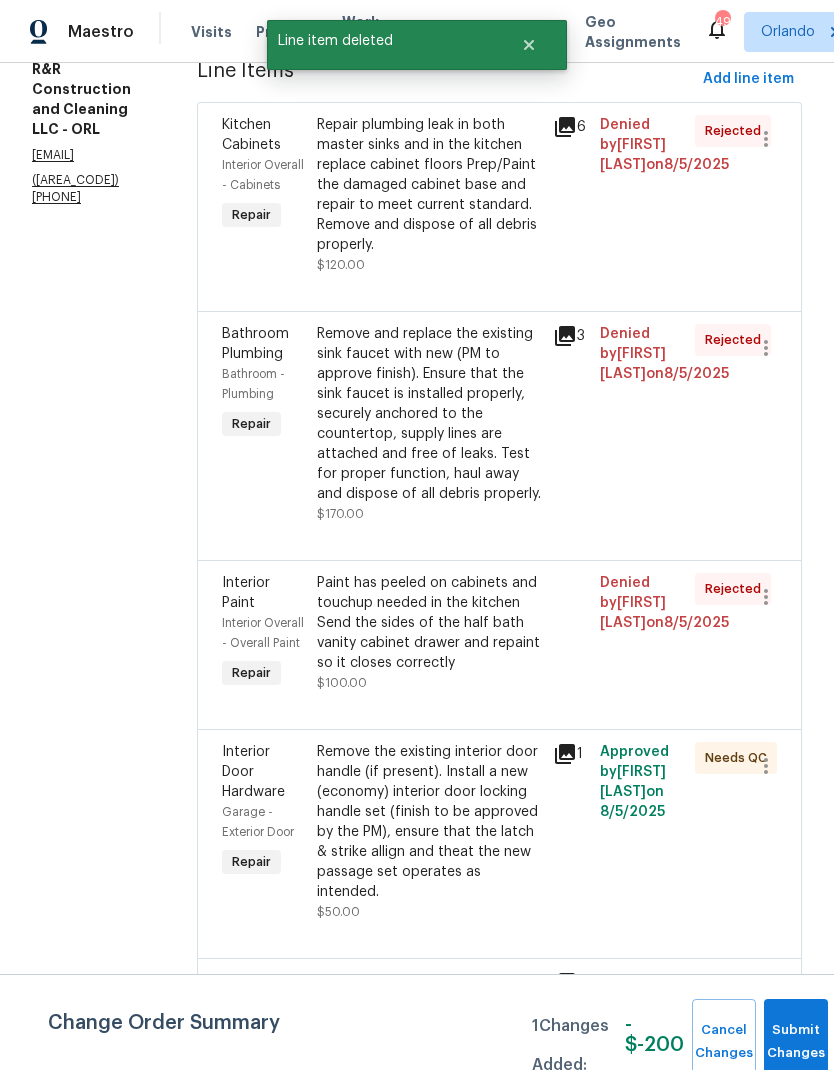 scroll, scrollTop: 321, scrollLeft: 0, axis: vertical 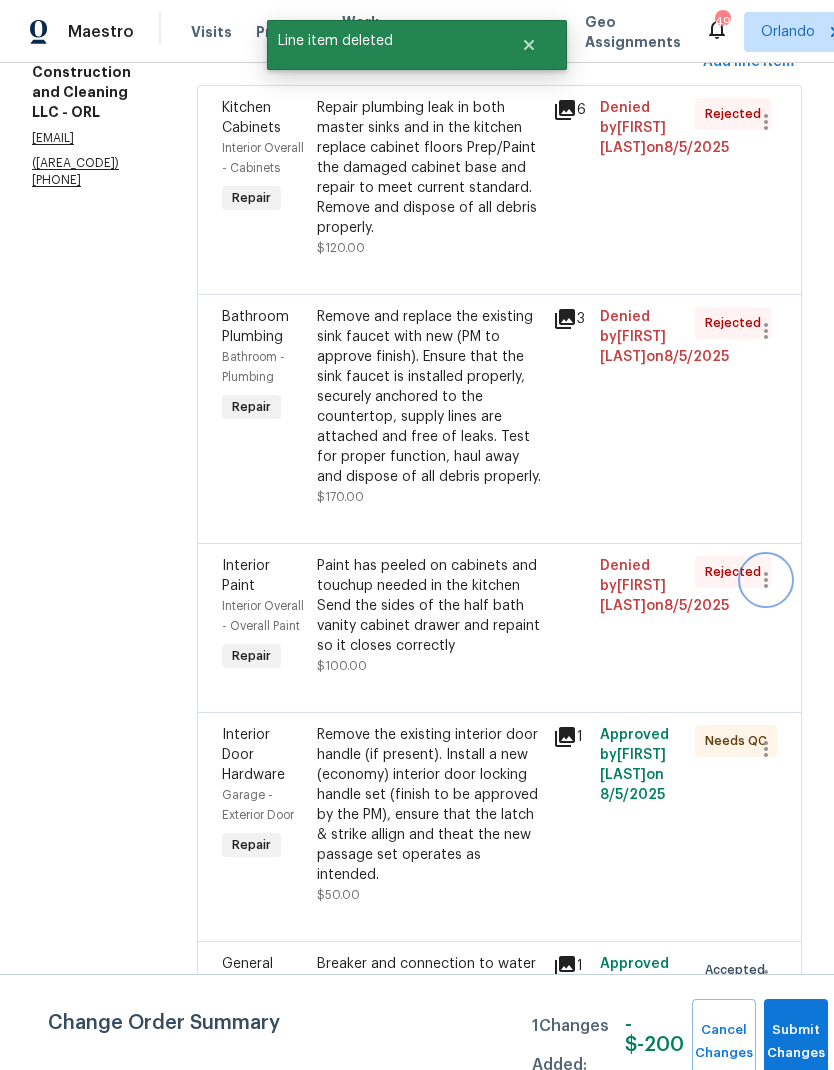 click 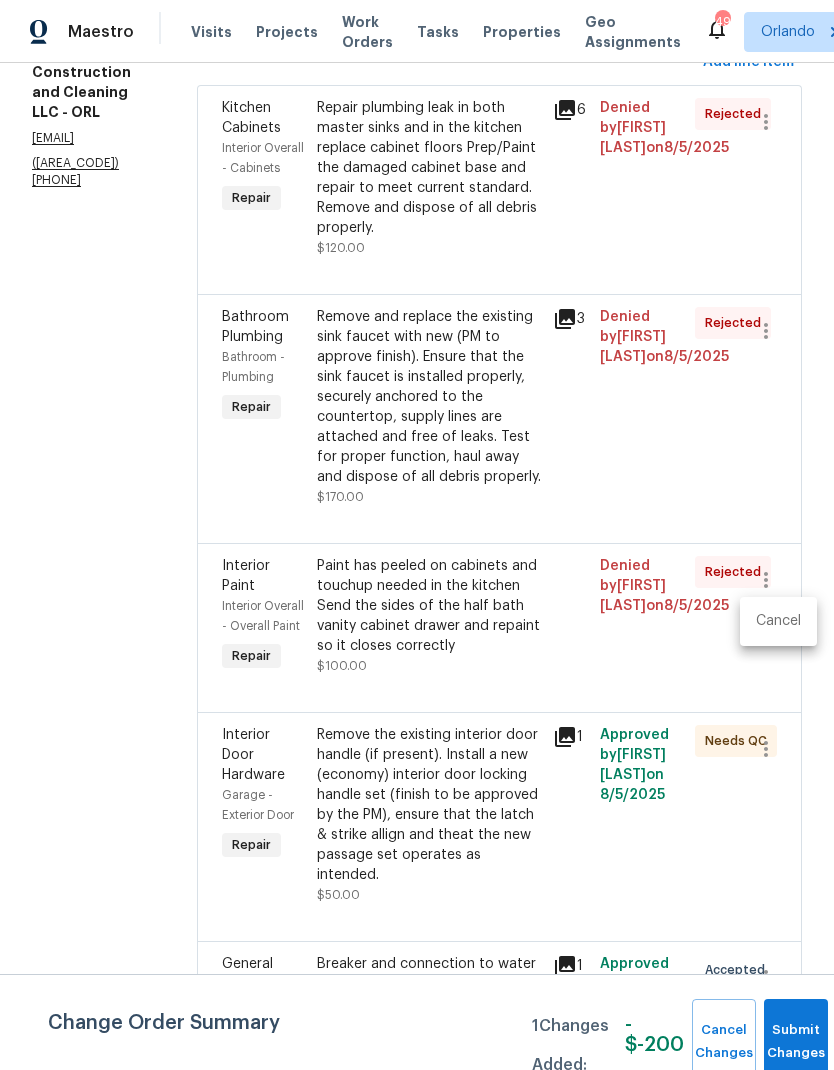 click on "Cancel" at bounding box center [778, 621] 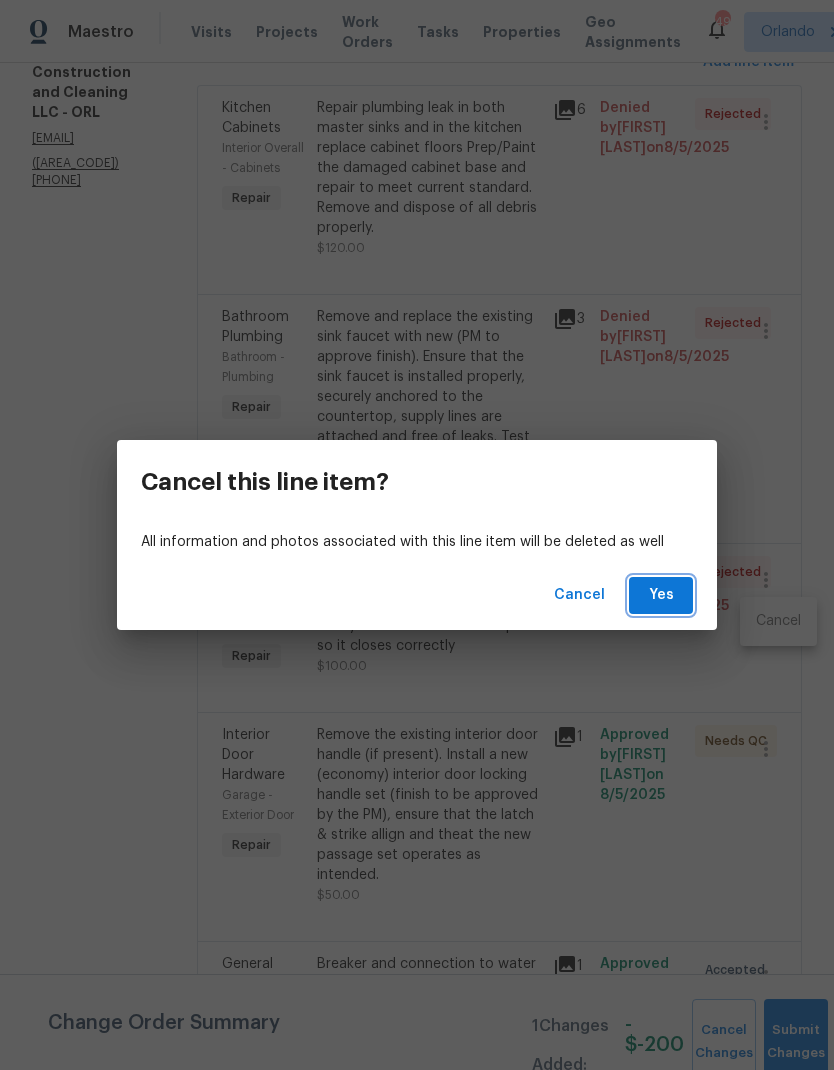 click on "Yes" at bounding box center [661, 595] 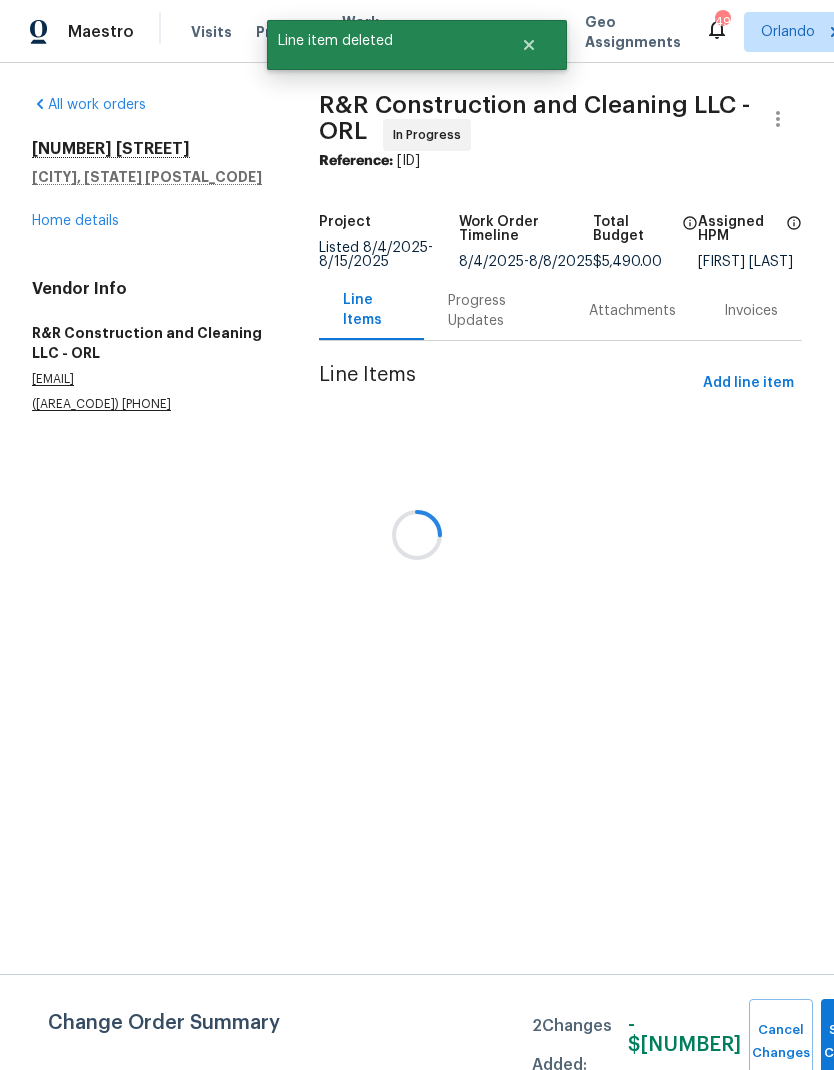 scroll, scrollTop: 0, scrollLeft: 0, axis: both 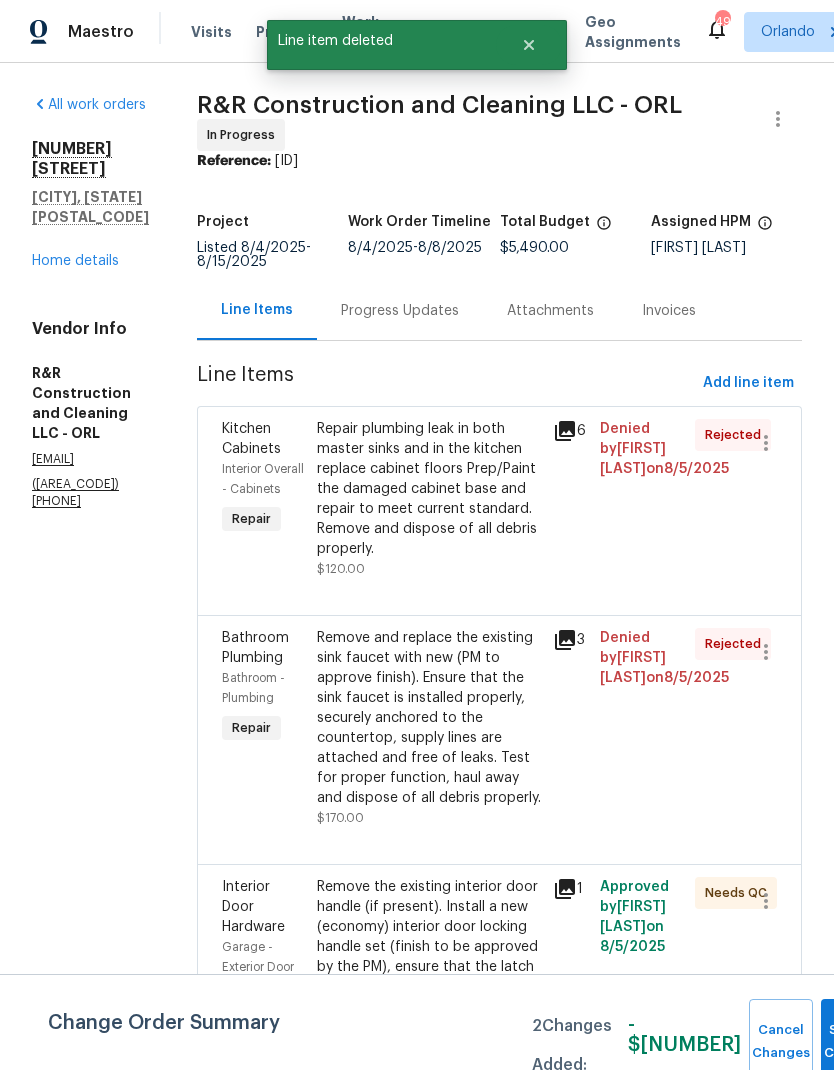 click on "3" at bounding box center (570, 728) 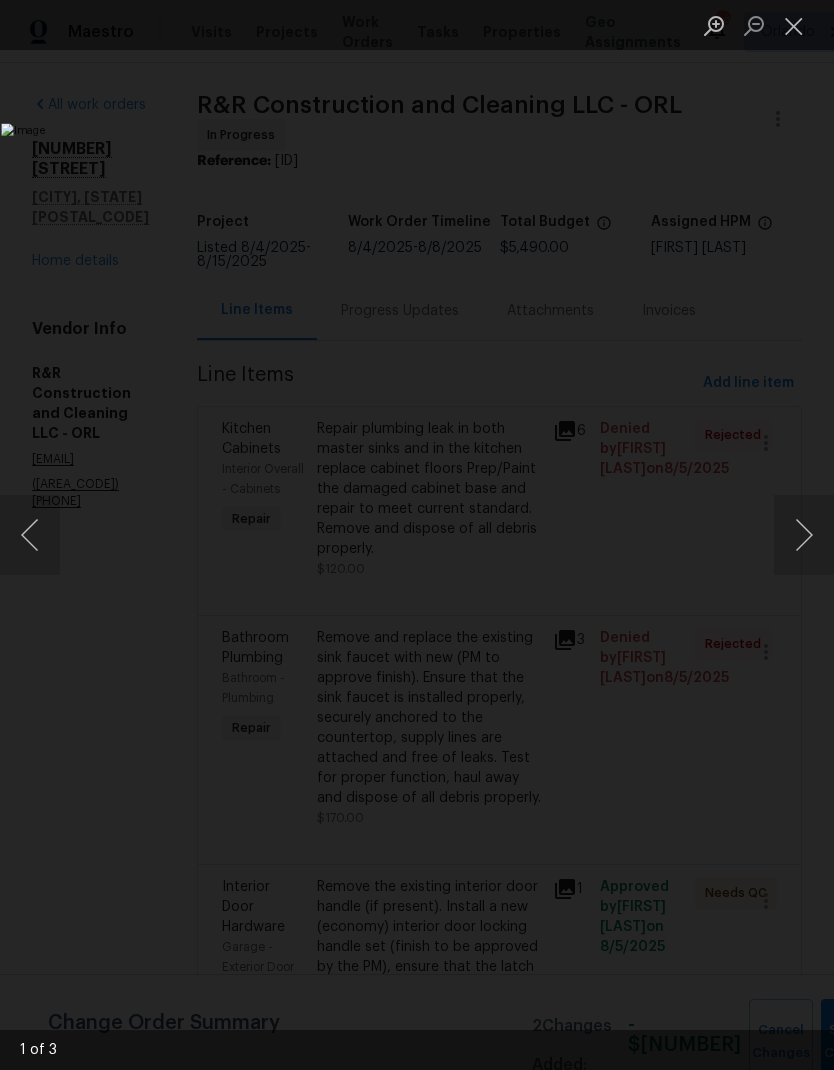 click at bounding box center (322, 534) 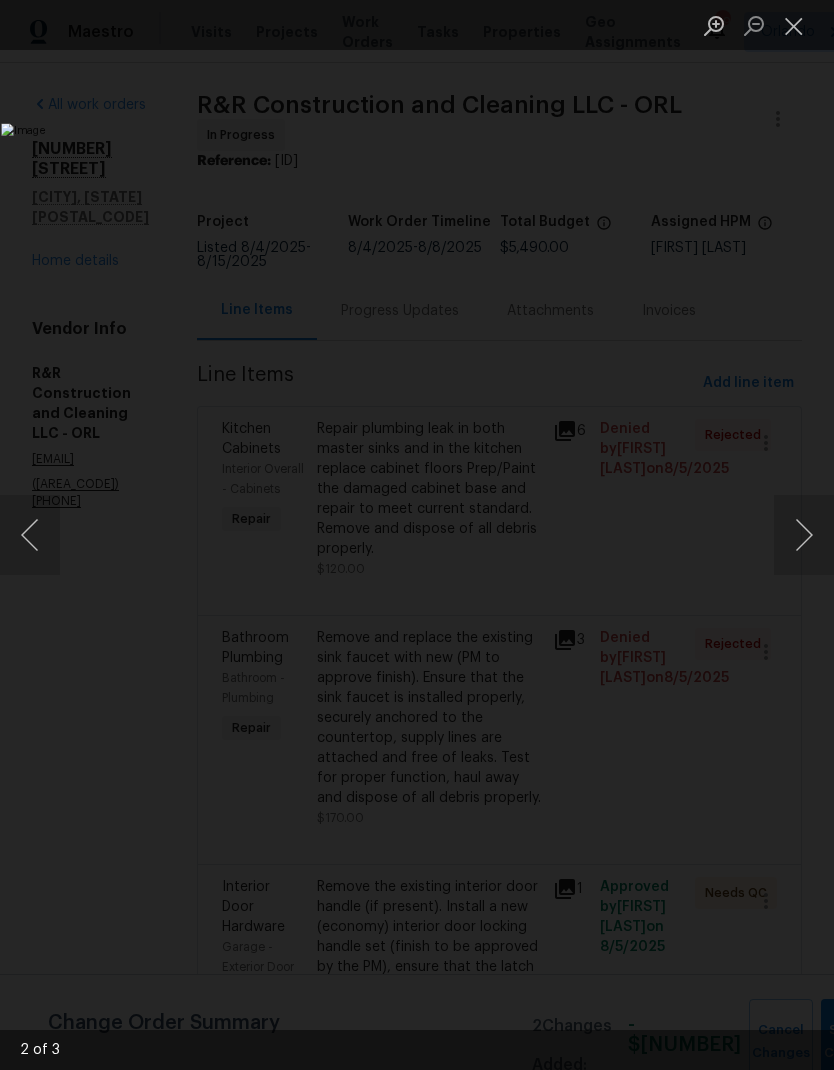 click at bounding box center (804, 535) 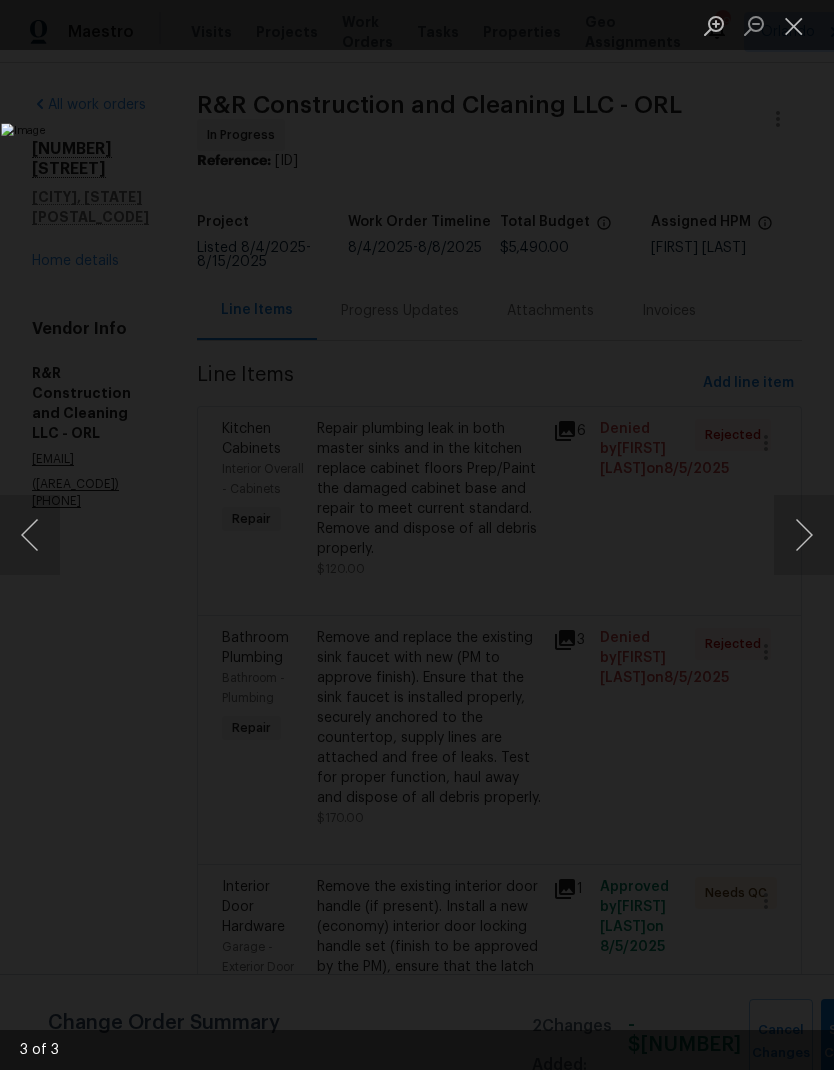 click at bounding box center [804, 535] 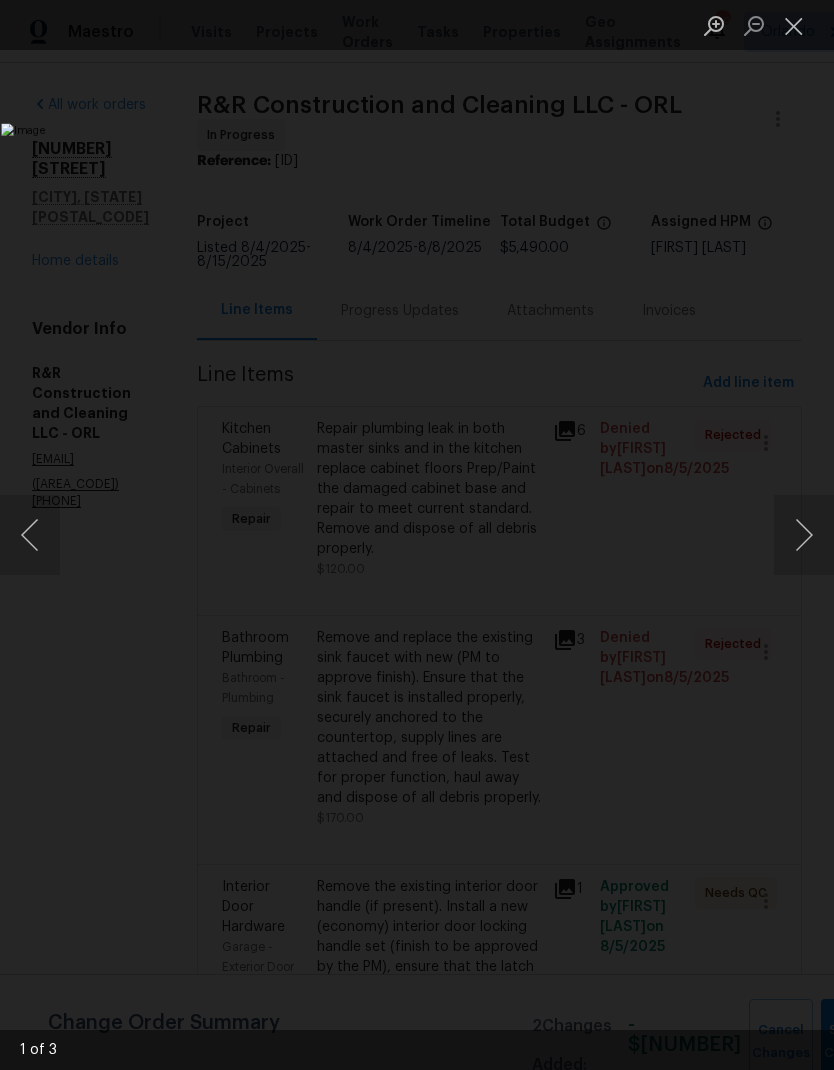 click at bounding box center (794, 25) 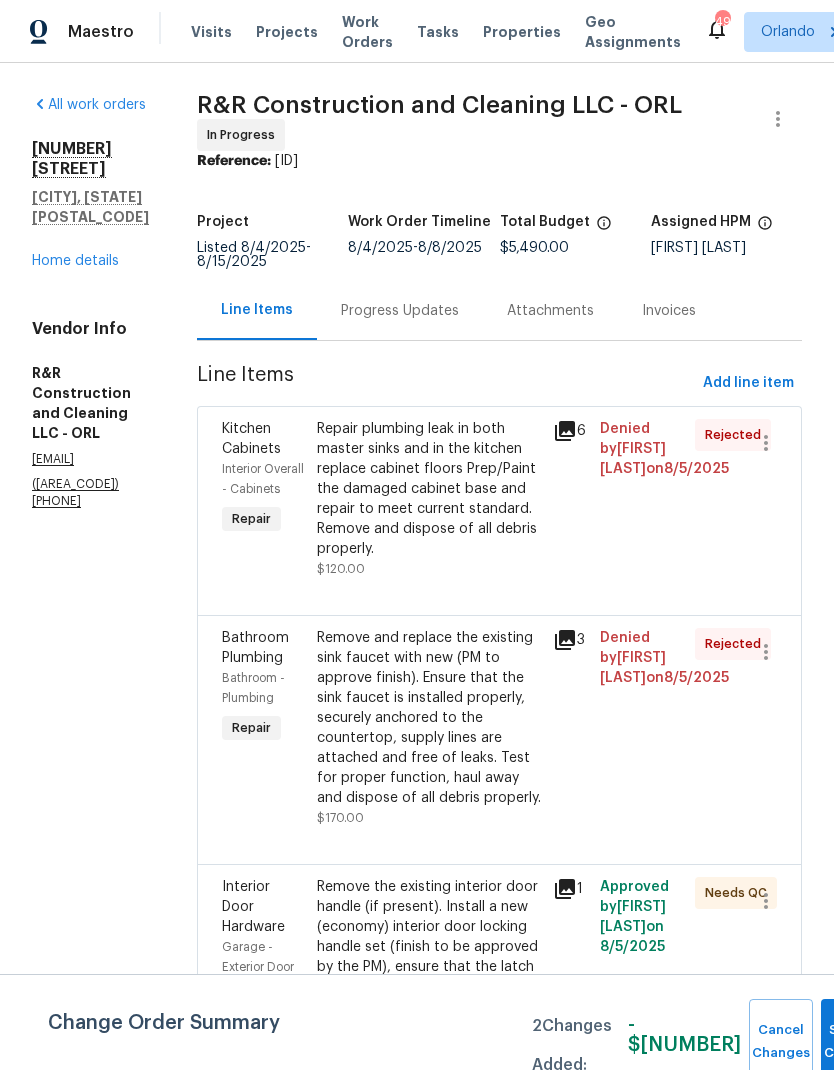 scroll, scrollTop: 38, scrollLeft: 0, axis: vertical 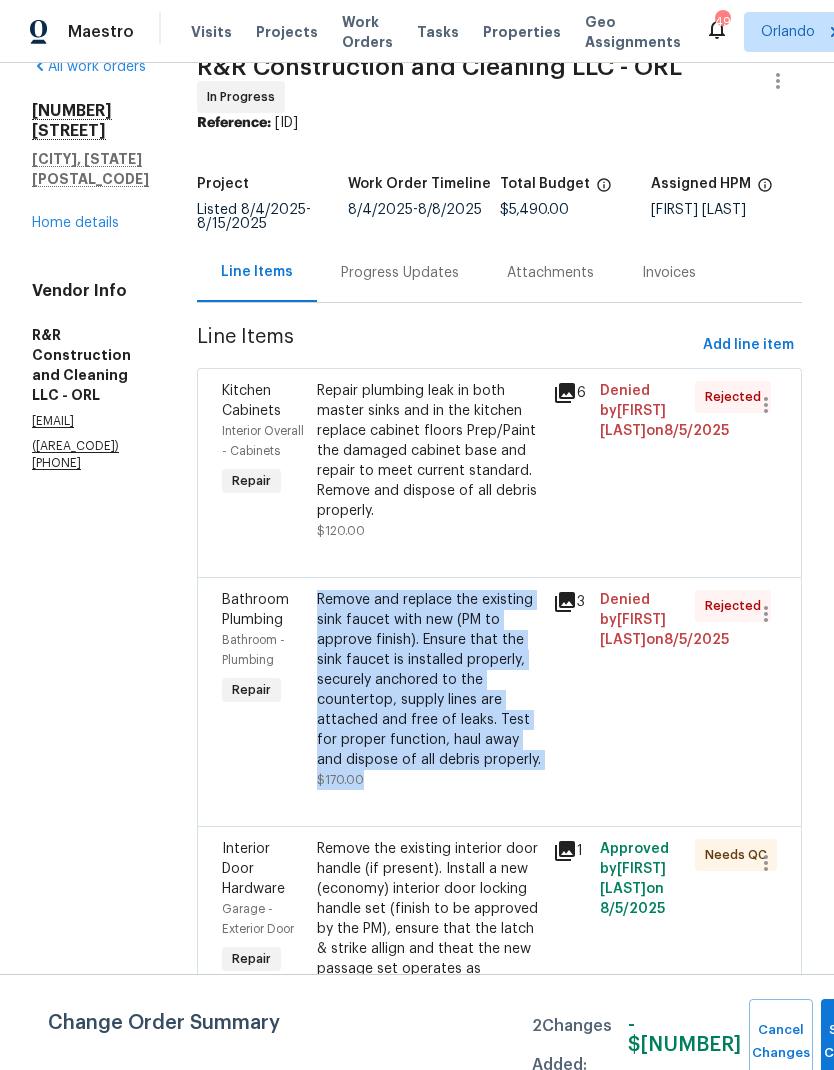 click on "Denied by  [FIRST] [LAST]  on  [MONTH]/[DAY]/[YEAR]" at bounding box center [641, 690] 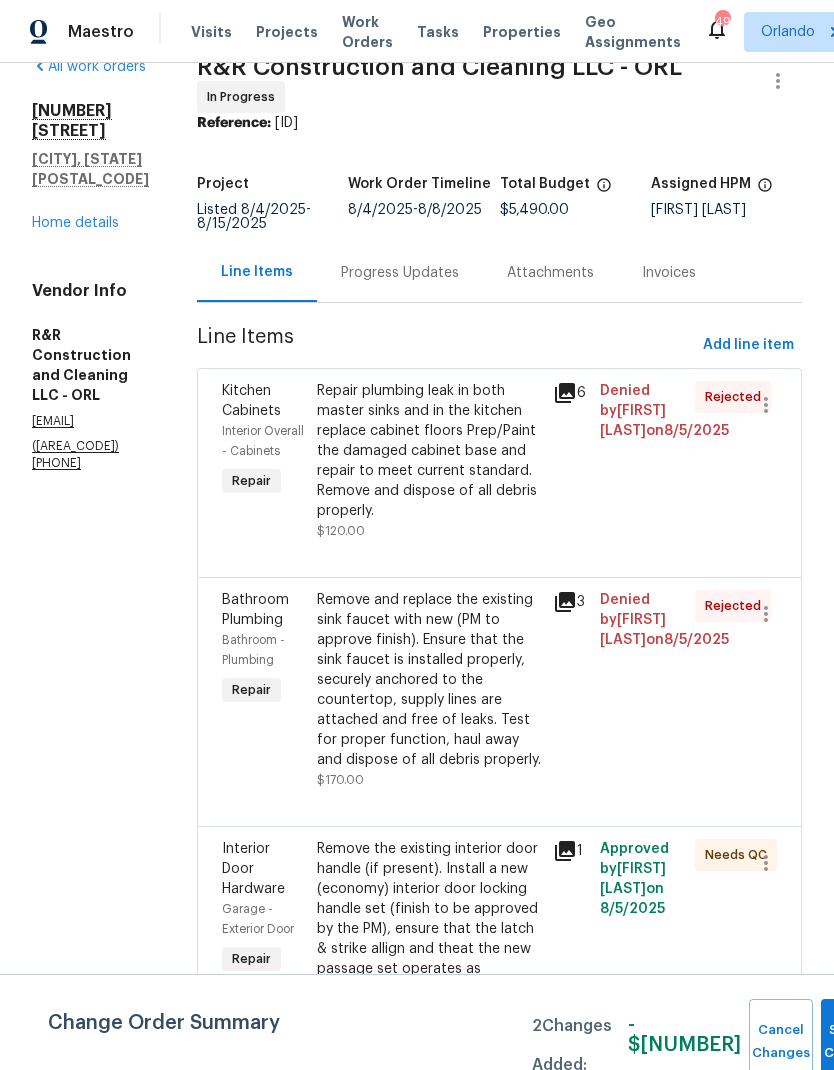 click 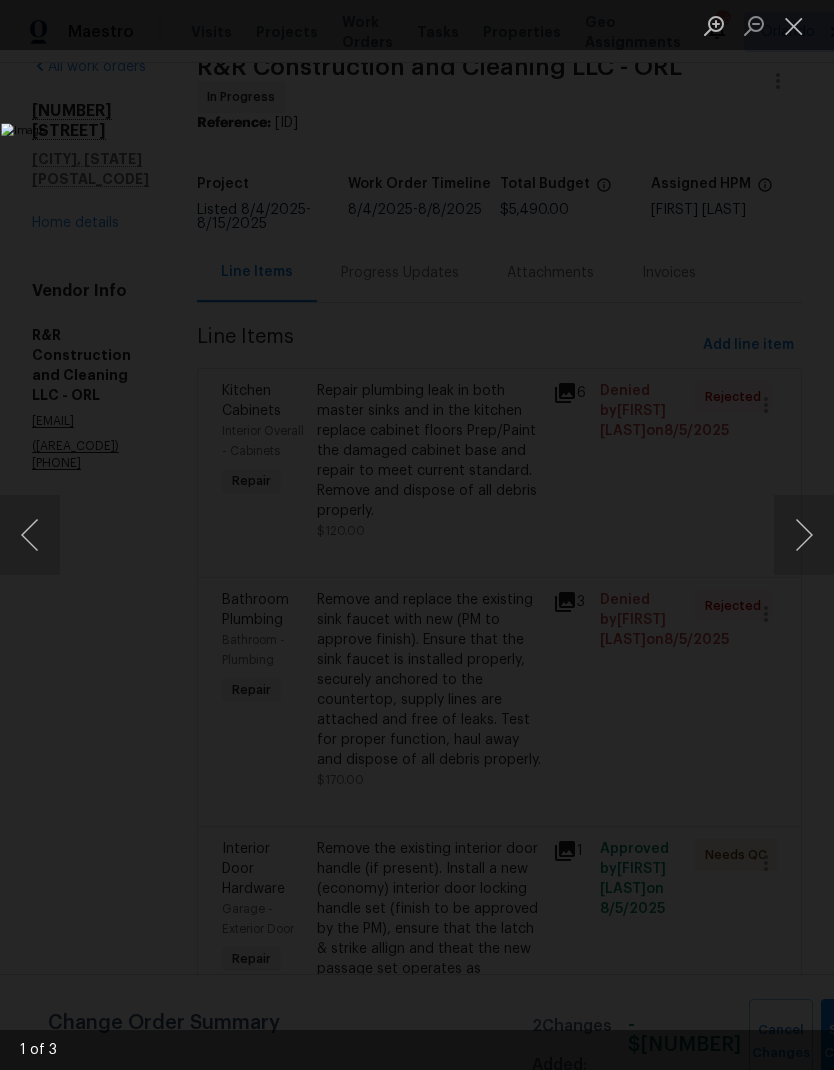 click at bounding box center (322, 534) 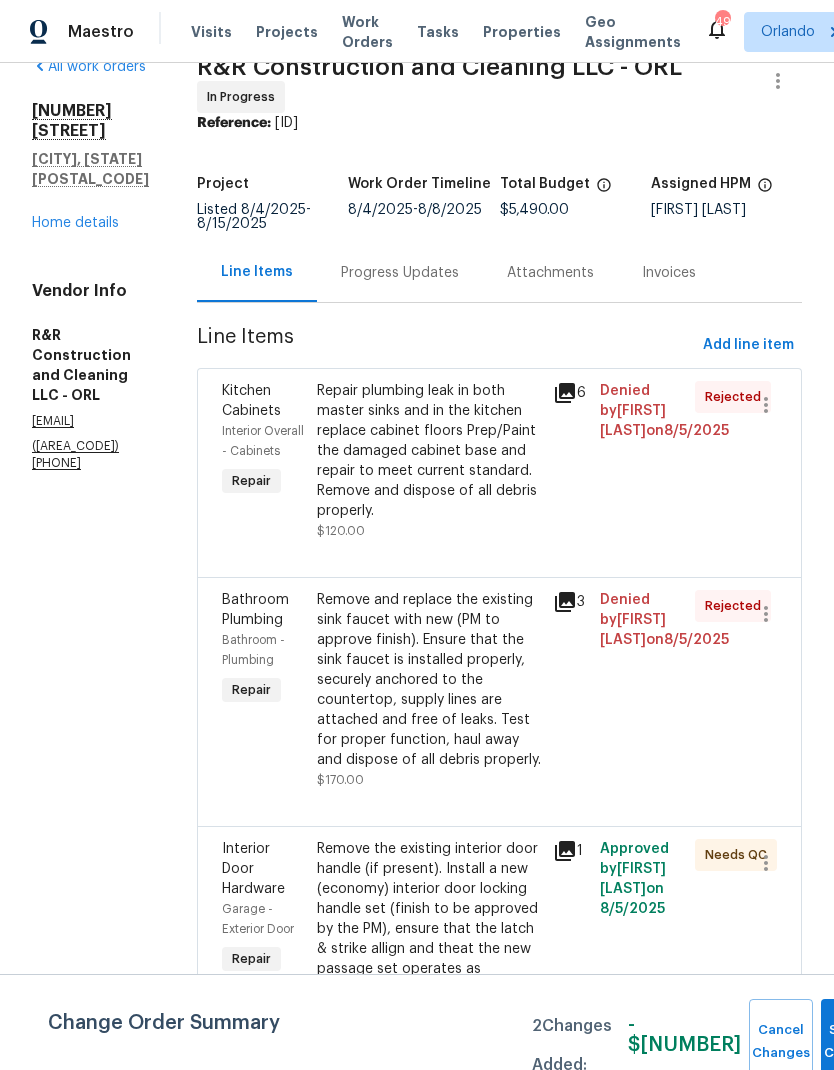 click on "Repair plumbing leak in both master sinks and in the kitchen replace cabinet floors
Prep/Paint the damaged cabinet base and repair to meet current standard. Remove and dispose of all debris properly." at bounding box center (429, 451) 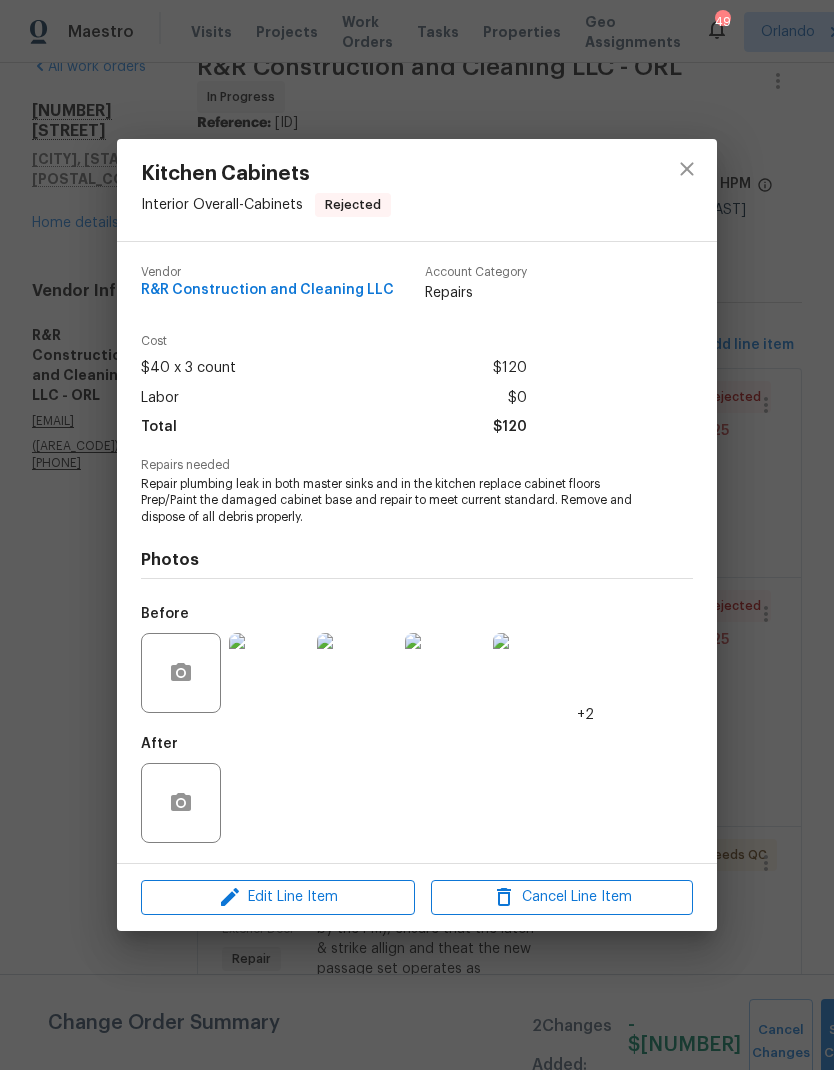 click at bounding box center (269, 673) 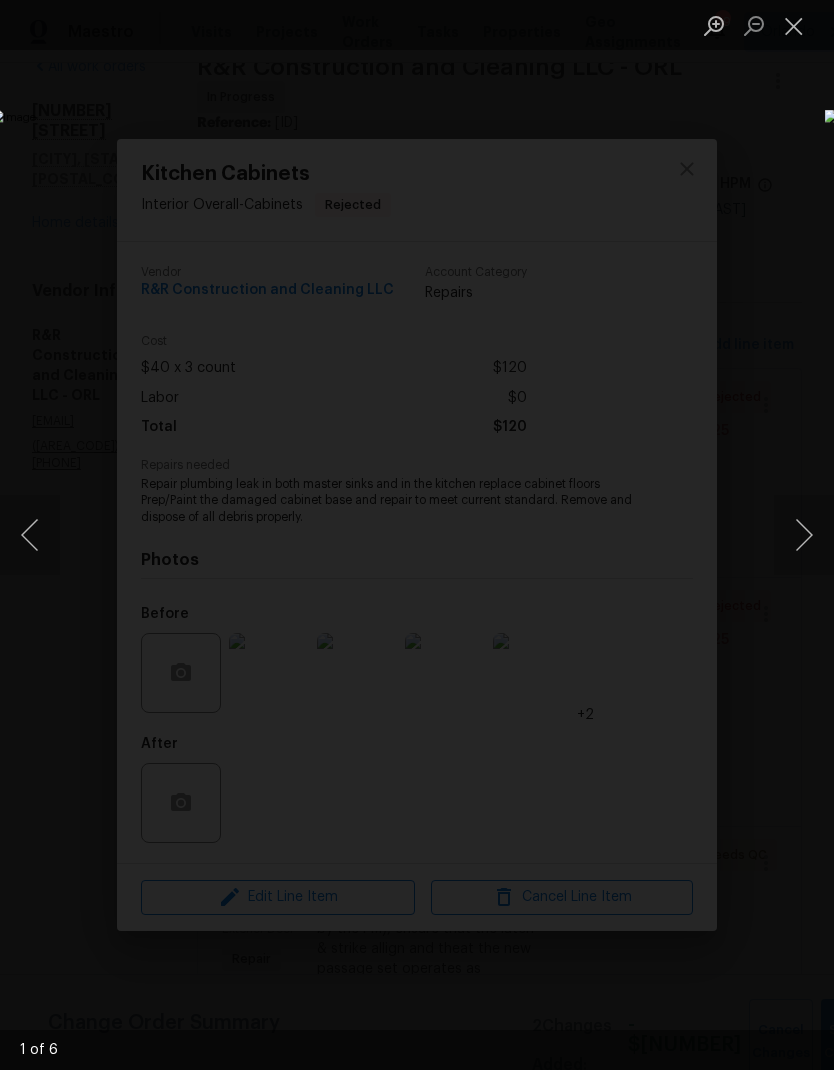 click at bounding box center (804, 535) 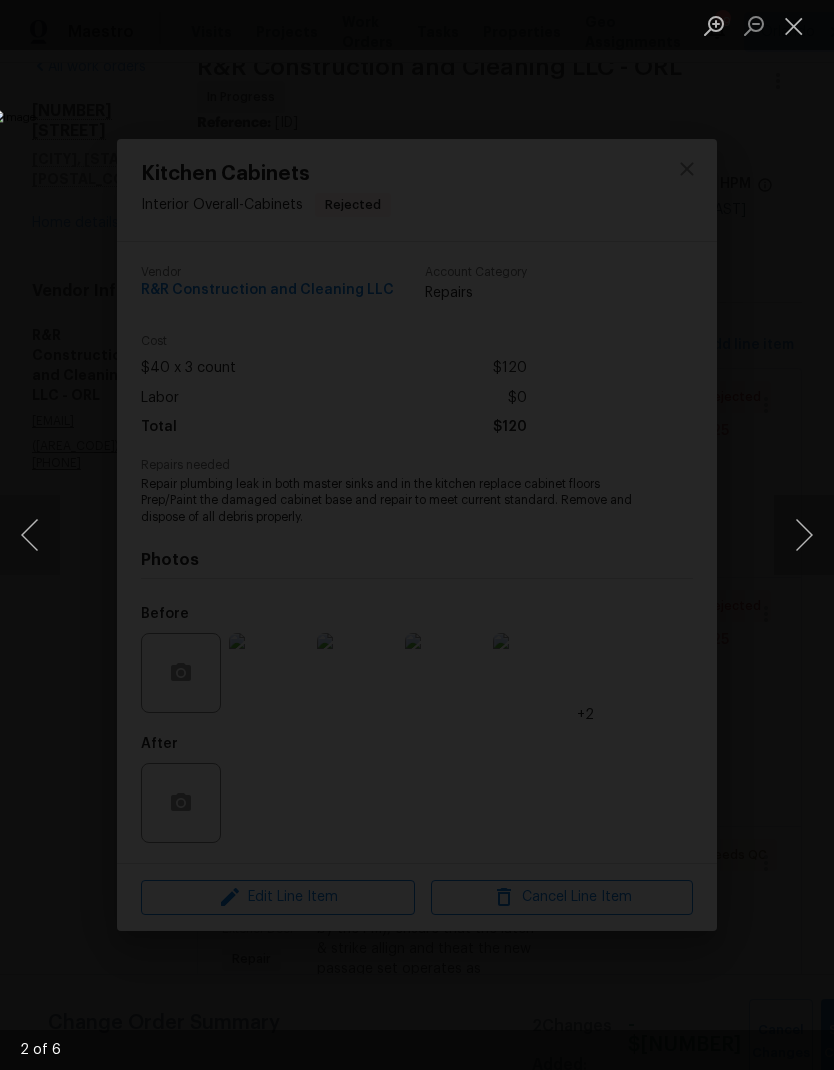 click at bounding box center (804, 535) 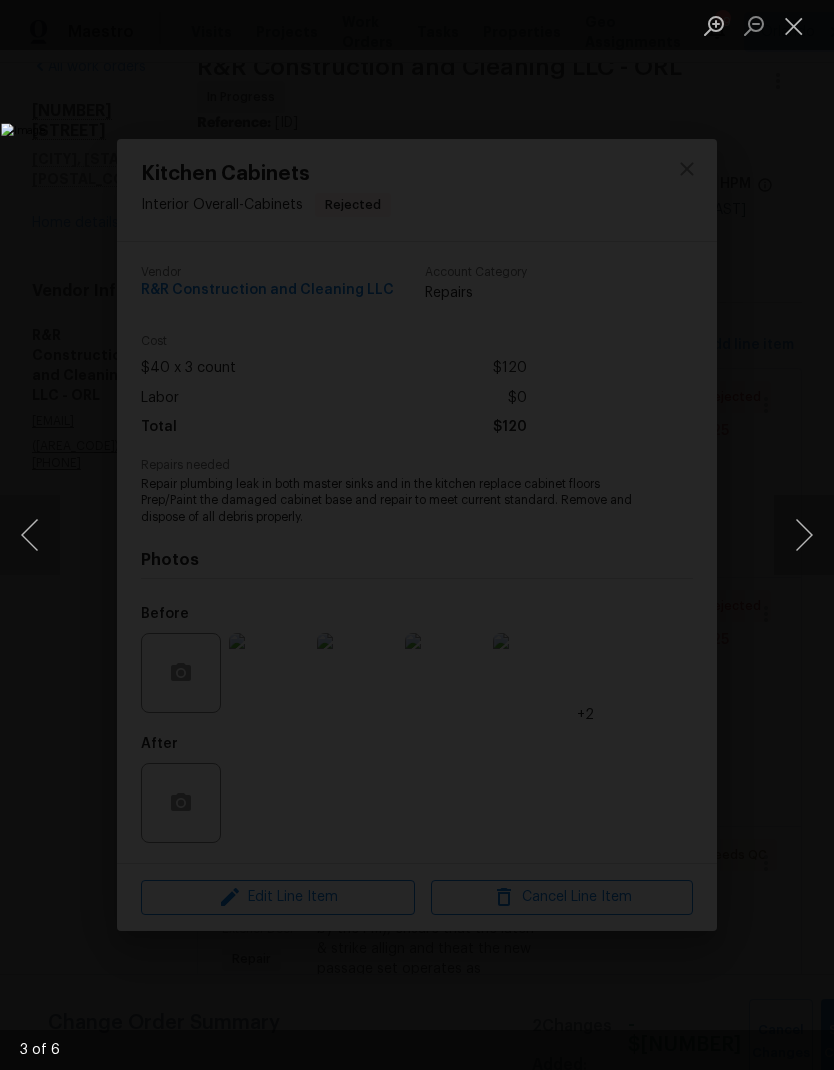click at bounding box center [804, 535] 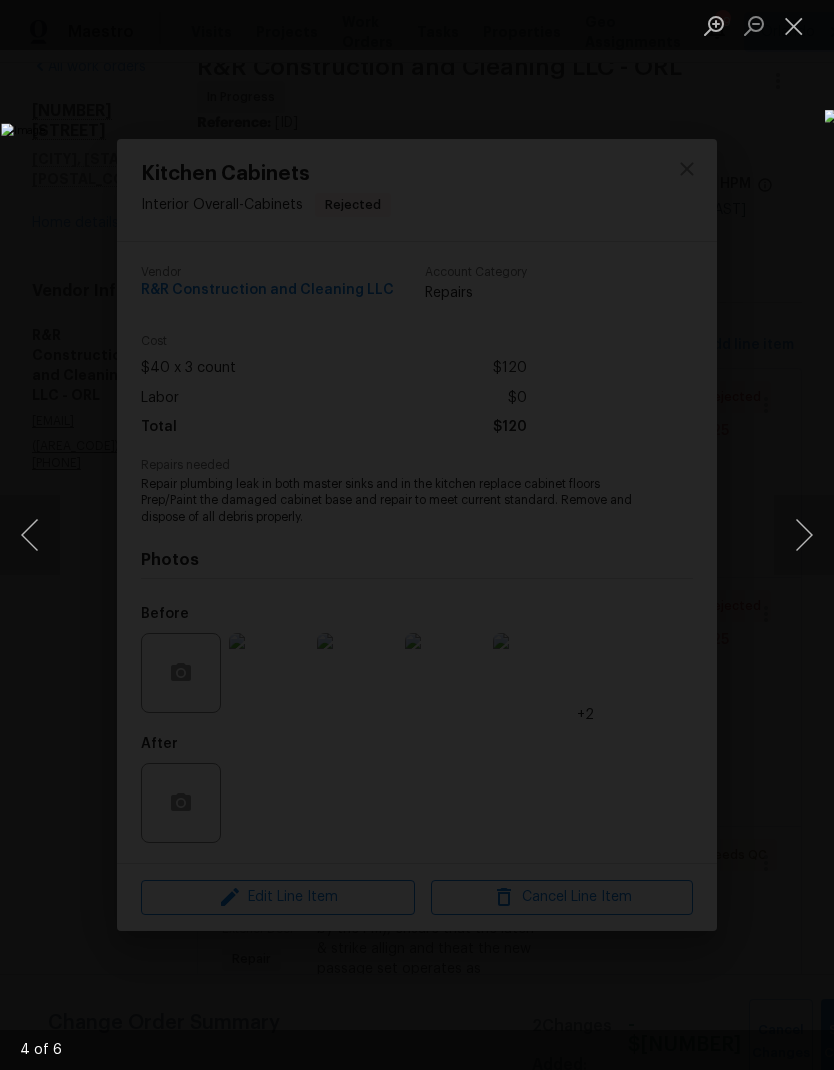 click at bounding box center (804, 535) 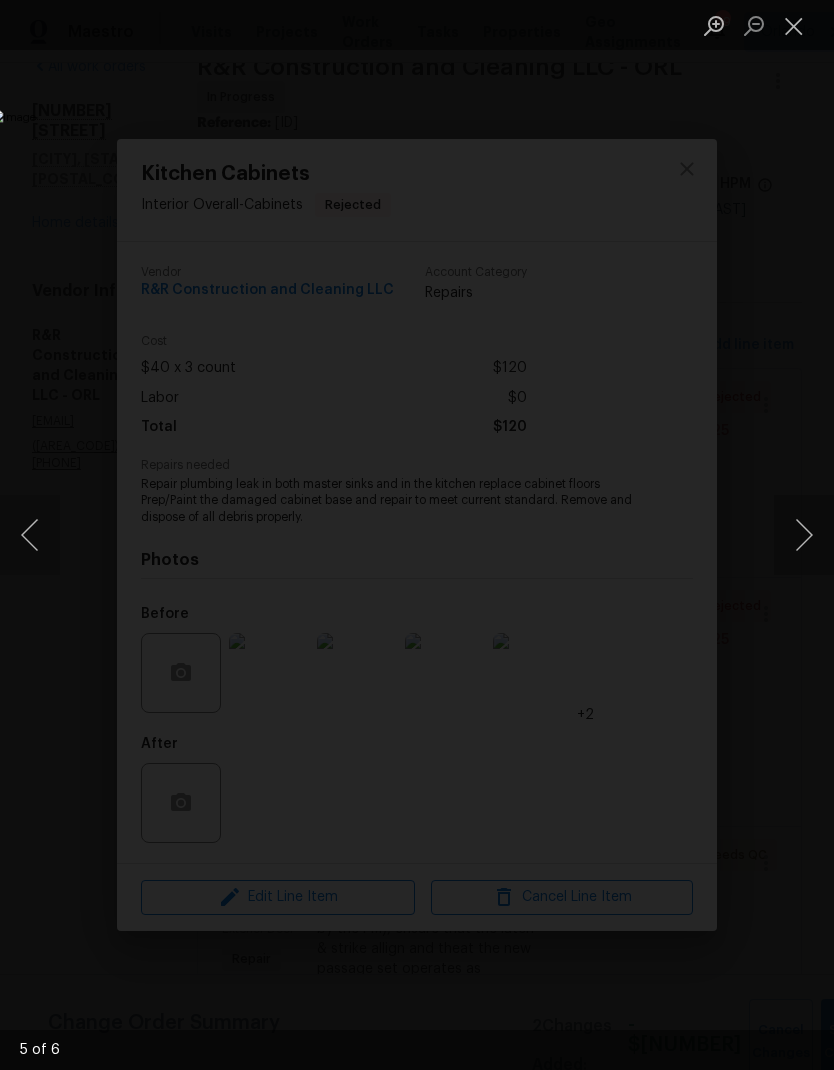 click at bounding box center (30, 535) 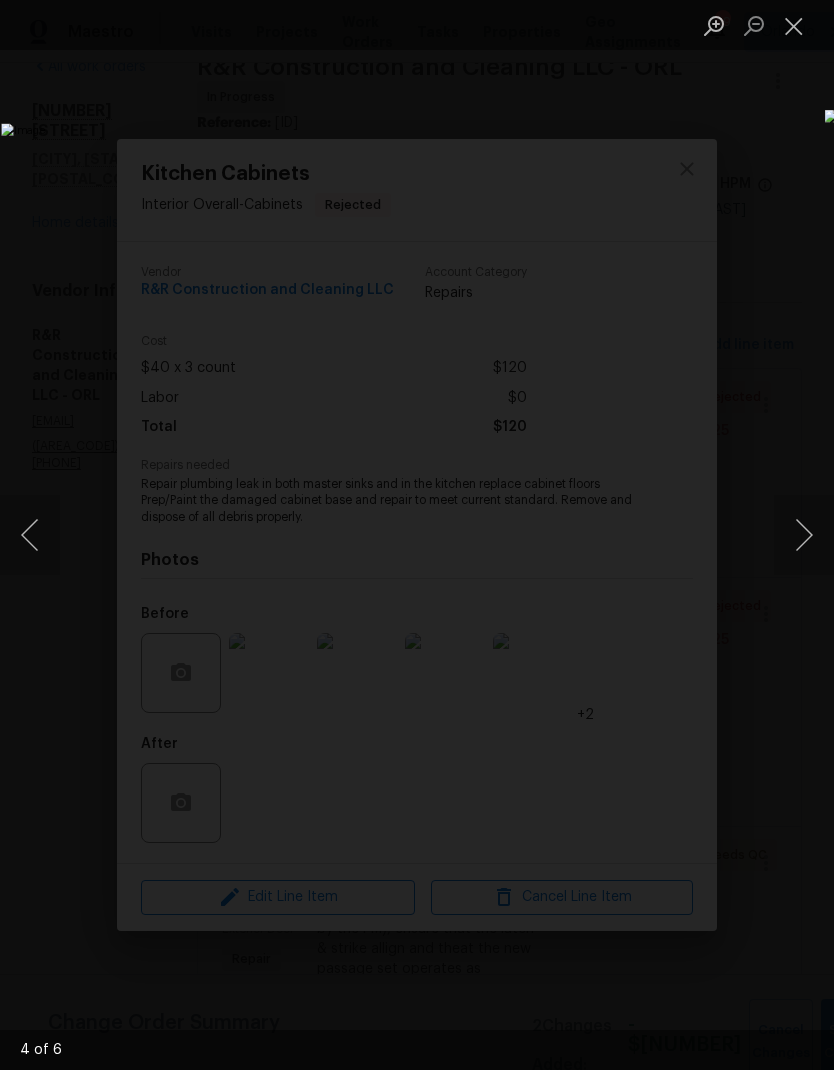 click at bounding box center [804, 535] 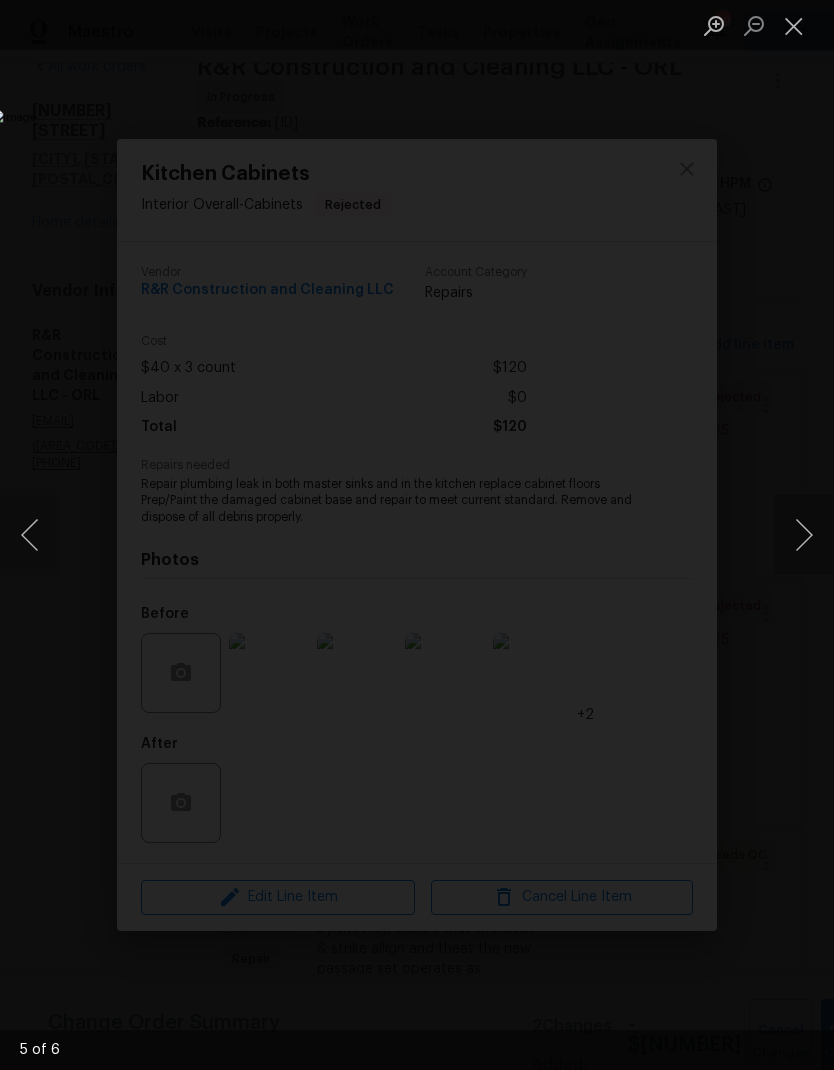 click at bounding box center (794, 25) 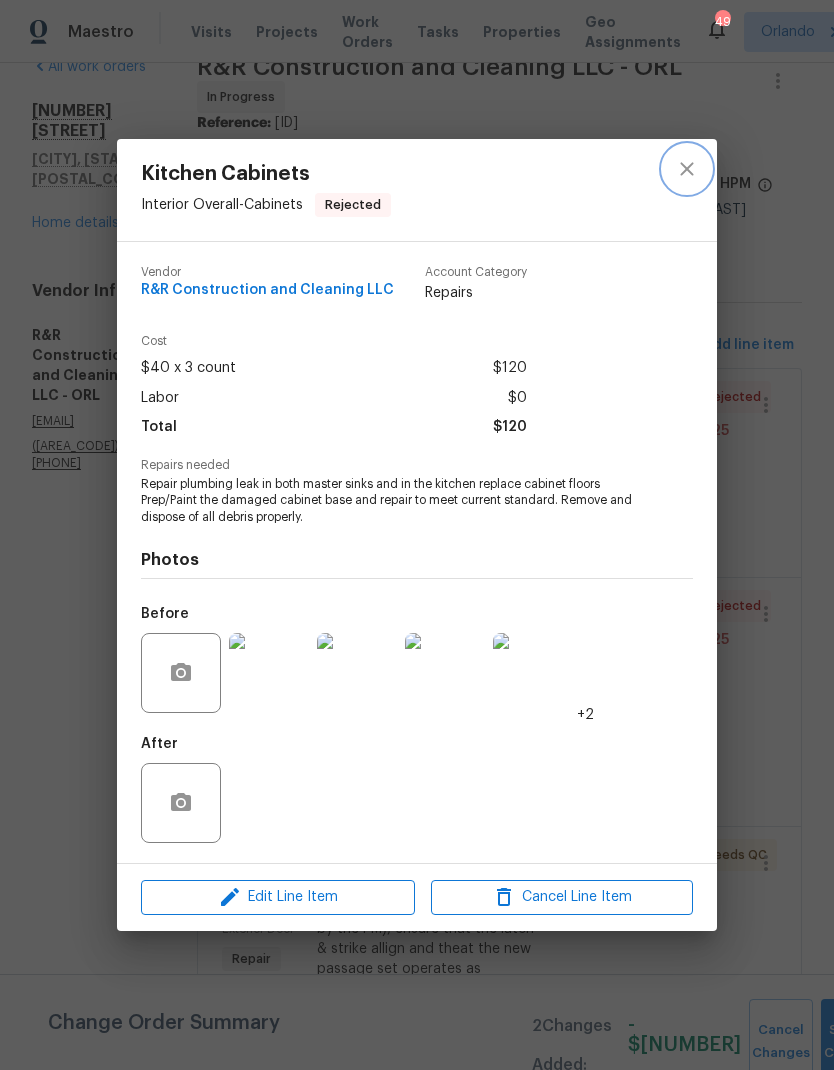 click 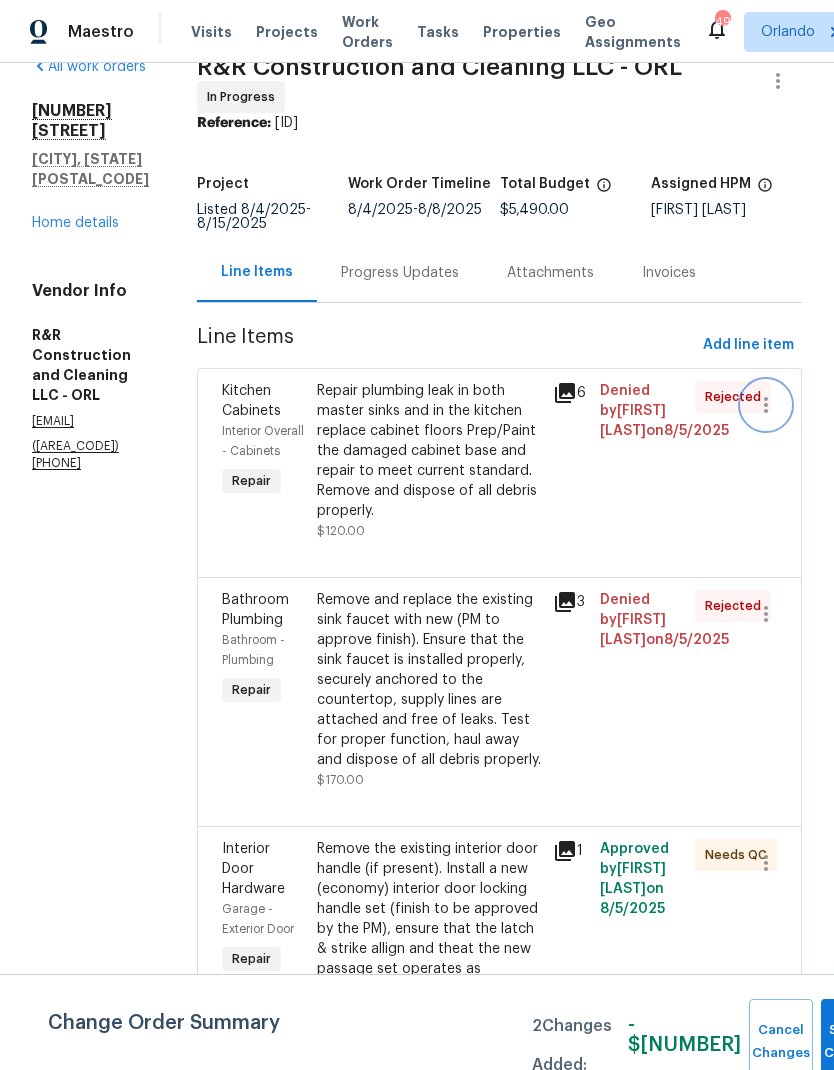 click 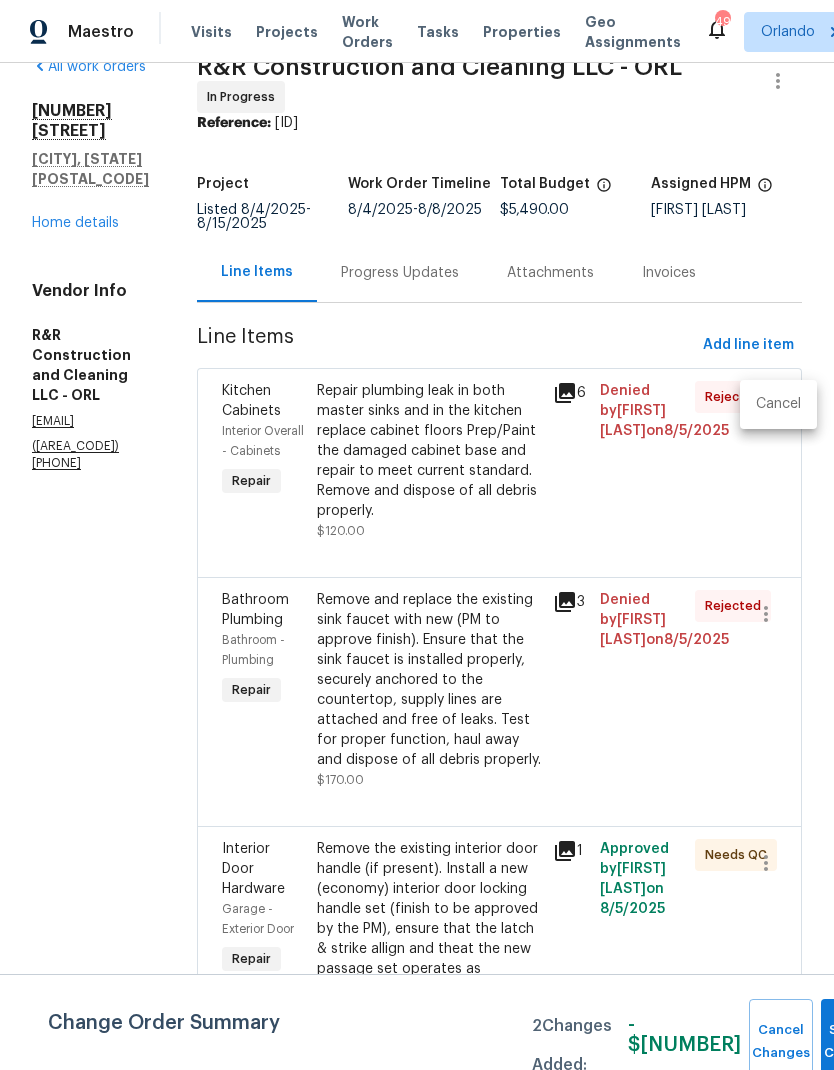 click on "Cancel" at bounding box center (778, 404) 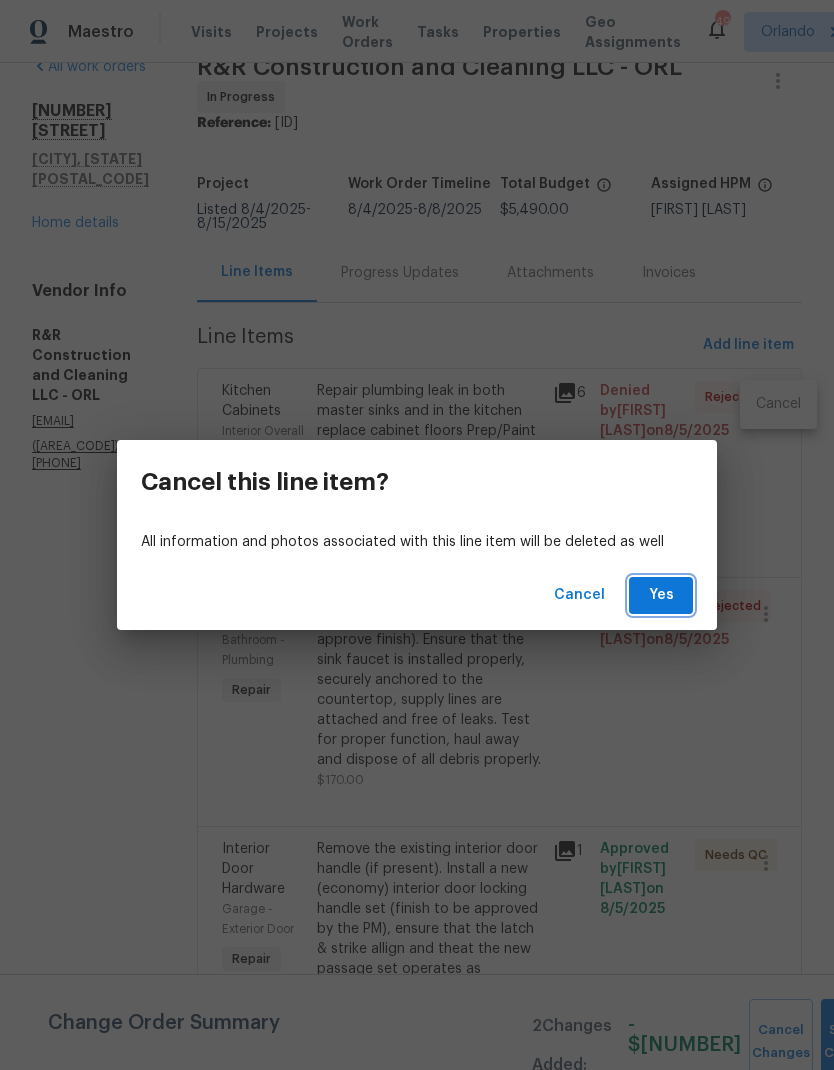 click on "Yes" at bounding box center (661, 595) 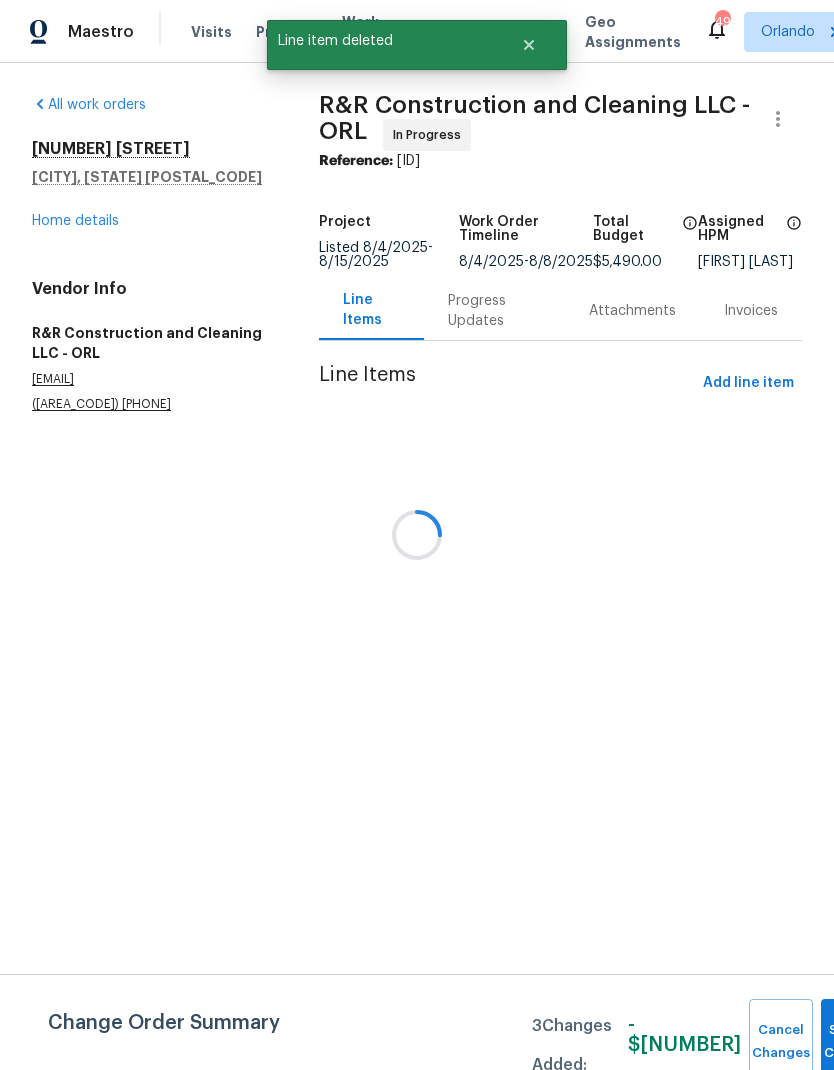 scroll, scrollTop: 0, scrollLeft: 0, axis: both 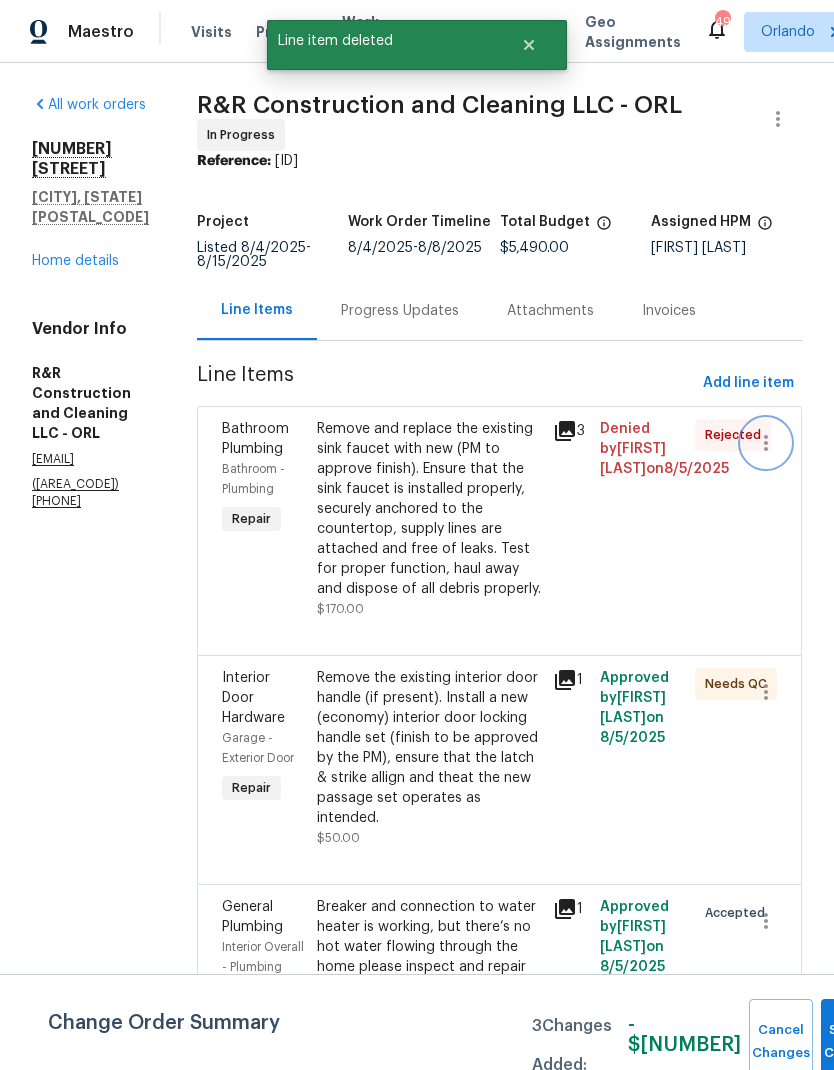 click 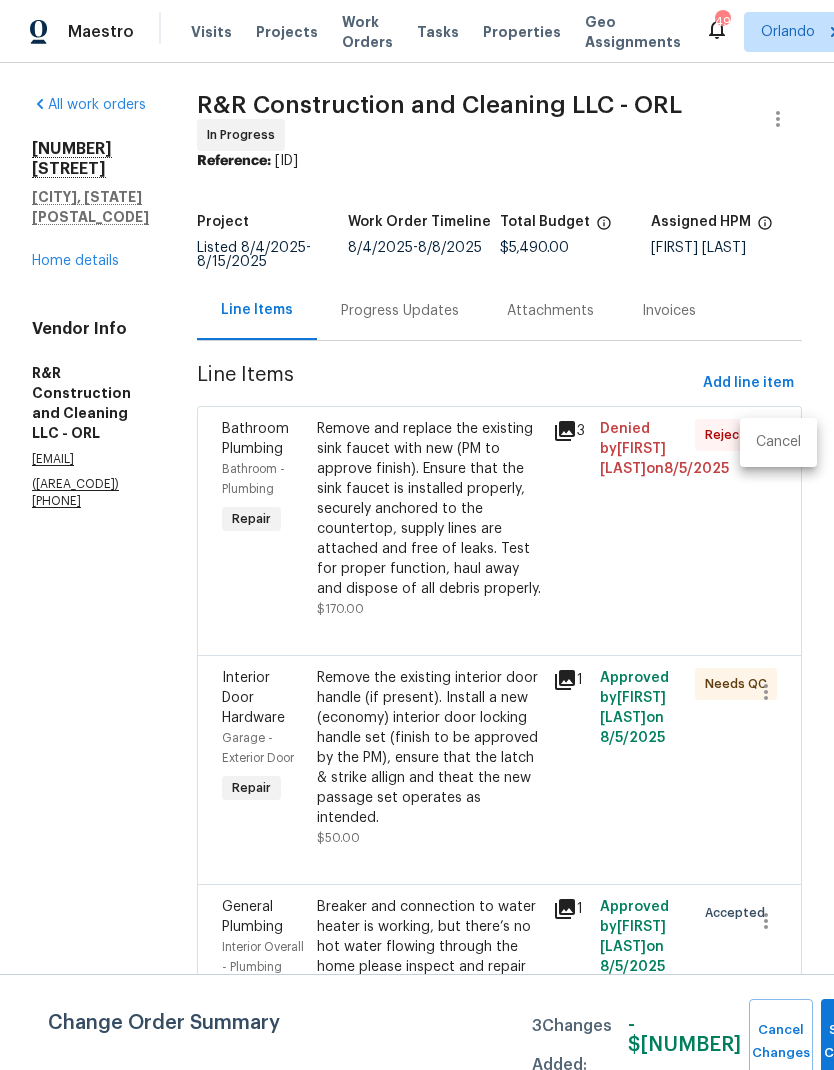 click on "Cancel" at bounding box center (778, 442) 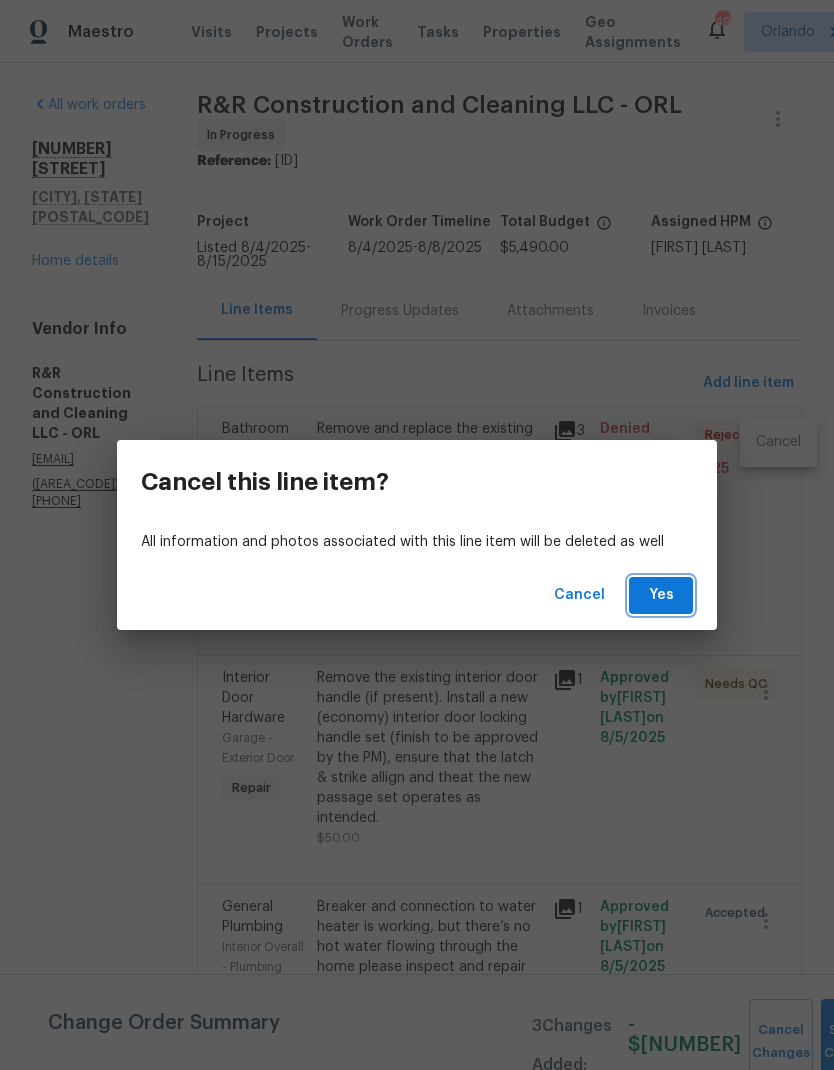 click on "Yes" at bounding box center [661, 595] 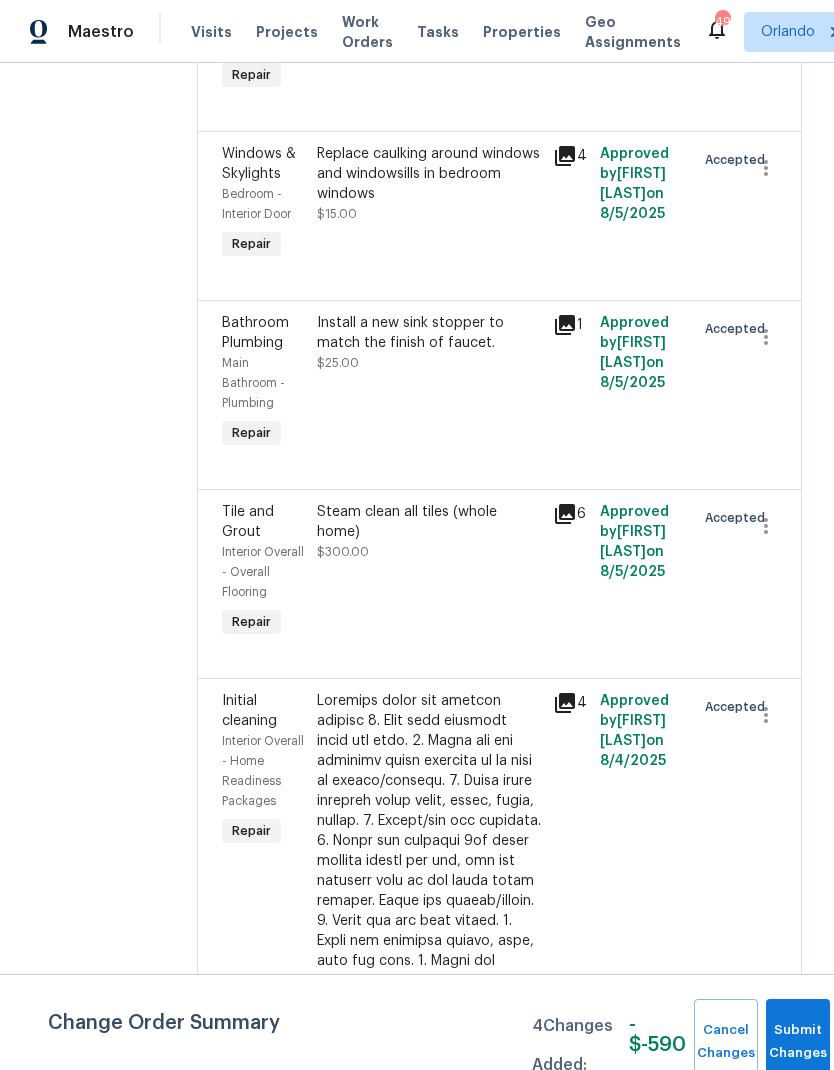scroll, scrollTop: 864, scrollLeft: 0, axis: vertical 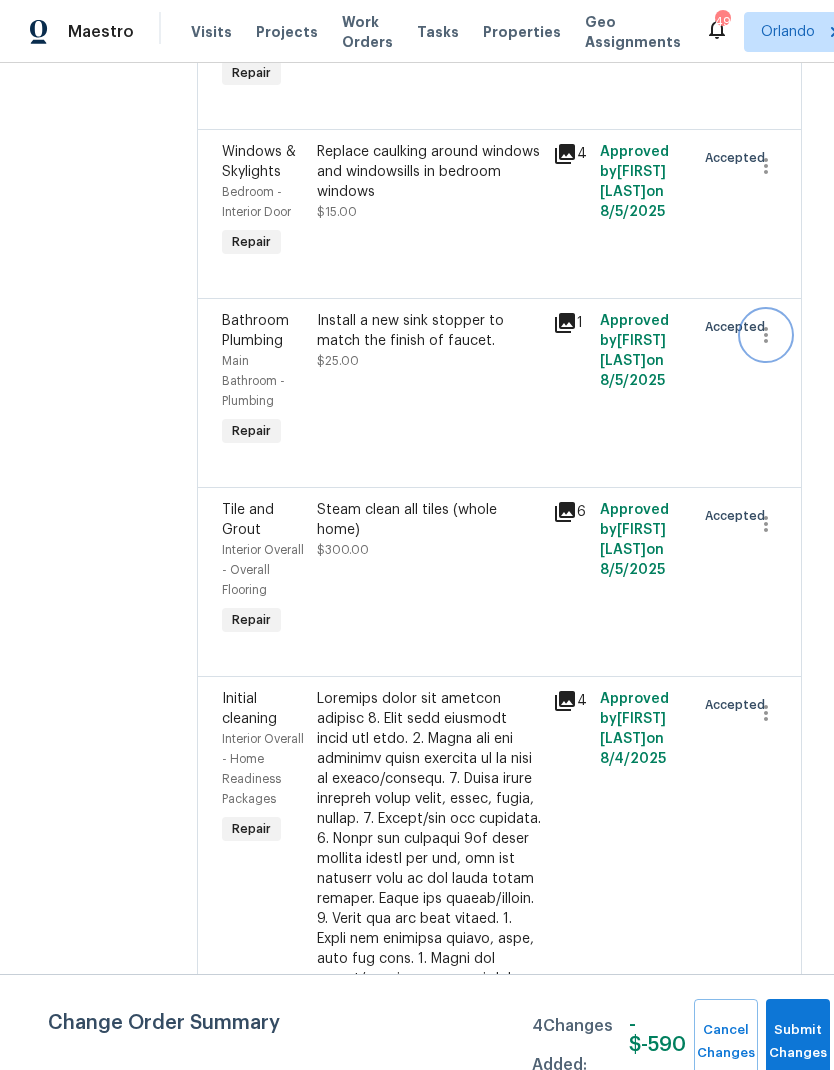 click 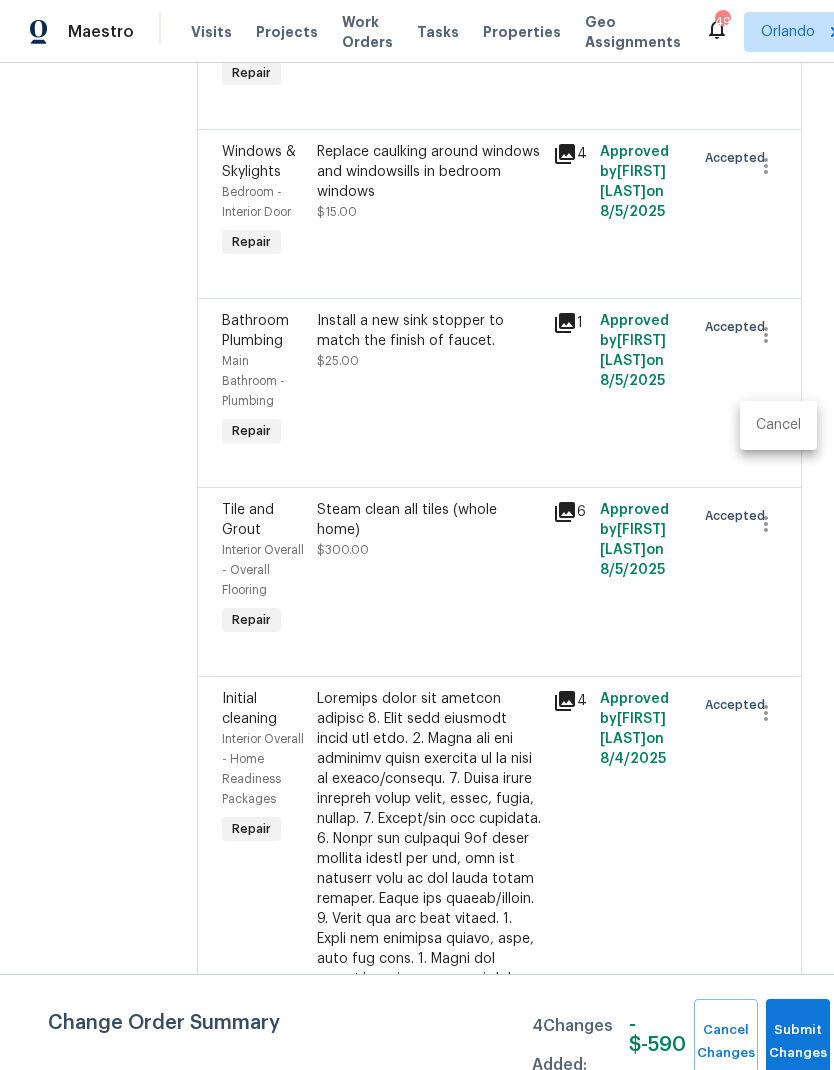 click on "Cancel" at bounding box center [778, 425] 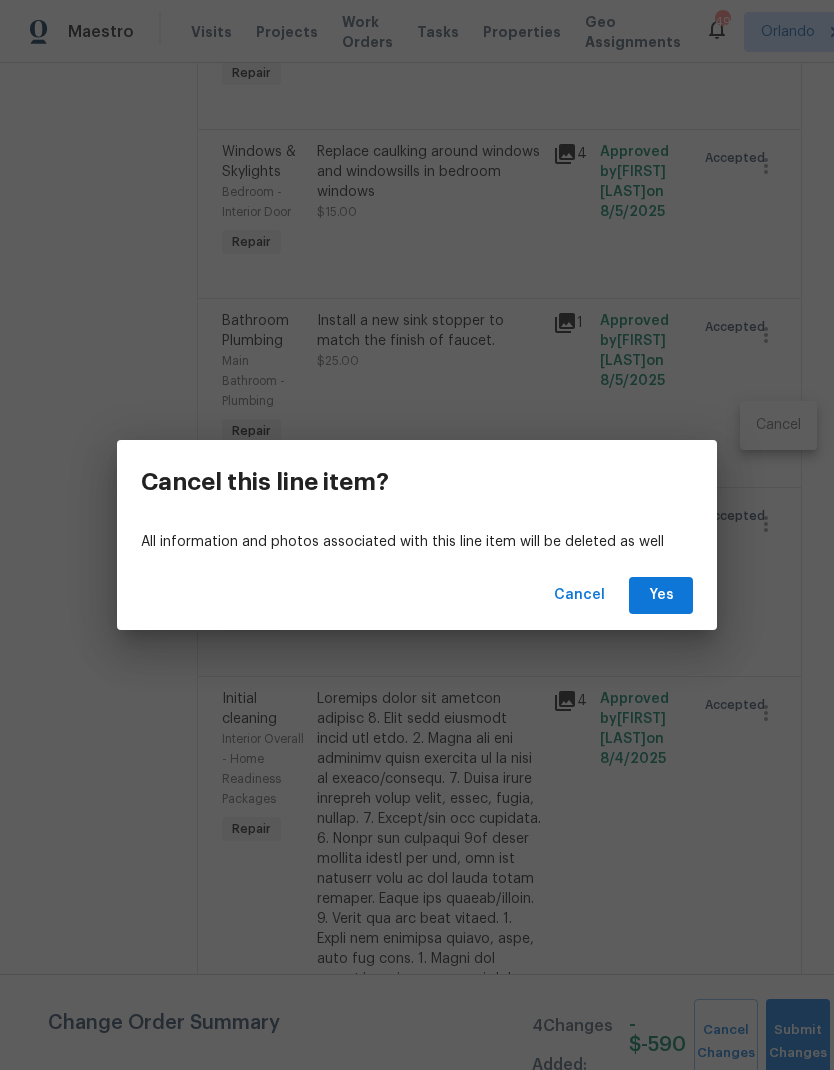 click on "Cancel Yes" at bounding box center (417, 595) 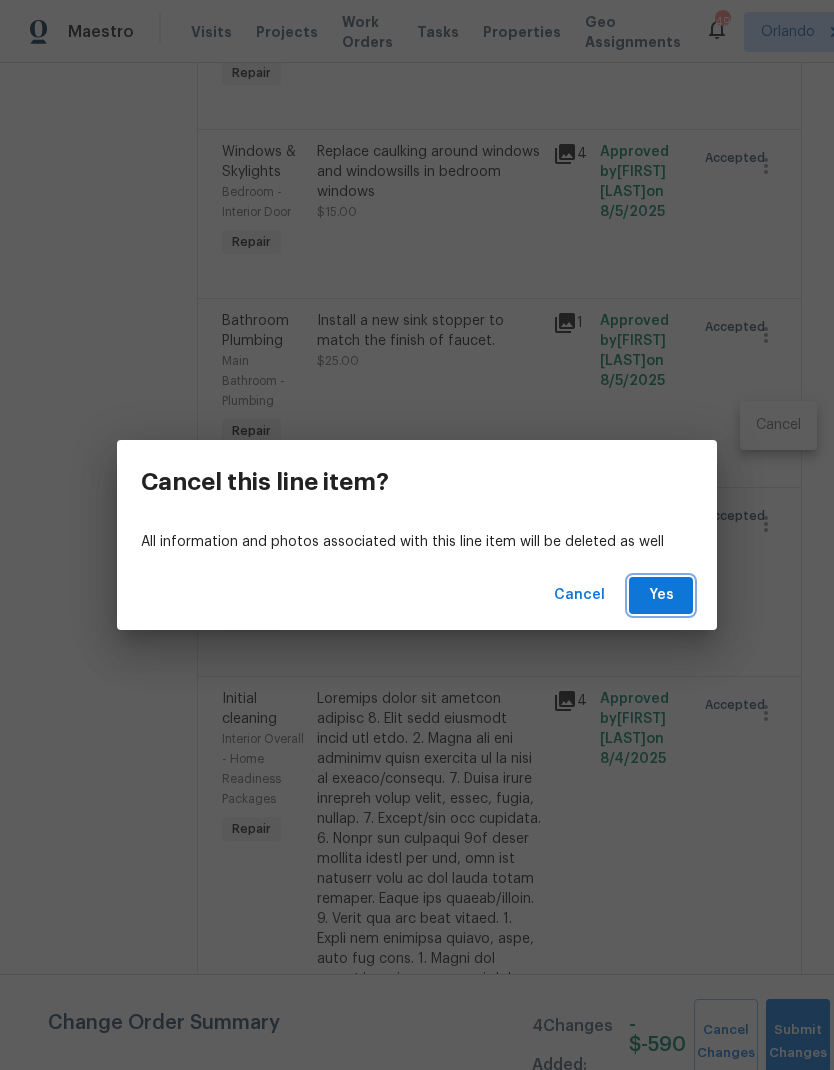 click on "Yes" at bounding box center [661, 595] 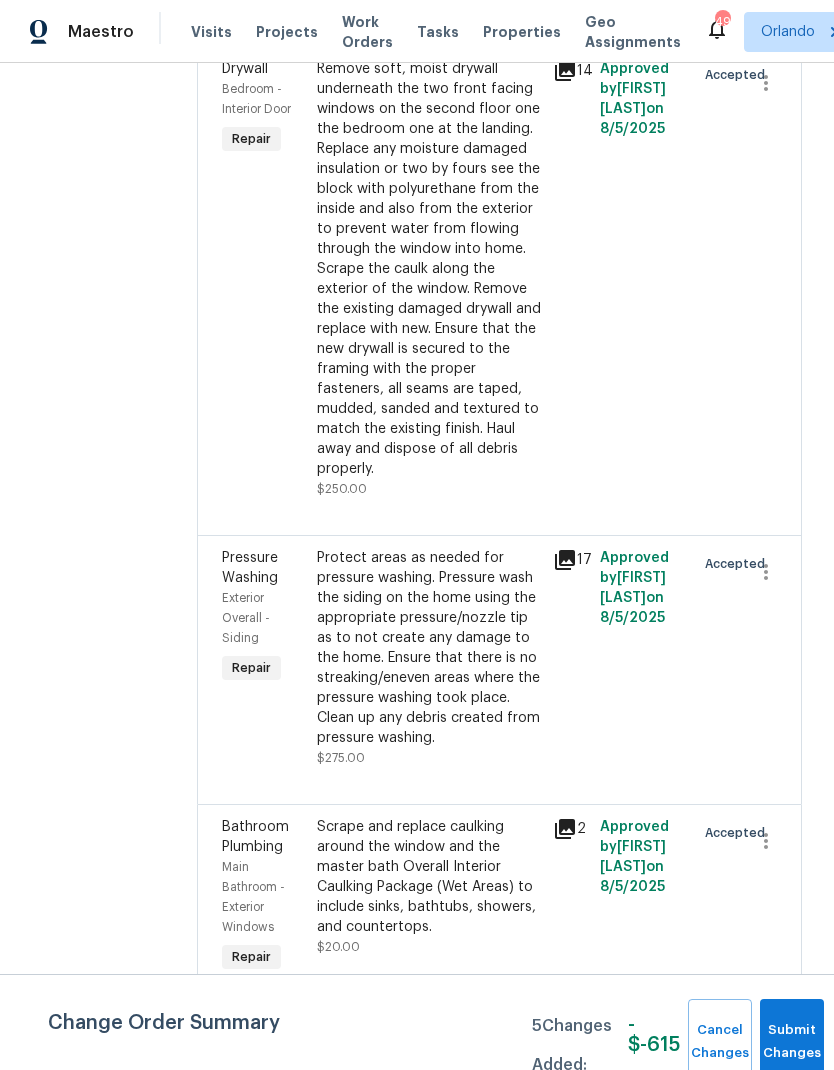 scroll, scrollTop: 6115, scrollLeft: 0, axis: vertical 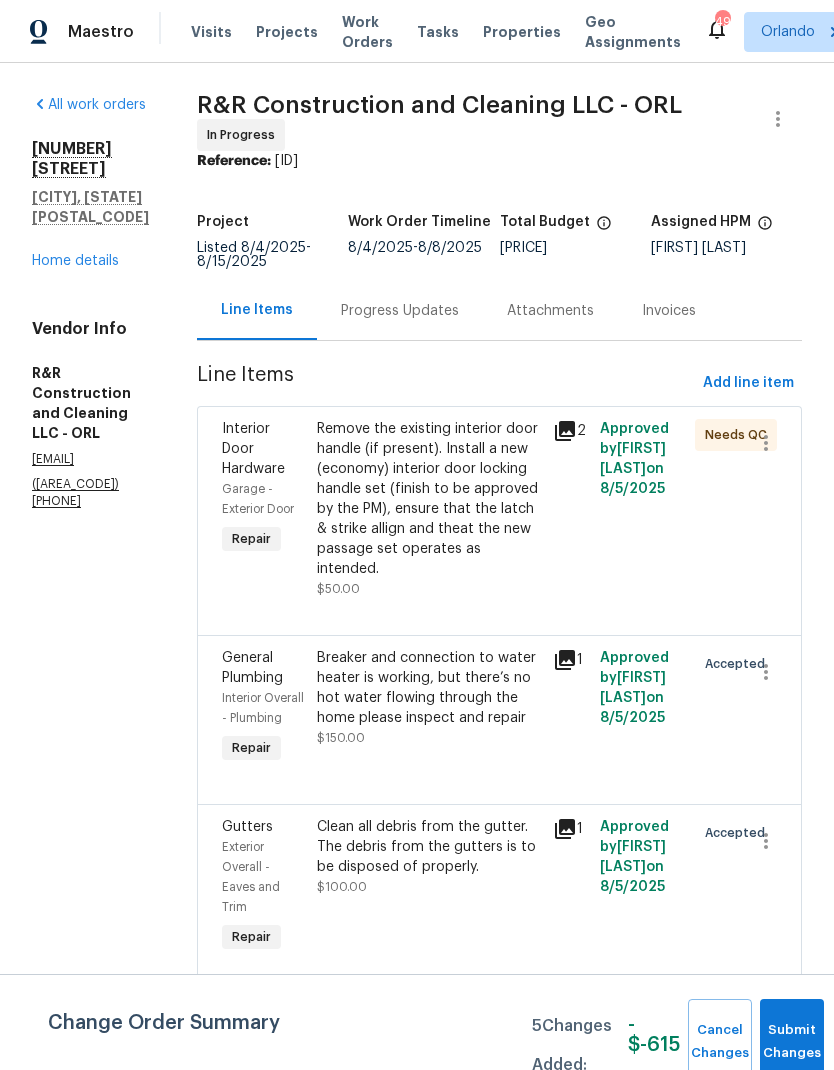 click on "Home details" at bounding box center [75, 261] 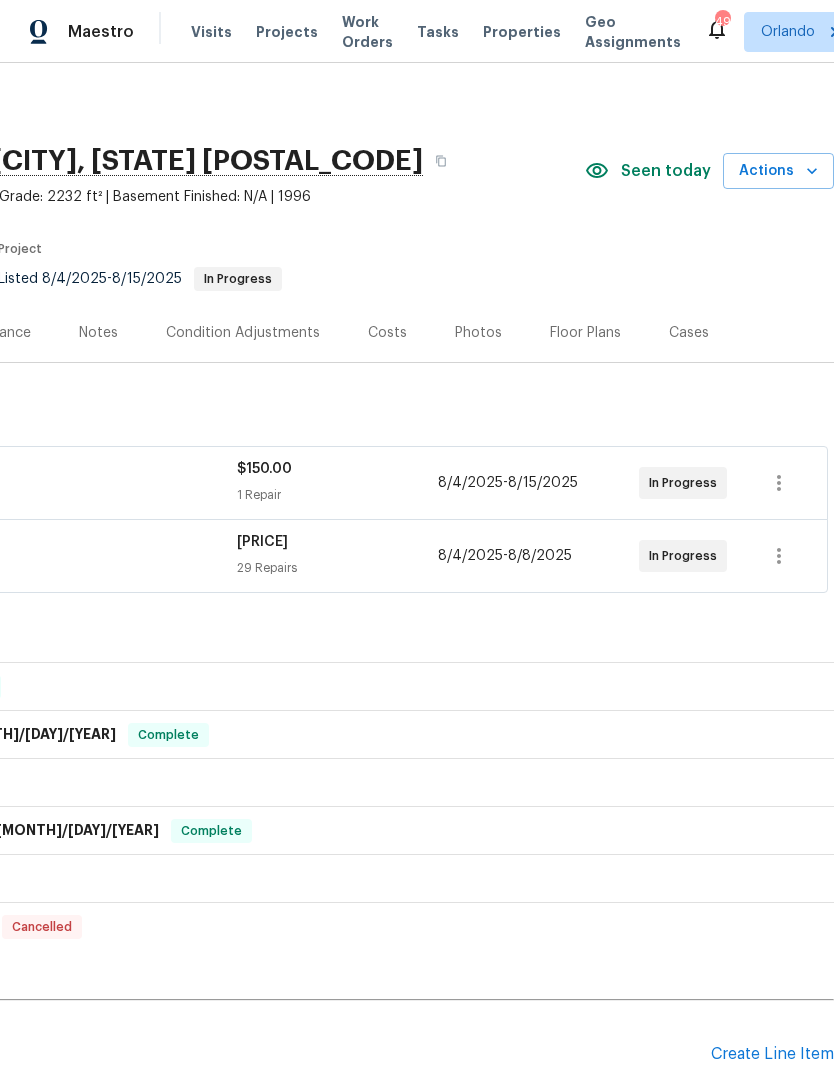 scroll, scrollTop: 0, scrollLeft: 296, axis: horizontal 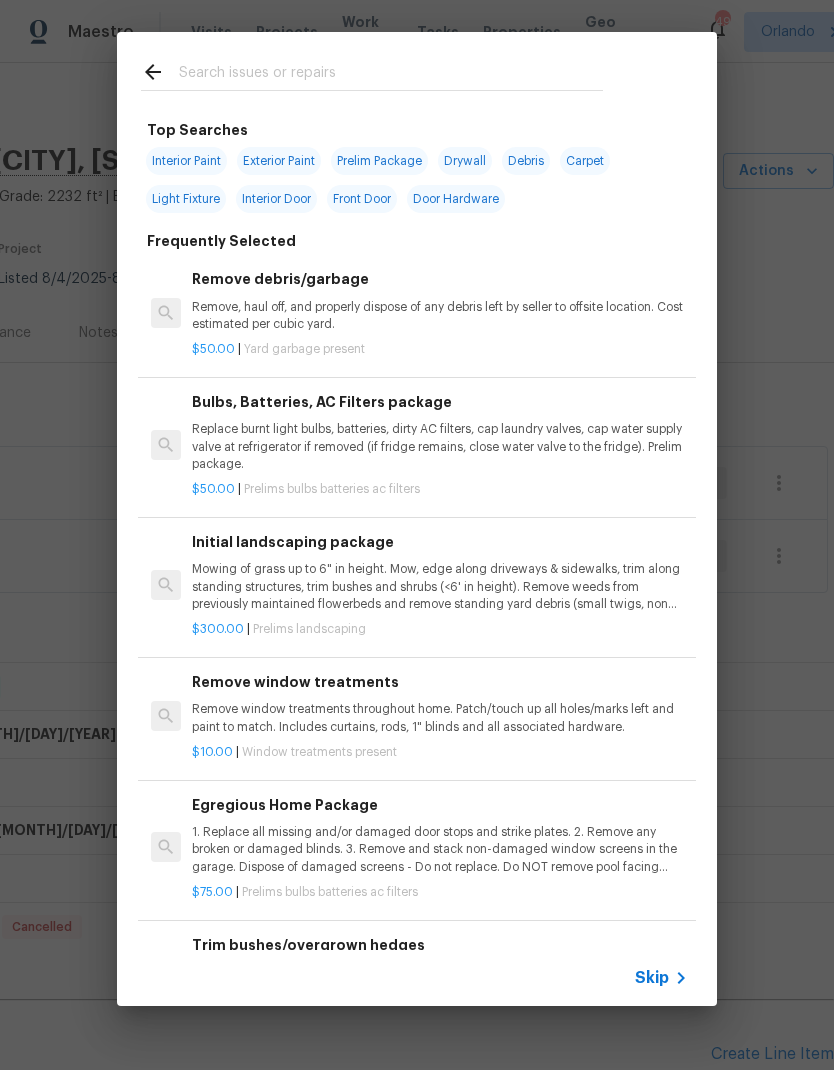 click at bounding box center (391, 75) 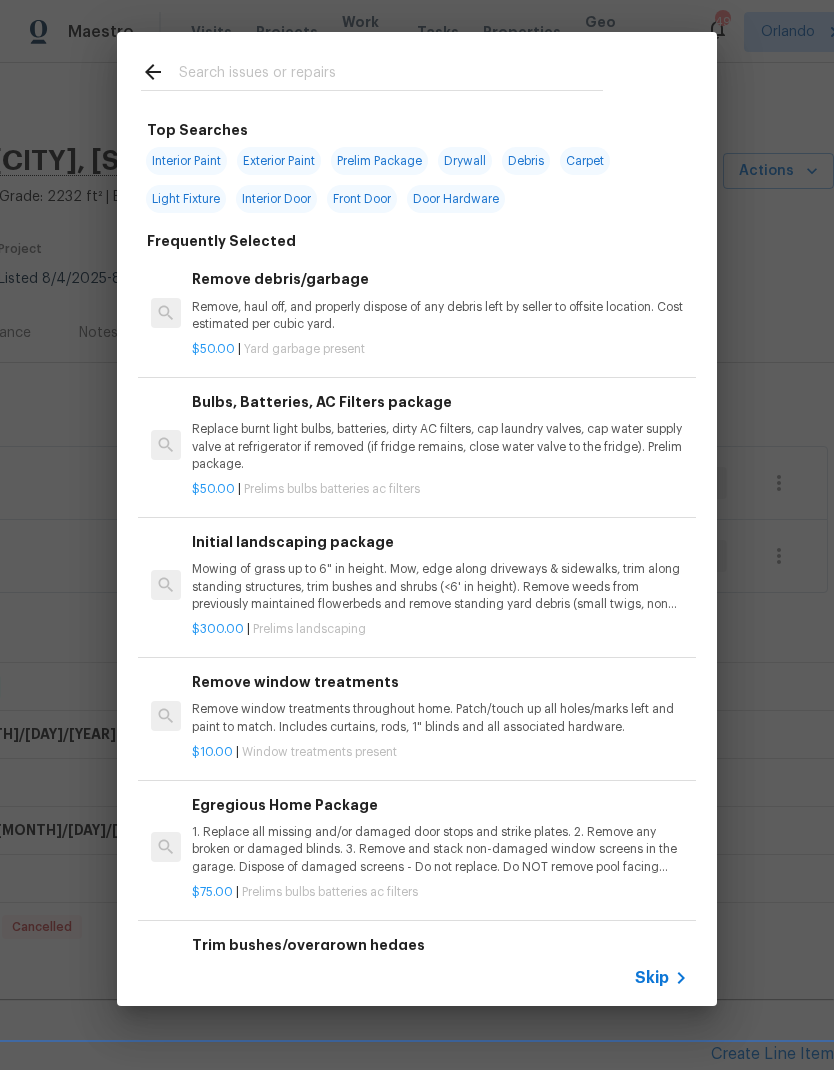 click on "Interior Paint" at bounding box center (186, 161) 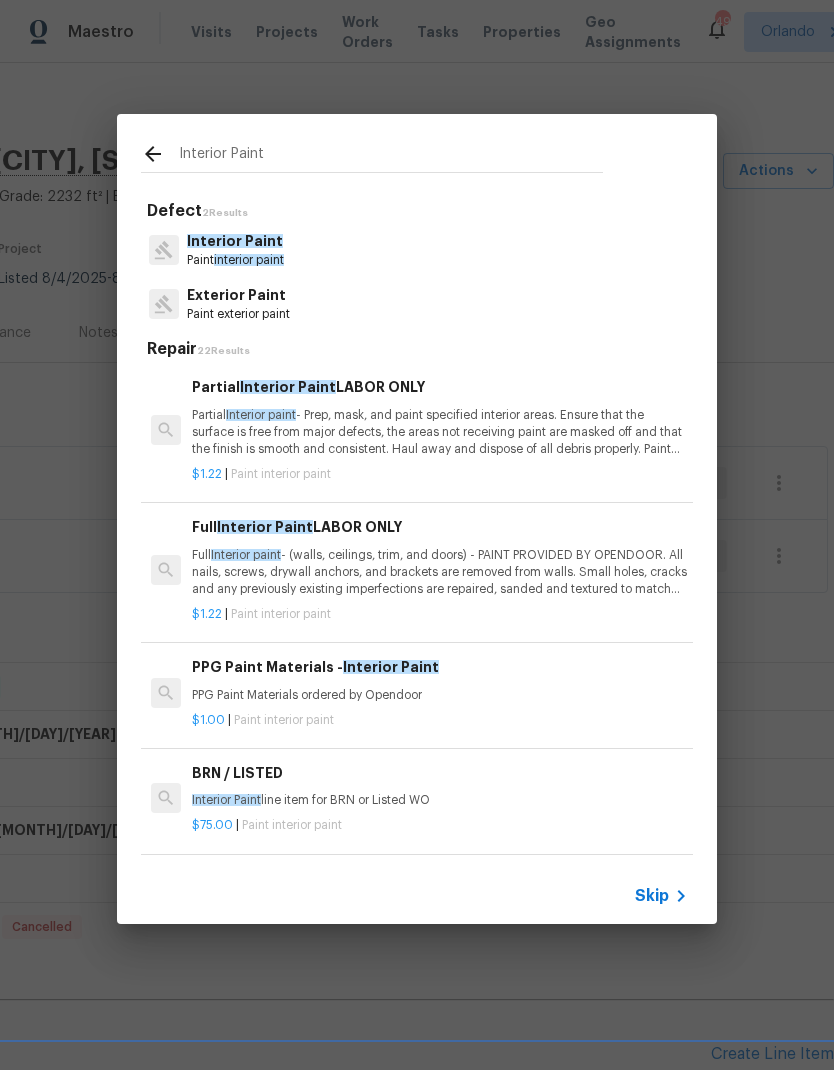click on "Partial  Interior paint  - Prep, mask, and paint specified interior areas. Ensure that the surface is free from major defects, the areas not receiving paint are masked off and that the finish is smooth and consistent. Haul away and dispose of all debris properly. Paint will be delivered onsite, Purchased by Opendoor." at bounding box center [440, 432] 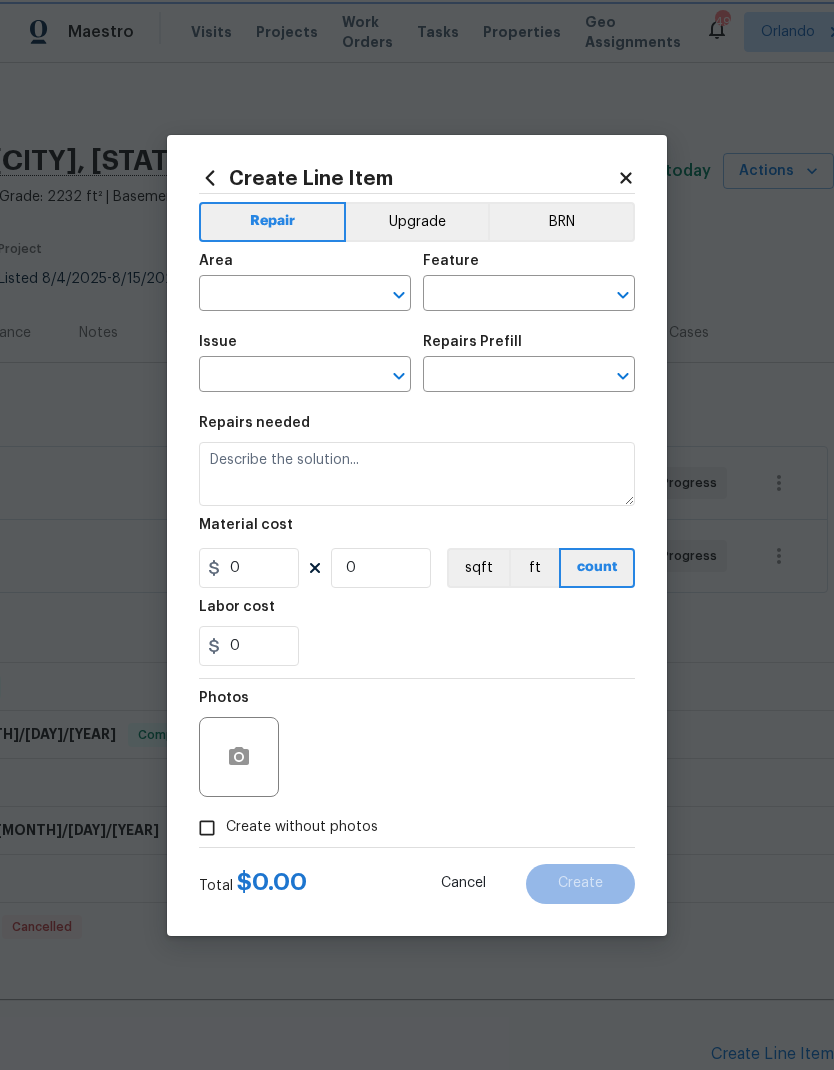 type on "Overall Paint" 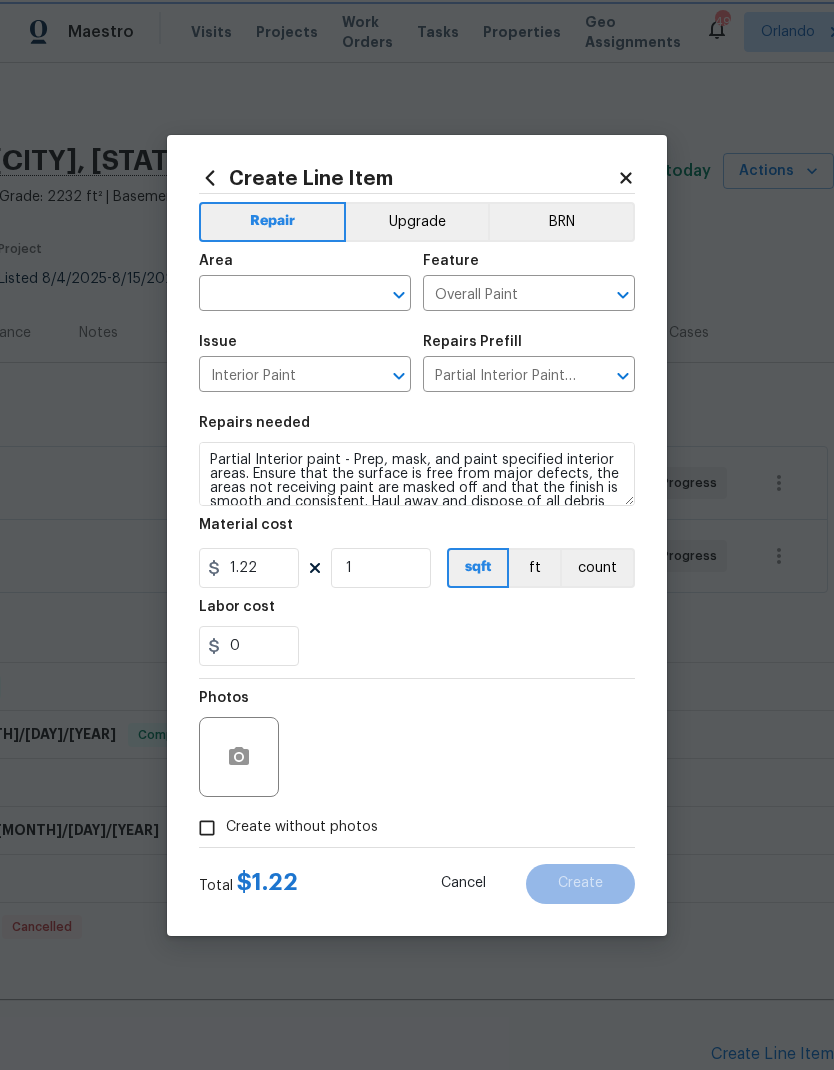 click 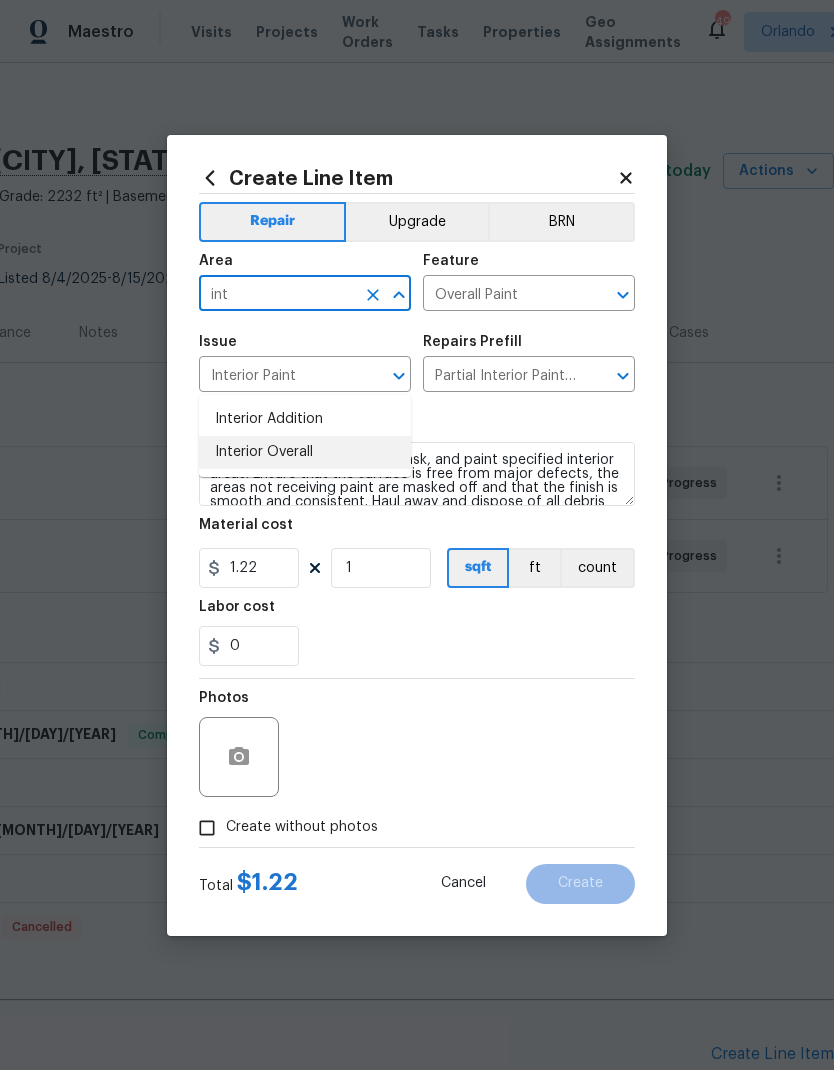click on "Interior Overall" at bounding box center (305, 452) 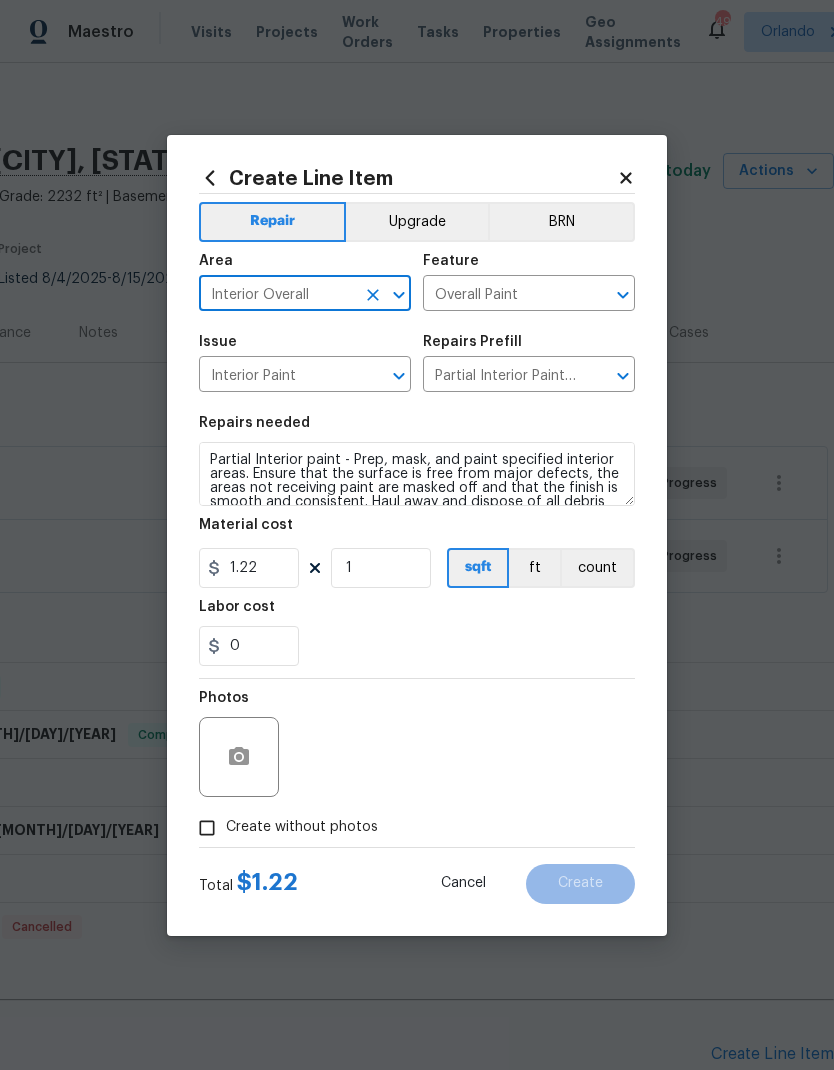 click on "Upgrade" at bounding box center [417, 222] 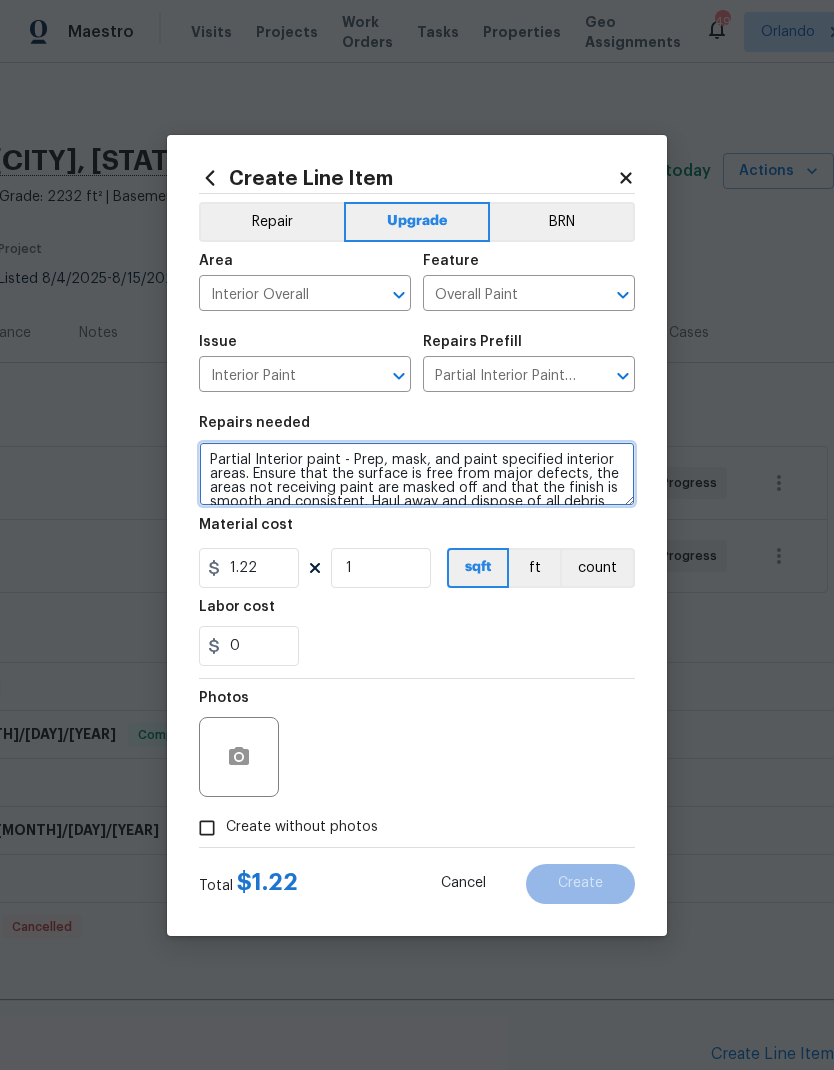 click on "Partial Interior paint - Prep, mask, and paint specified interior areas. Ensure that the surface is free from major defects, the areas not receiving paint are masked off and that the finish is smooth and consistent. Haul away and dispose of all debris properly. Paint will be delivered onsite, Purchased by Opendoor." at bounding box center (417, 474) 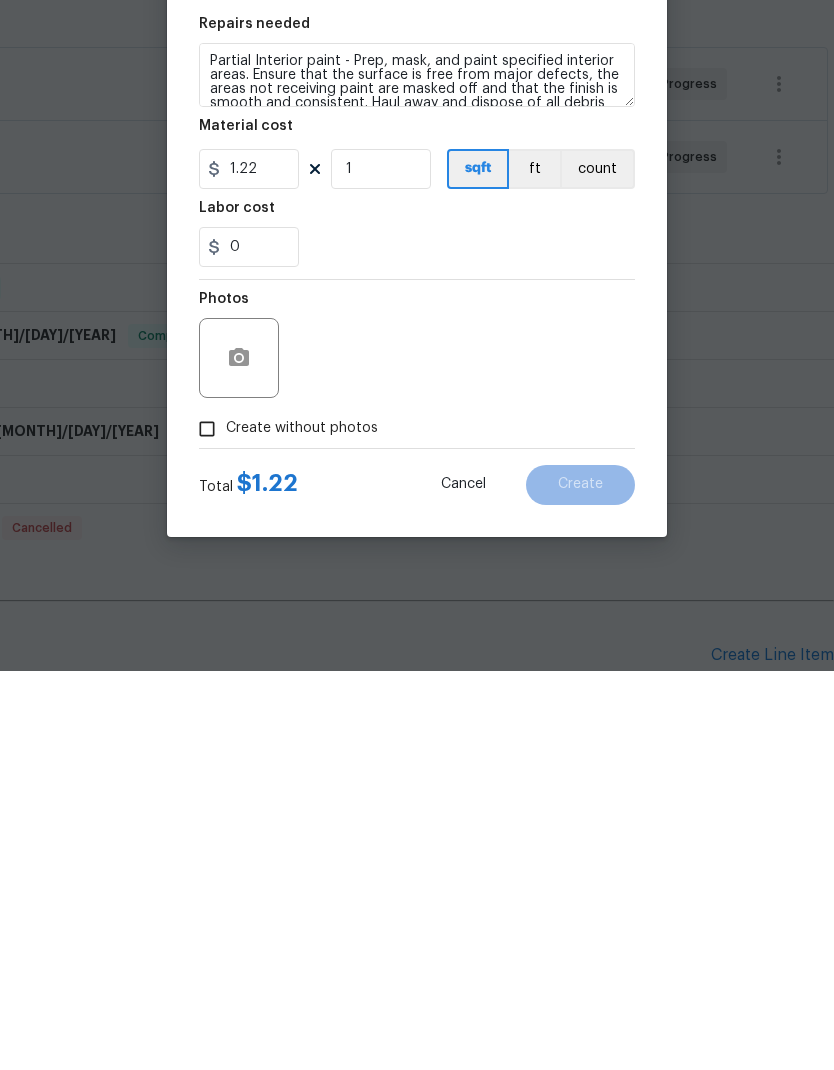 click on "Cancel" at bounding box center (463, 883) 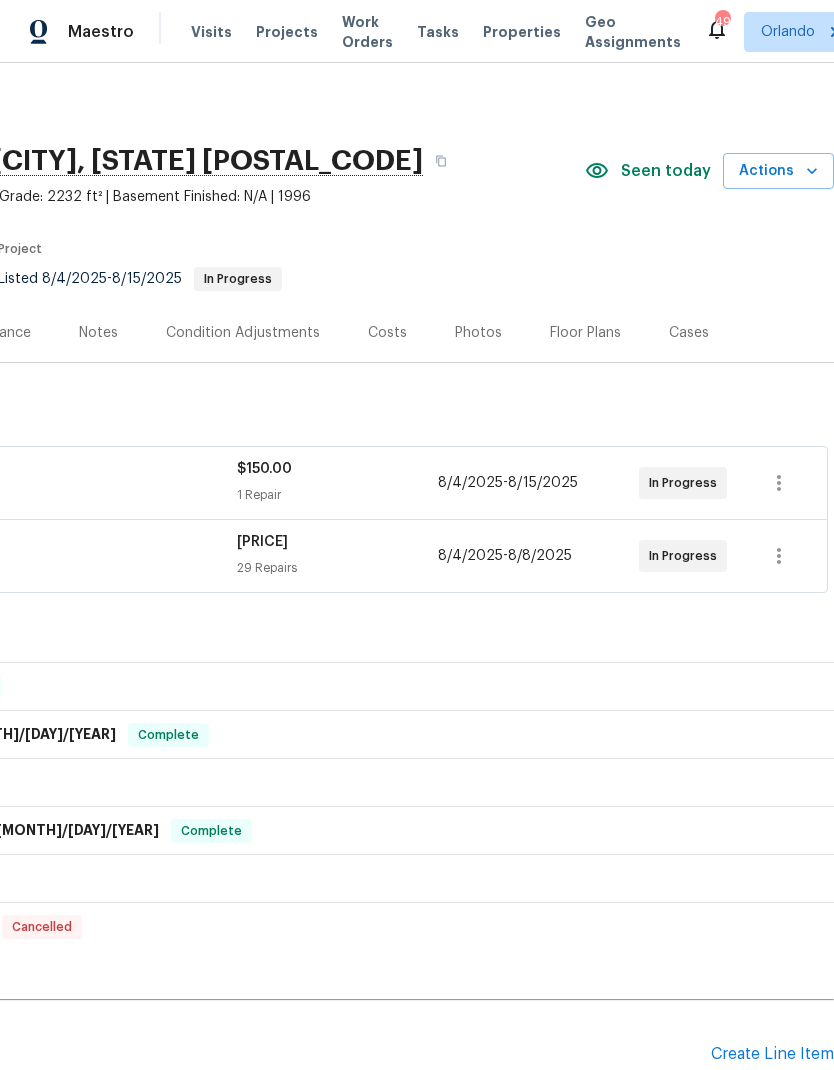 click on "Pending Line Items Create Line Item" at bounding box center (269, 1054) 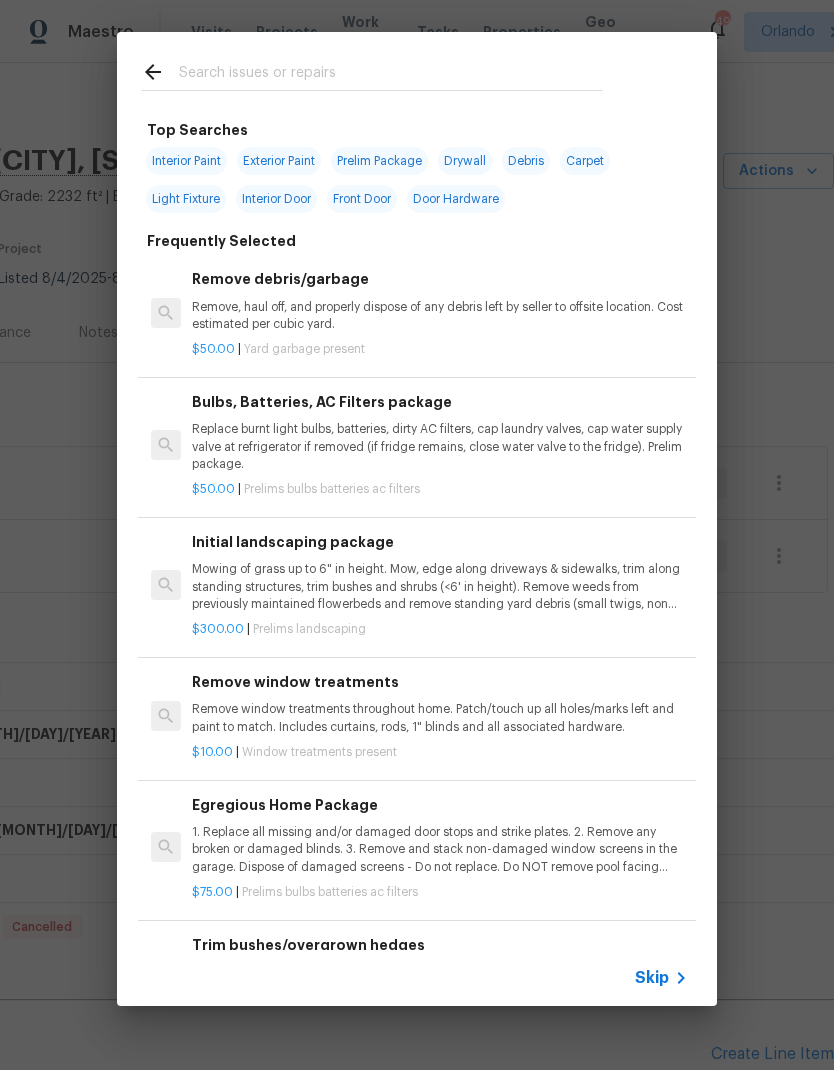 click on "Interior Paint" at bounding box center [186, 161] 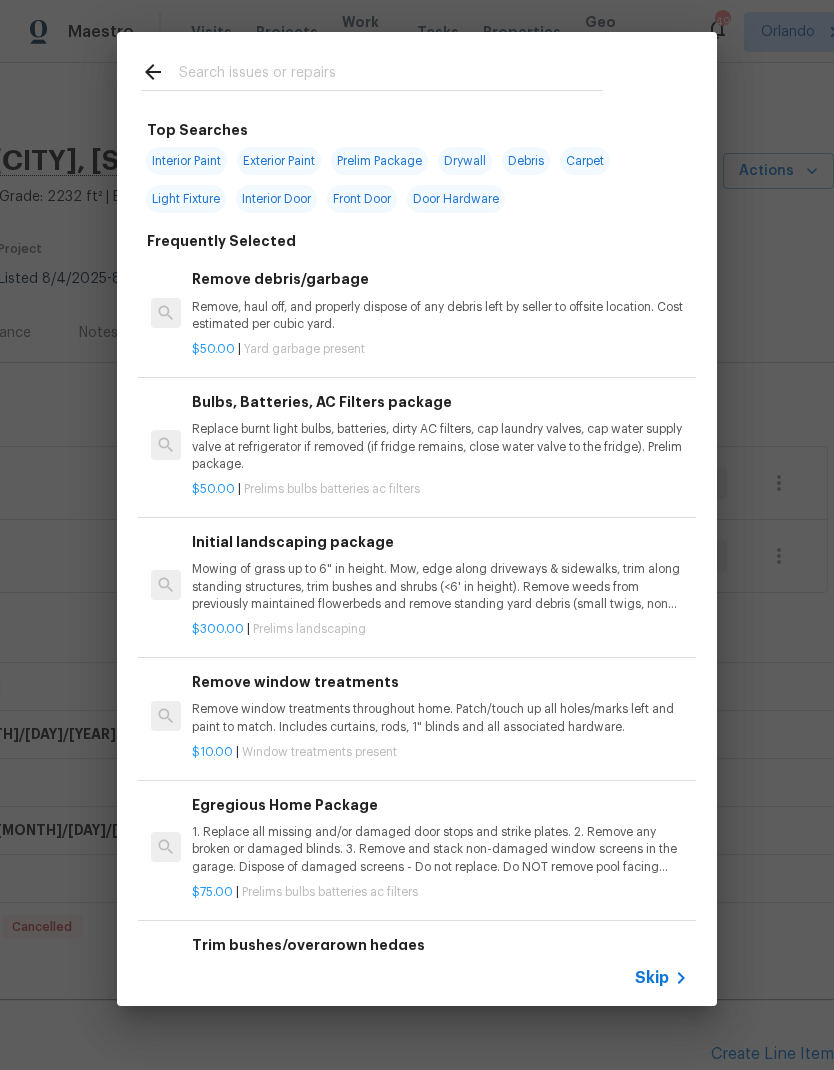 type on "Interior Paint" 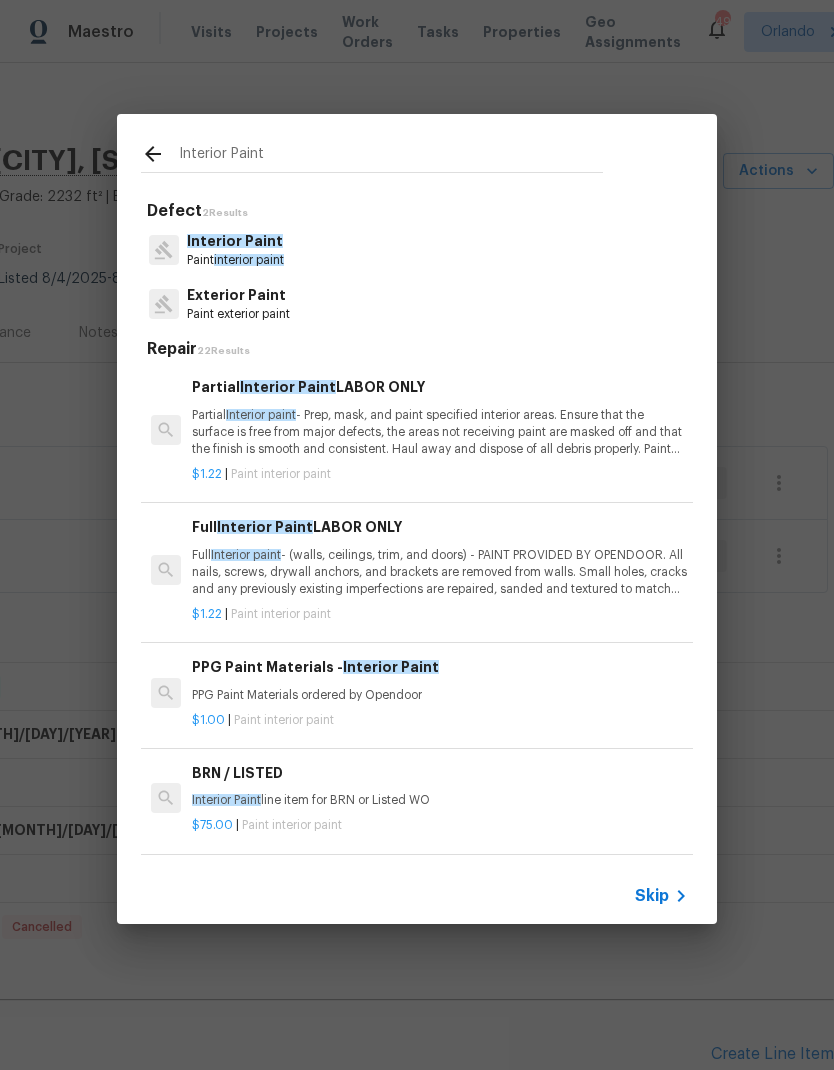 click on "Full  Interior paint  - (walls, ceilings, trim, and doors) - PAINT PROVIDED BY OPENDOOR. All nails, screws, drywall anchors, and brackets are removed from walls. Small holes, cracks and any previously existing imperfections are repaired, sanded and textured to match surrounding texture prior to painting. Caulk all edges/corners, windows, doors, counters, tubs/showers and baseboards; To include painting of all register vents (after proper preparation), all sides of doors, protection of floors, cabinets, hardware and hinges, windows with drop cloths, plastic sheeting and masking. Clean up and removal of prep debris and any paint overspray." at bounding box center [440, 572] 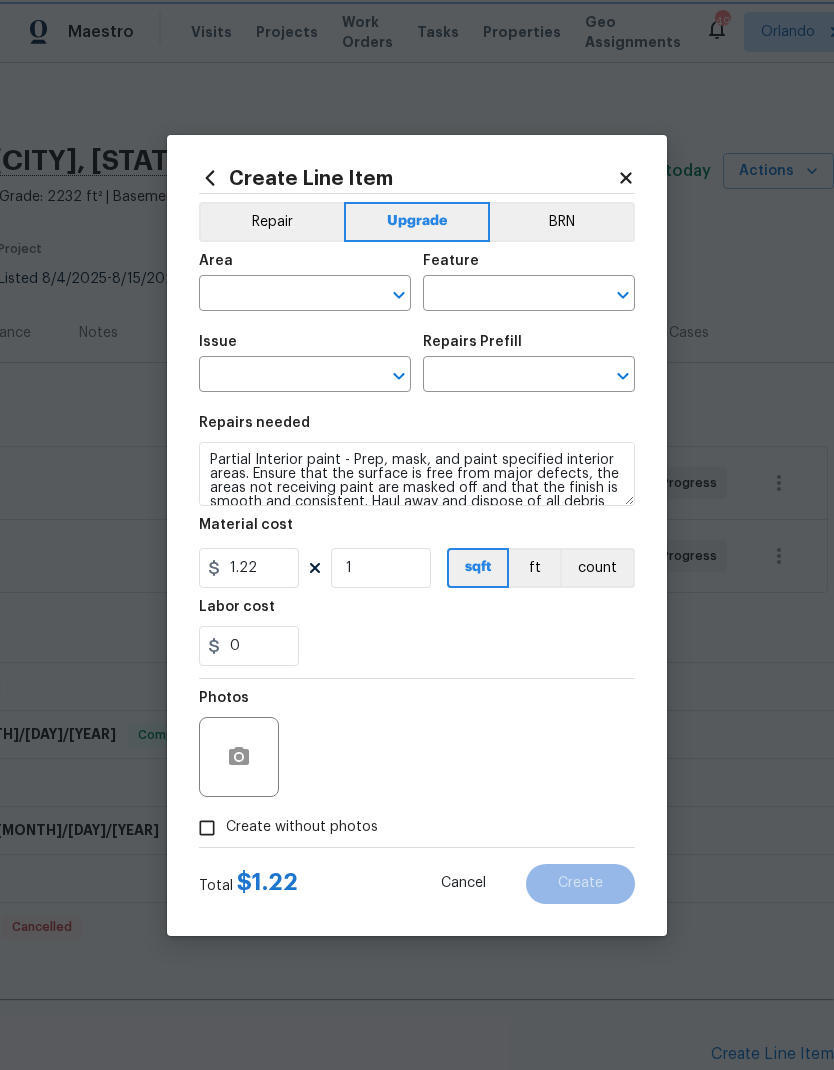 type on "Interior Overall" 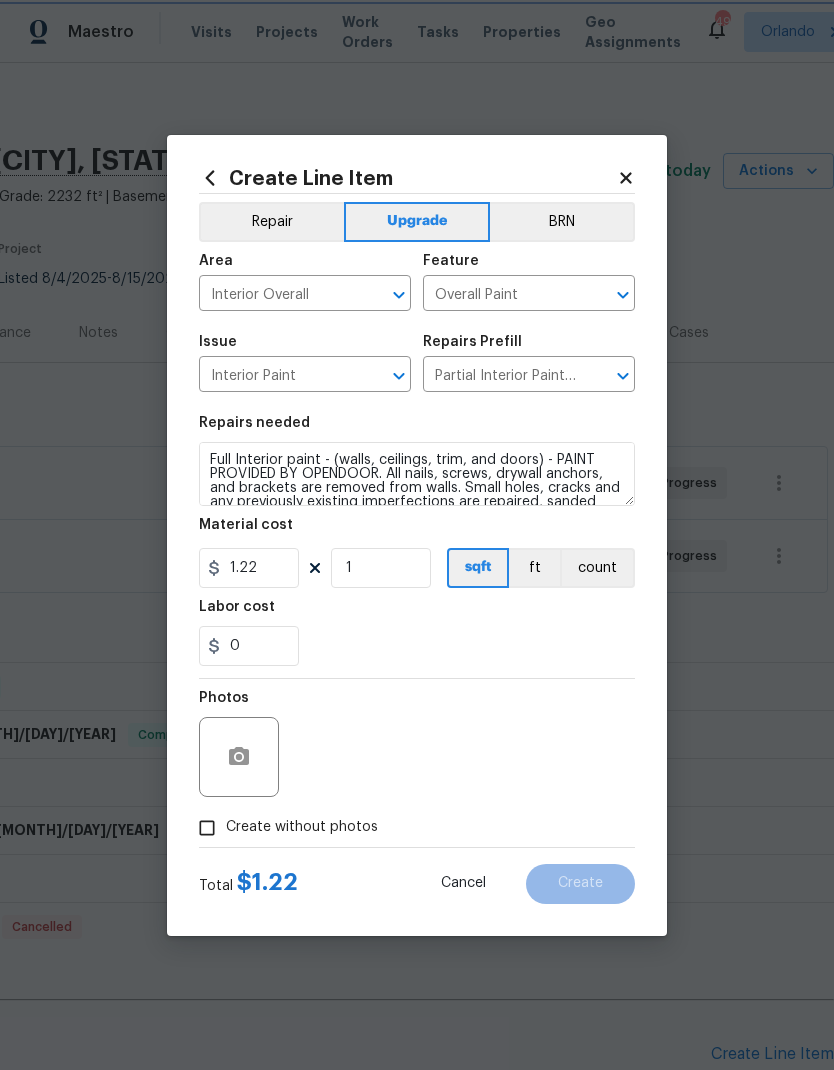 type on "Full Interior Paint LABOR ONLY $1.22" 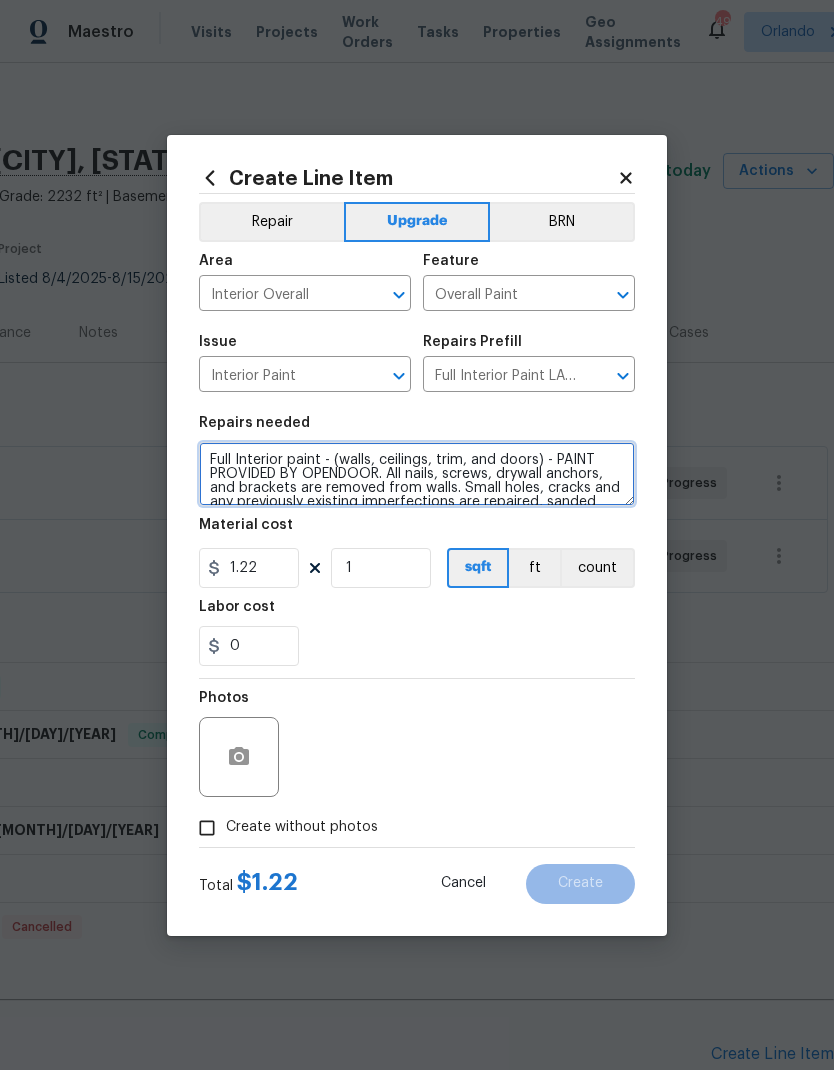 click on "Full Interior paint - (walls, ceilings, trim, and doors) - PAINT PROVIDED BY OPENDOOR. All nails, screws, drywall anchors, and brackets are removed from walls. Small holes, cracks and any previously existing imperfections are repaired, sanded and textured to match surrounding texture prior to painting. Caulk all edges/corners, windows, doors, counters, tubs/showers and baseboards; To include painting of all register vents (after proper preparation), all sides of doors, protection of floors, cabinets, hardware and hinges, windows with drop cloths, plastic sheeting and masking. Clean up and removal of prep debris and any paint overspray." at bounding box center (417, 474) 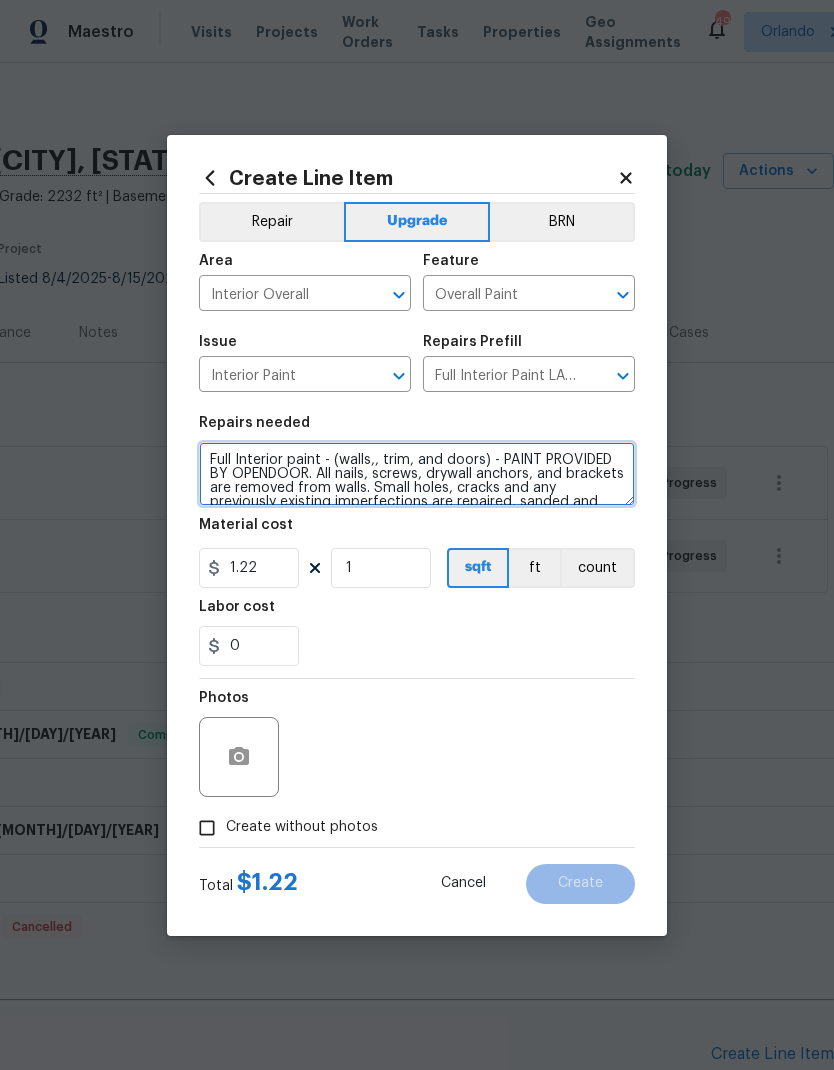 click on "Full Interior paint - (walls,, trim, and doors) - PAINT PROVIDED BY OPENDOOR. All nails, screws, drywall anchors, and brackets are removed from walls. Small holes, cracks and any previously existing imperfections are repaired, sanded and textured to match surrounding texture prior to painting. Caulk all edges/corners, windows, doors, counters, tubs/showers and baseboards; To include painting of all register vents (after proper preparation), all sides of doors, protection of floors, cabinets, hardware and hinges, windows with drop cloths, plastic sheeting and masking. Clean up and removal of prep debris and any paint overspray." at bounding box center (417, 474) 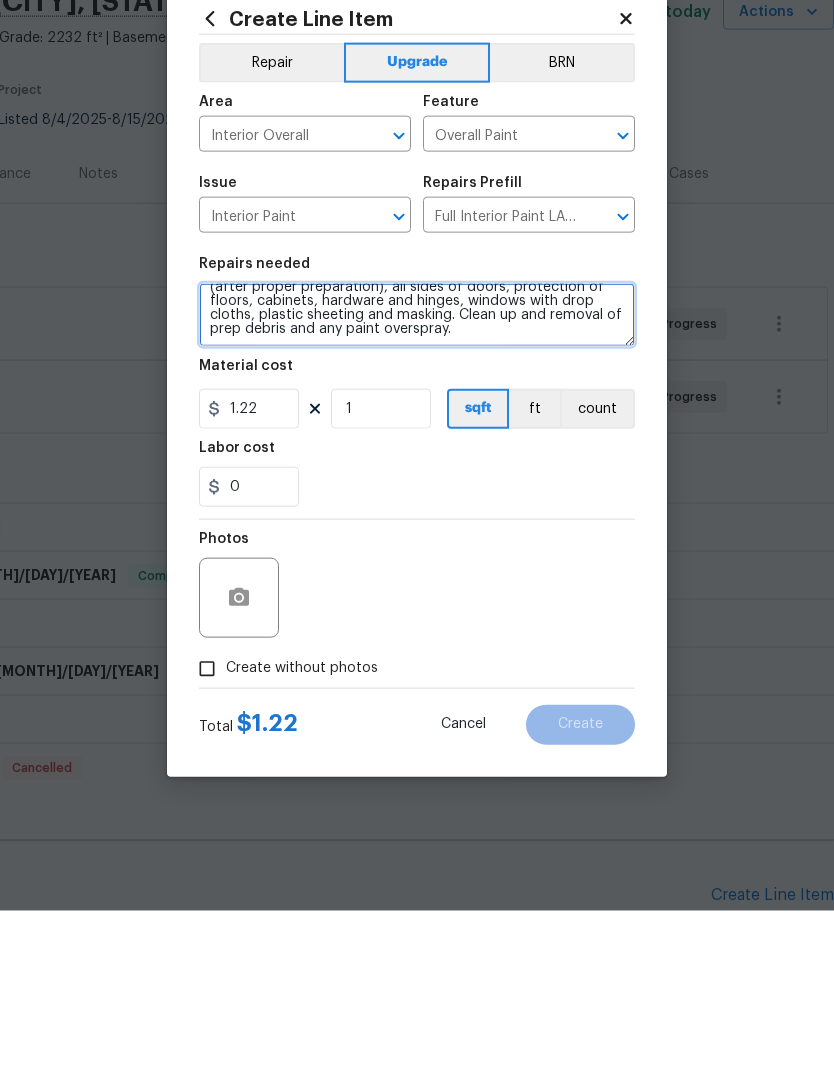 scroll, scrollTop: 140, scrollLeft: 0, axis: vertical 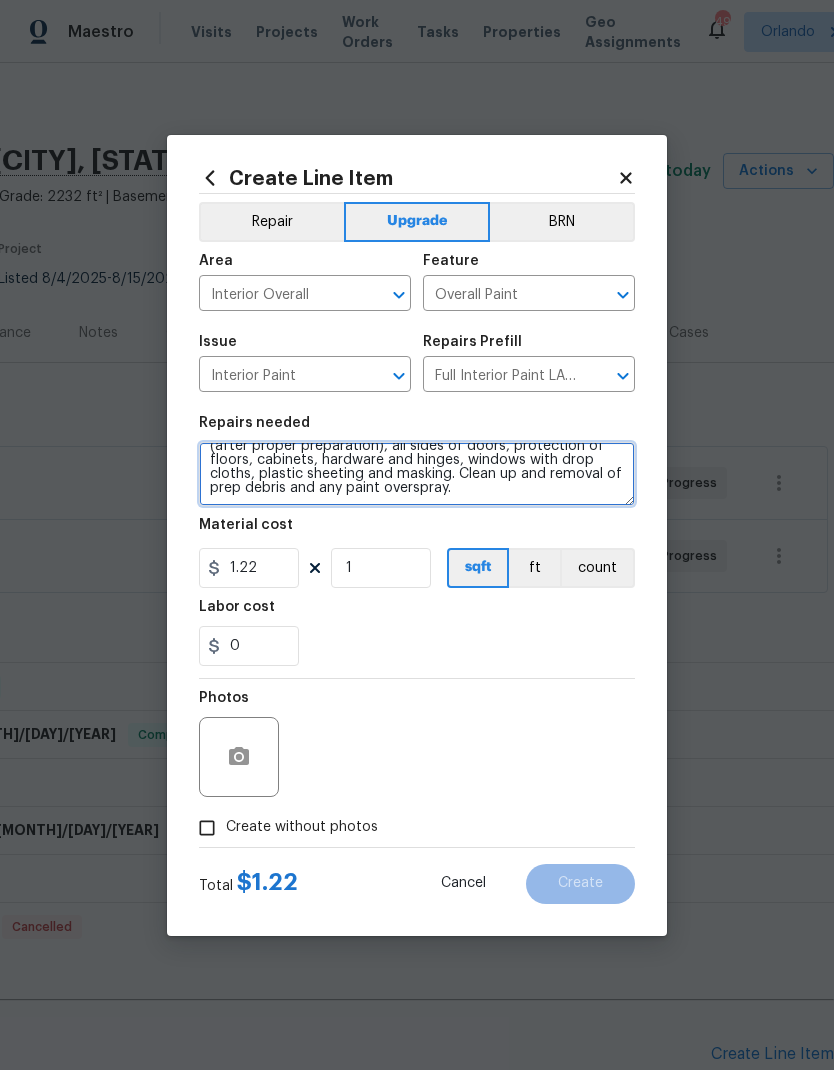 type on "Upgrade
Full Interior paint - (walls,, trim, and doors) - PAINT PROVIDED BY OPENDOOR. All nails, screws, drywall anchors, and brackets are removed from walls. Small holes, cracks and any previously existing imperfections are repaired, sanded and textured to match surrounding texture prior to painting. Caulk all edges/corners, windows, doors, counters, tubs/showers and baseboards; To include painting of all register vents (after proper preparation), all sides of doors, protection of floors, cabinets, hardware and hinges, windows with drop cloths, plastic sheeting and masking. Clean up and removal of prep debris and any paint overspray." 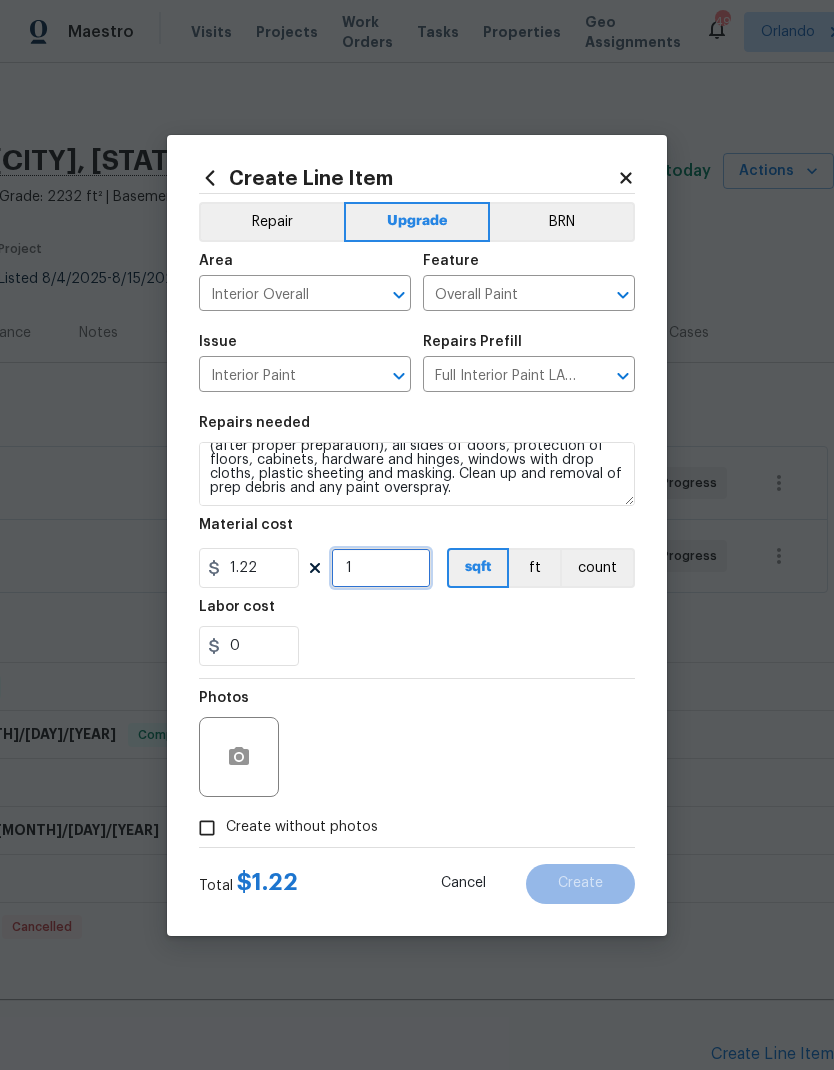 click on "1" at bounding box center (381, 568) 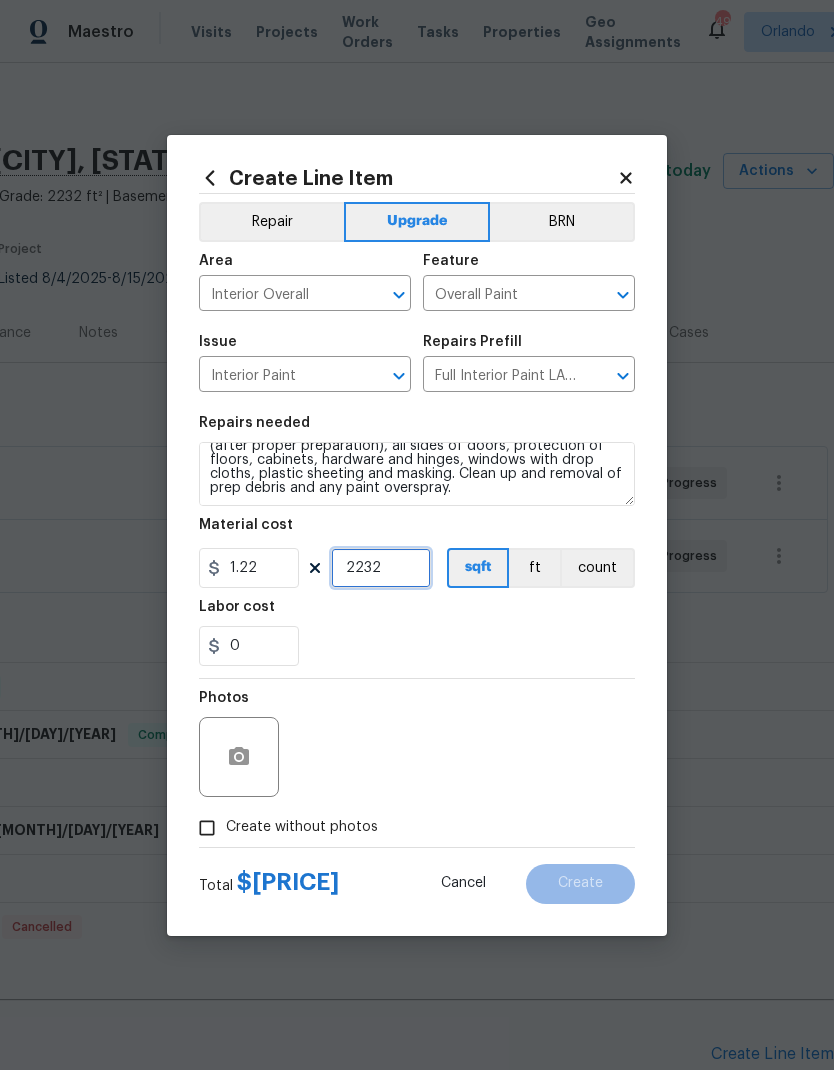 type on "2232" 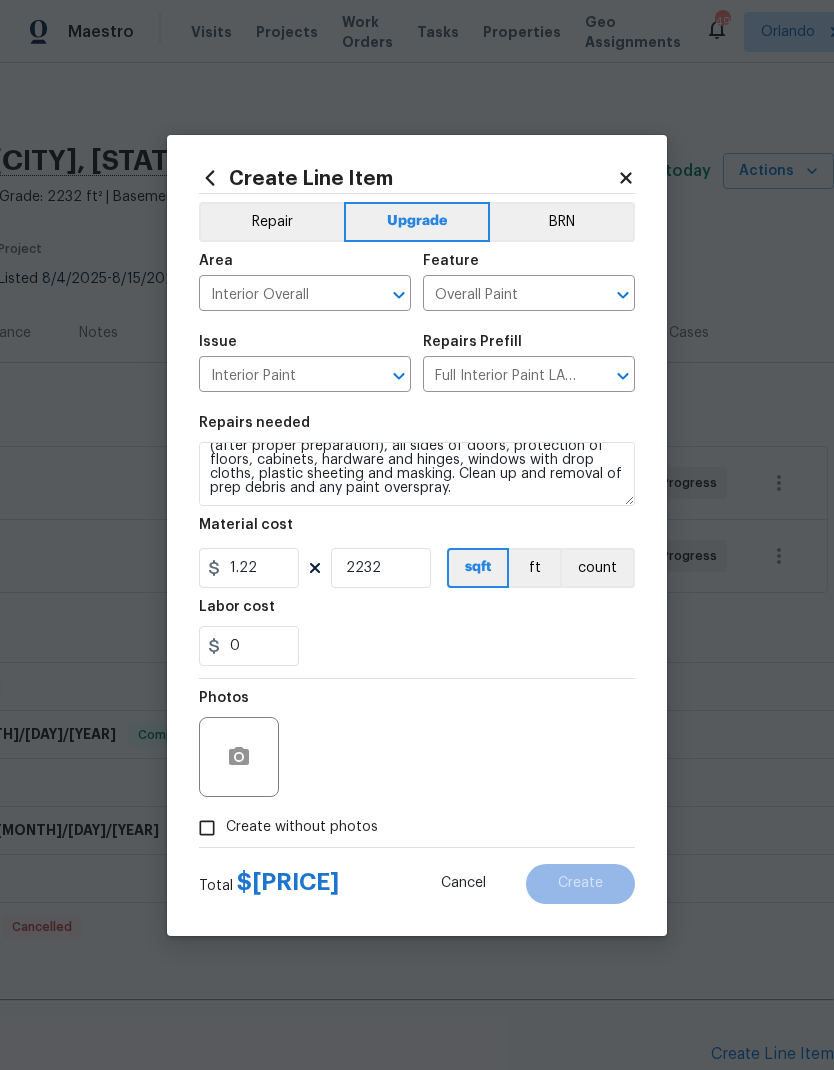 click on "Photos" at bounding box center (417, 744) 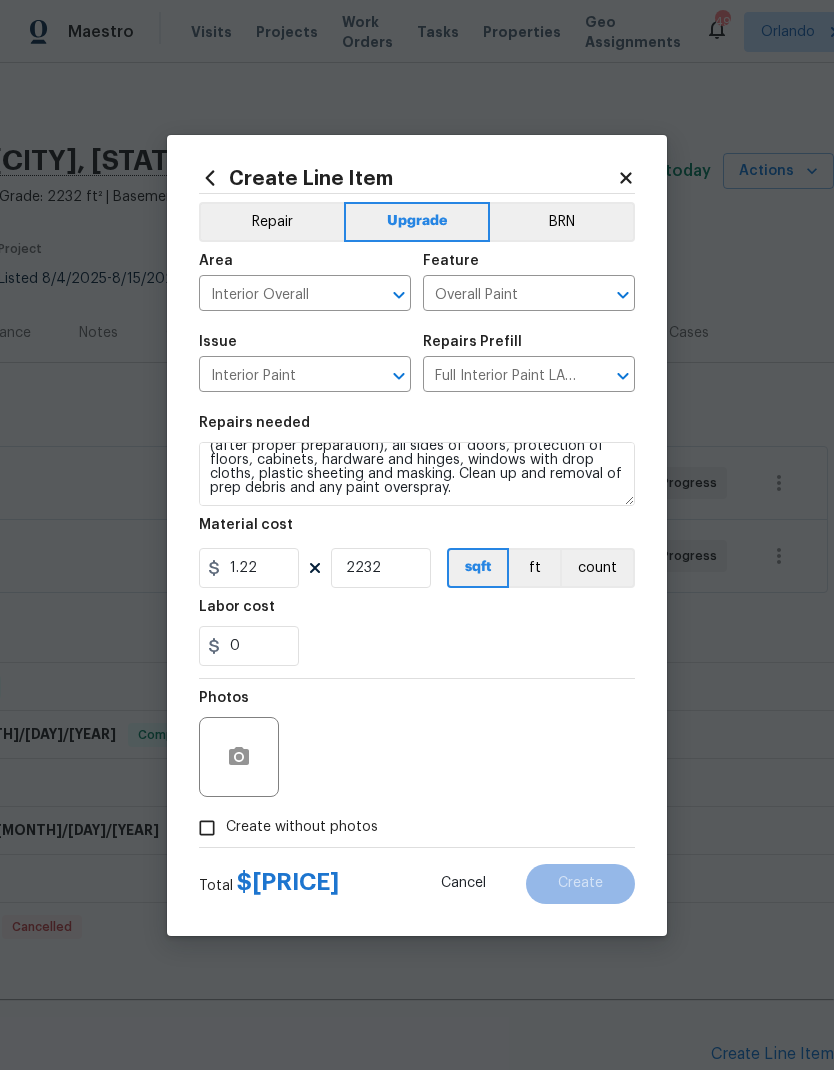 click at bounding box center (239, 757) 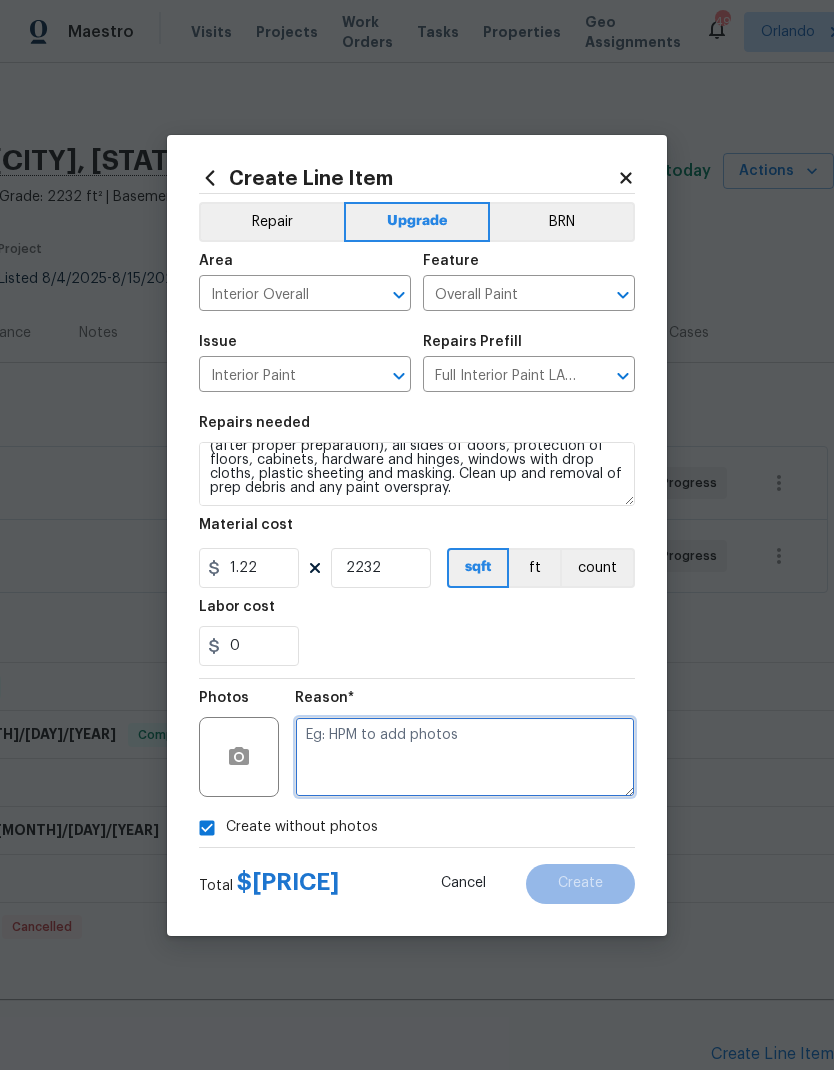 click at bounding box center [465, 757] 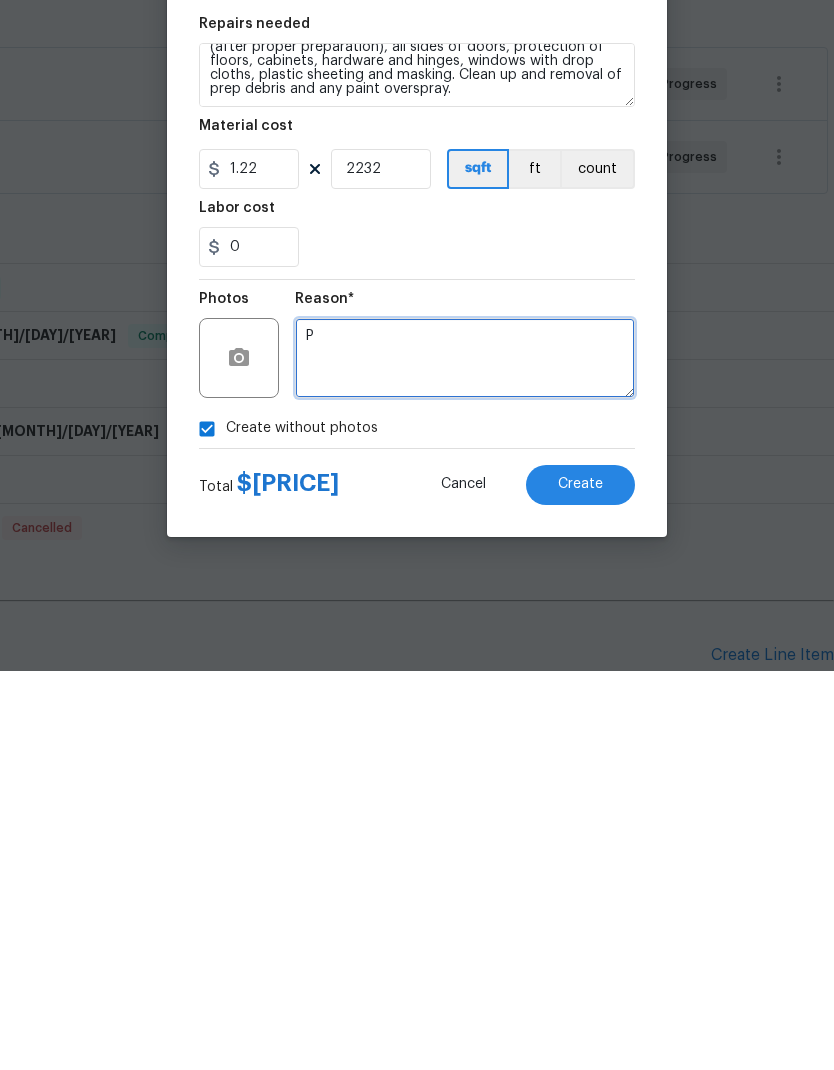 type on "P" 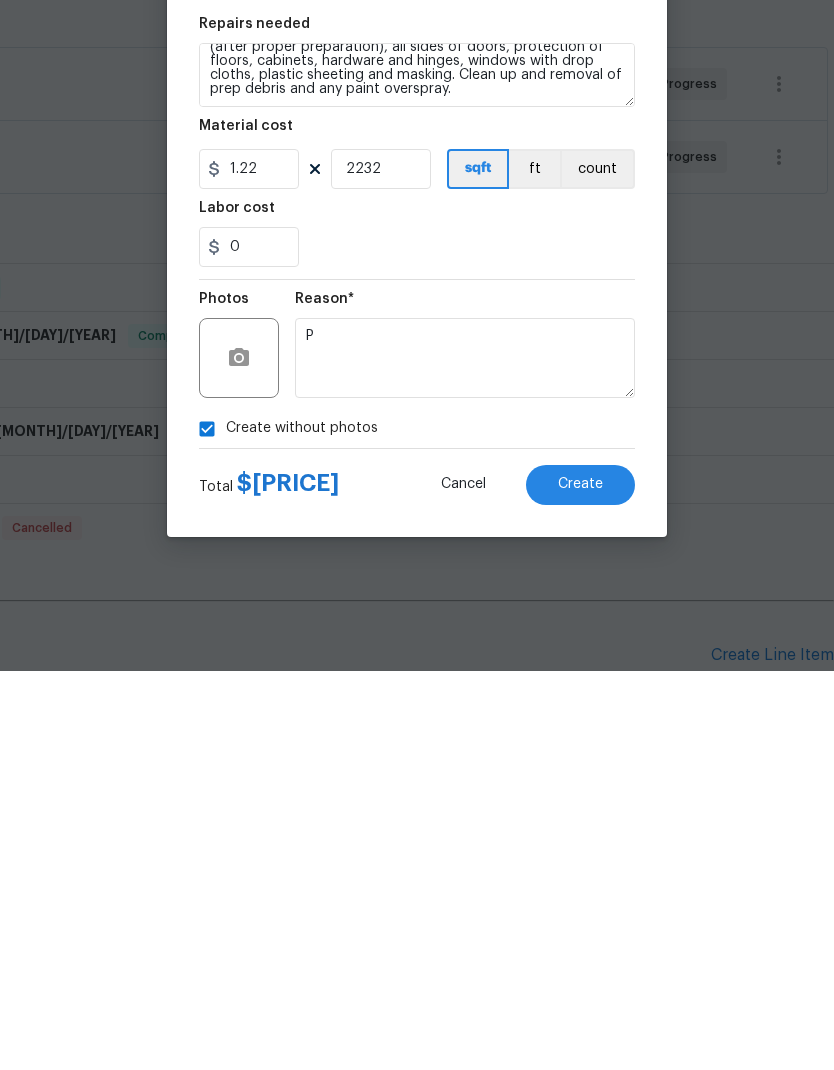 click on "Create" at bounding box center [580, 884] 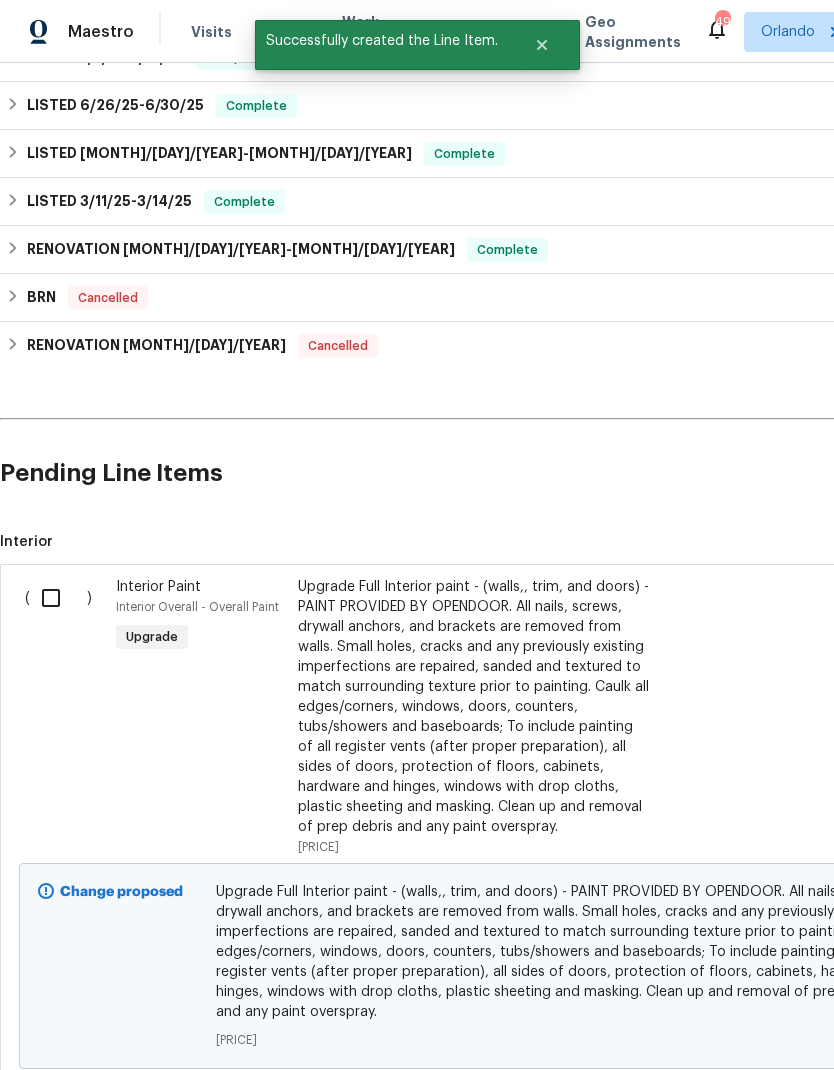 scroll, scrollTop: 581, scrollLeft: 0, axis: vertical 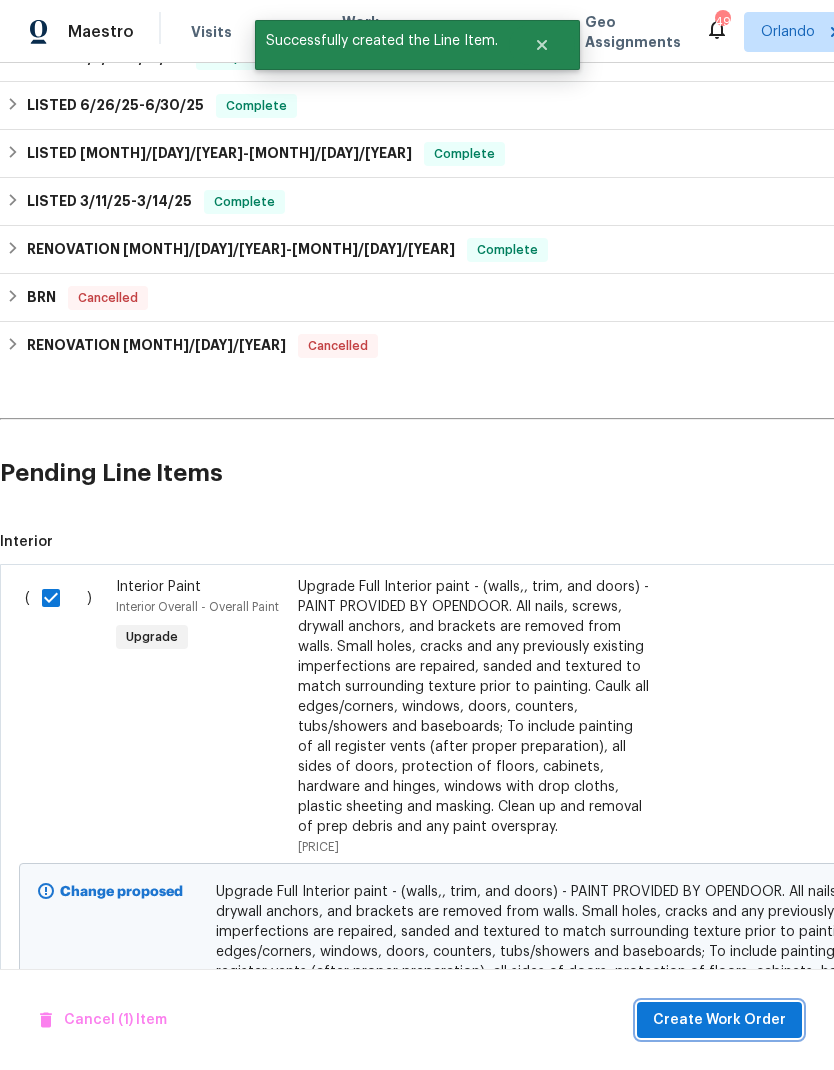 click on "Create Work Order" at bounding box center [719, 1020] 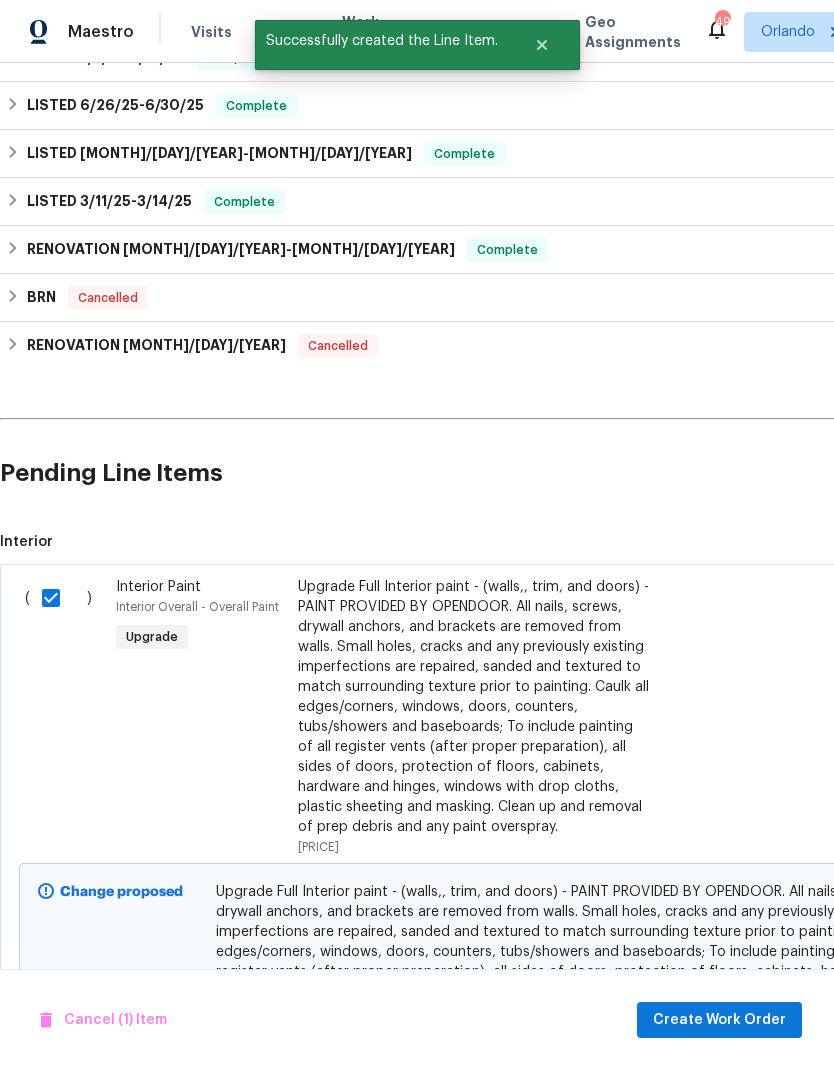 checkbox on "false" 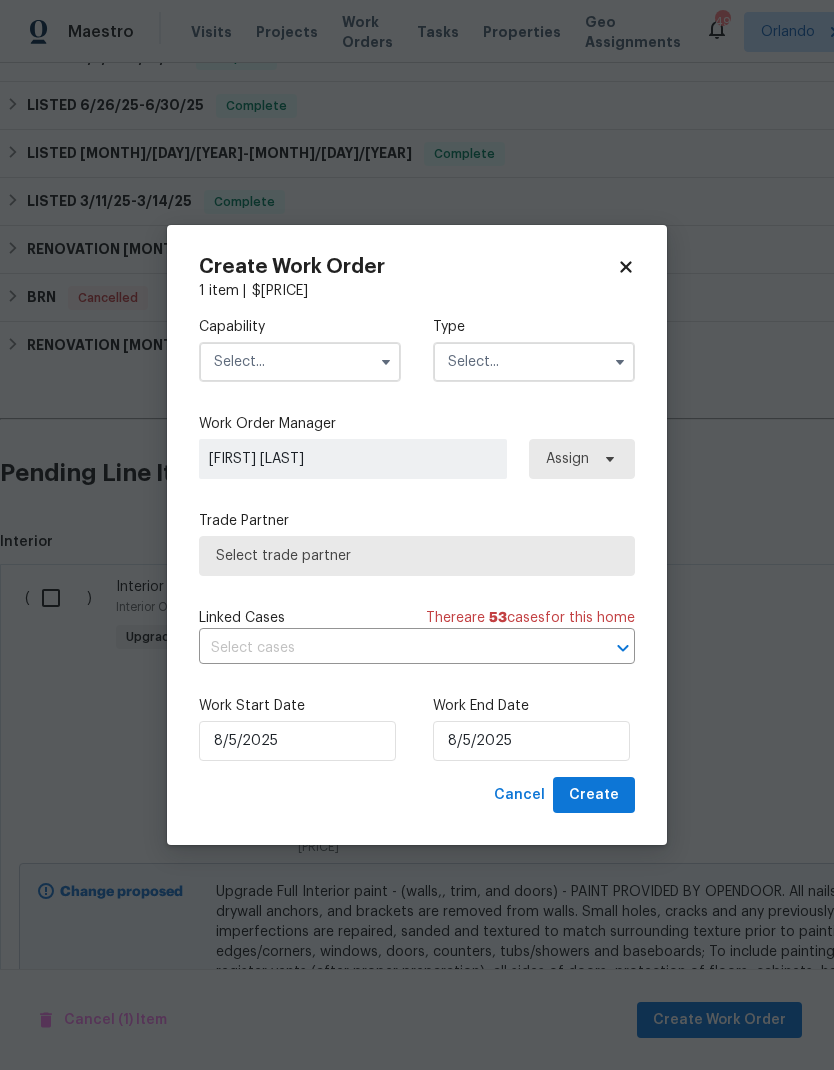 click at bounding box center (300, 362) 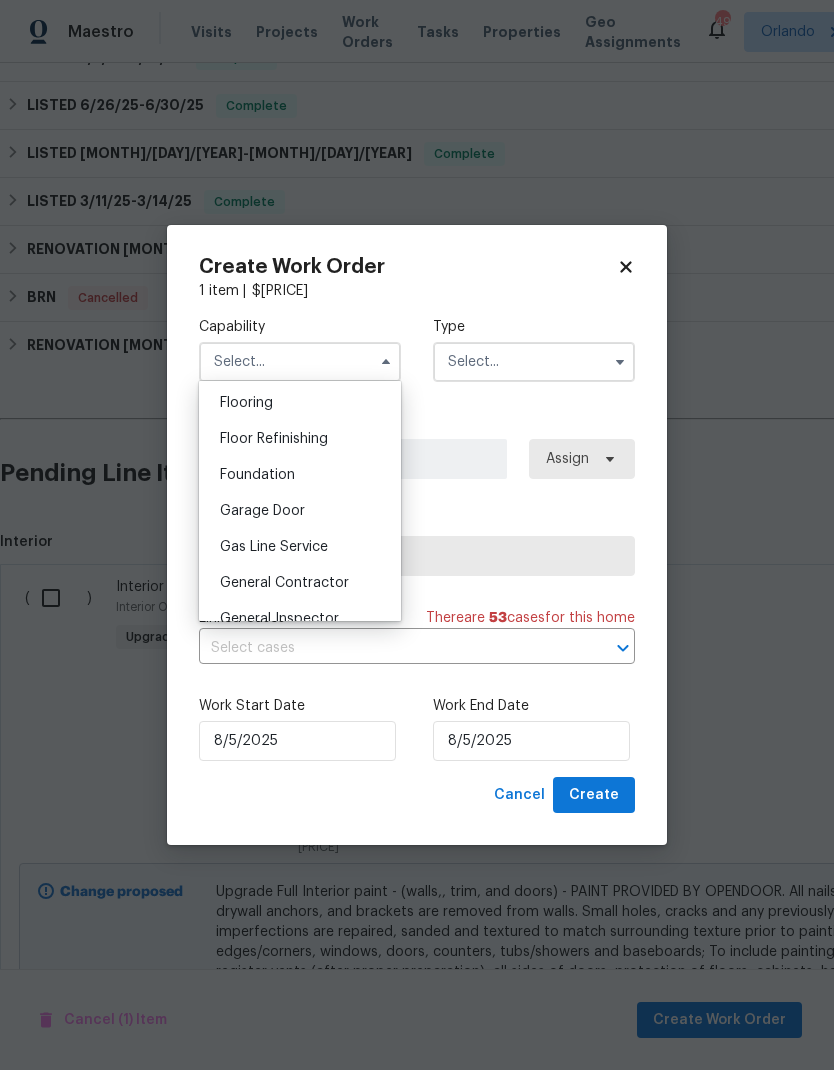 scroll, scrollTop: 778, scrollLeft: 0, axis: vertical 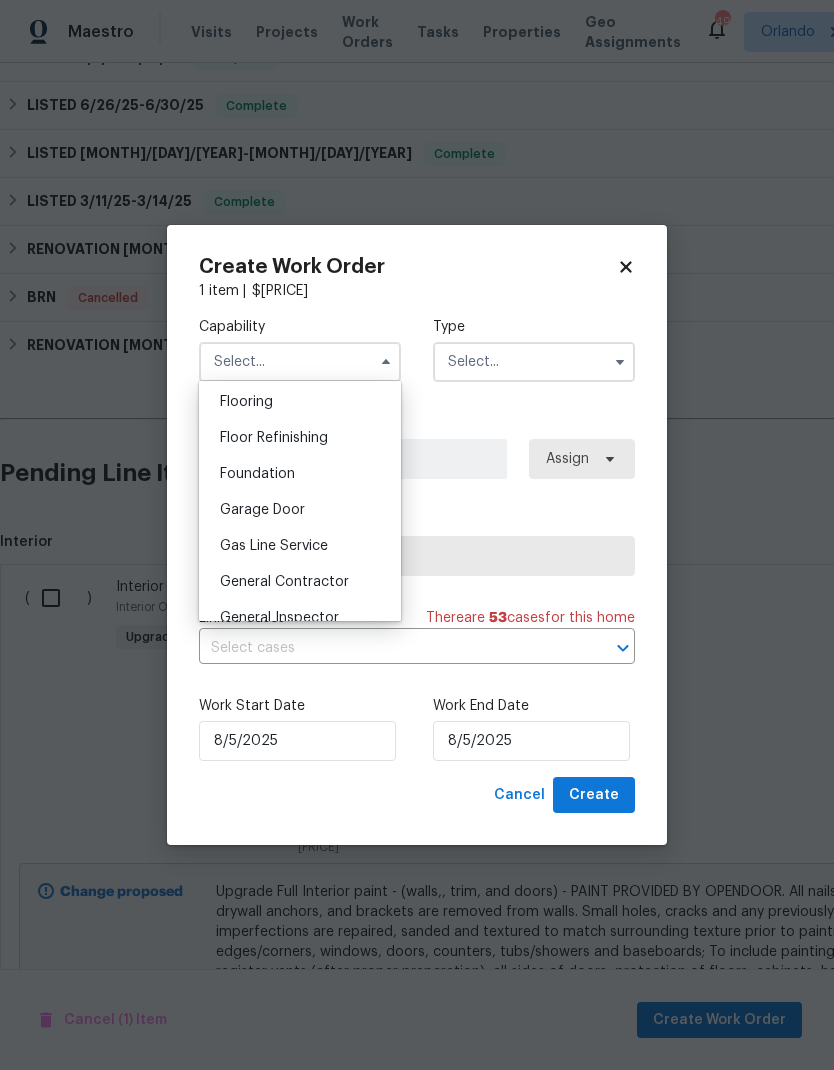 click on "General Contractor" at bounding box center [284, 582] 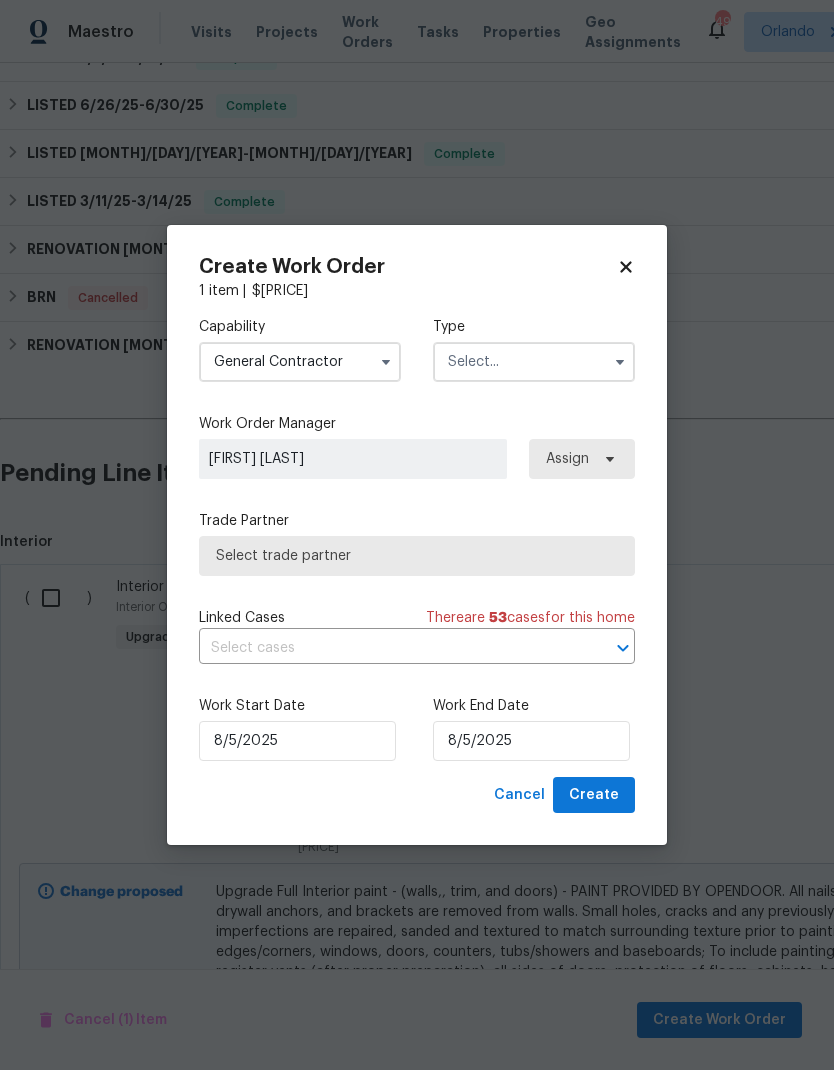 click at bounding box center (534, 362) 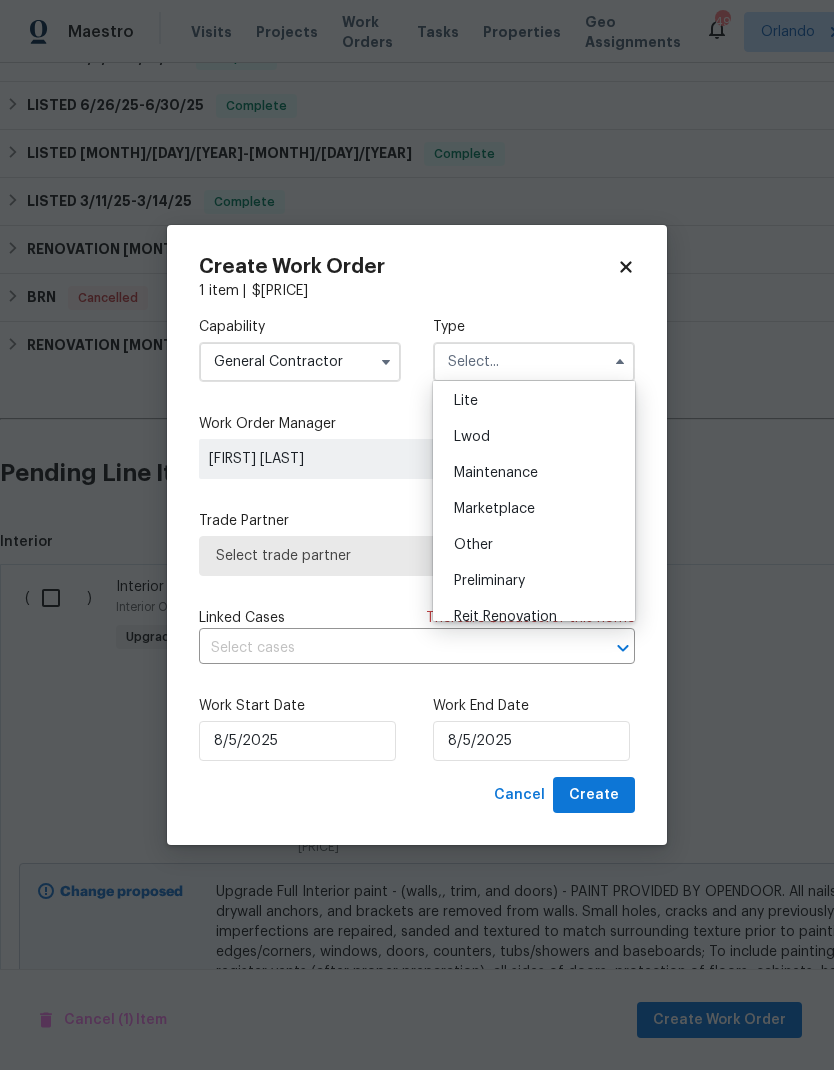 scroll, scrollTop: 195, scrollLeft: 0, axis: vertical 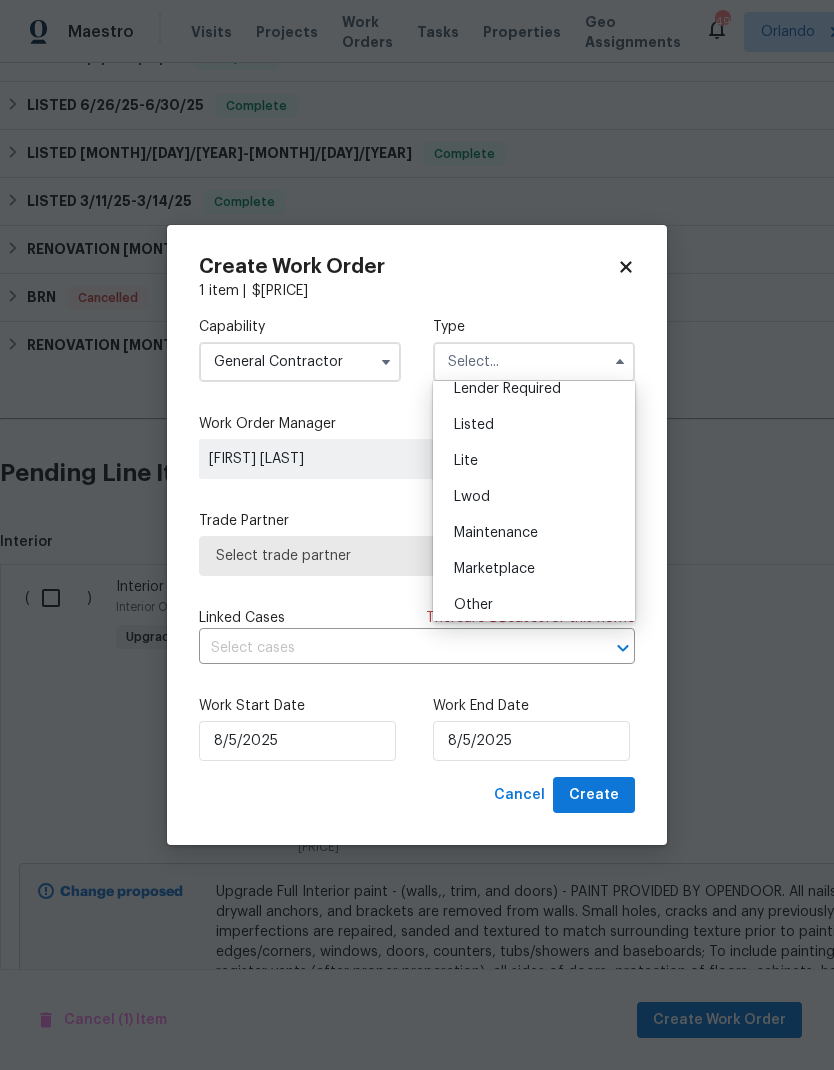 click on "Listed" at bounding box center (534, 425) 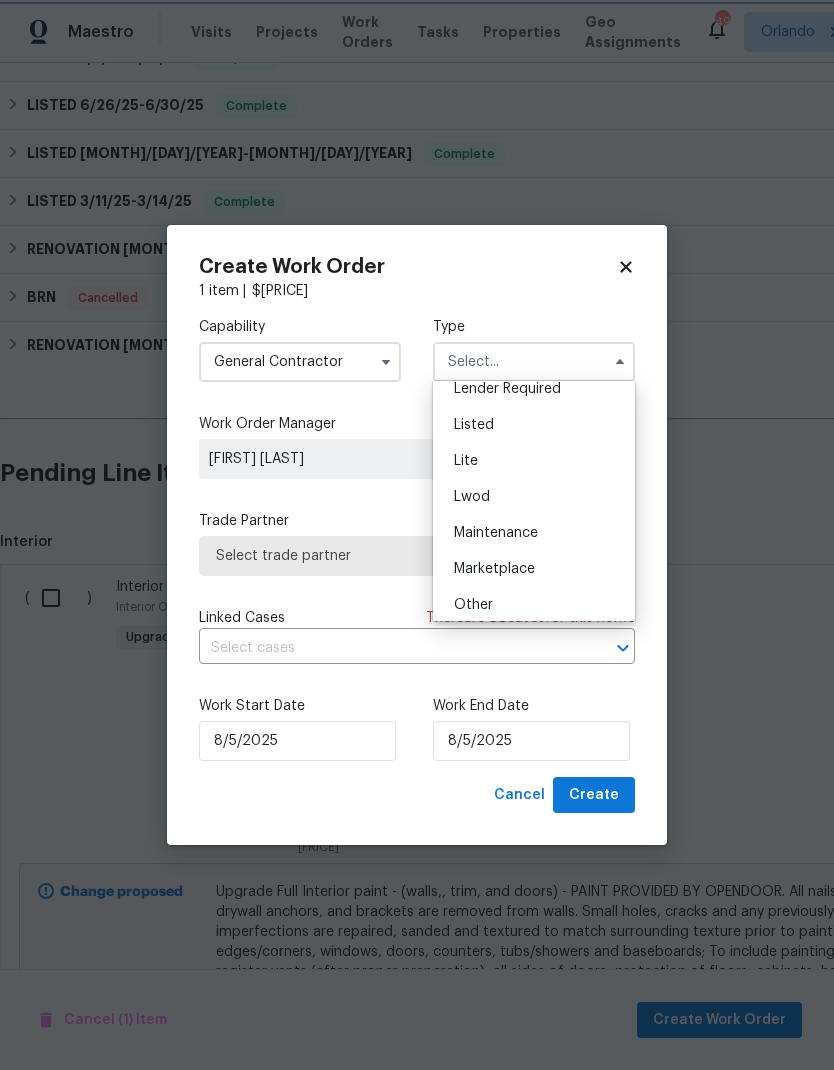 type on "Listed" 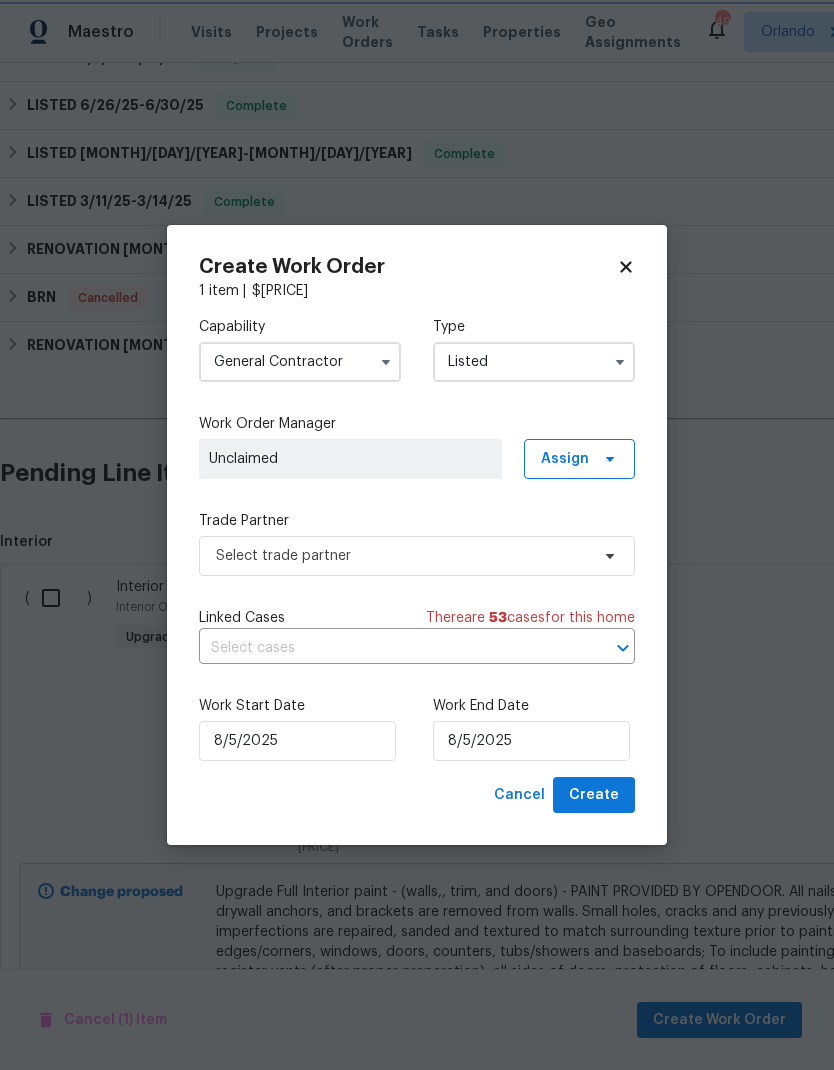scroll, scrollTop: 0, scrollLeft: 0, axis: both 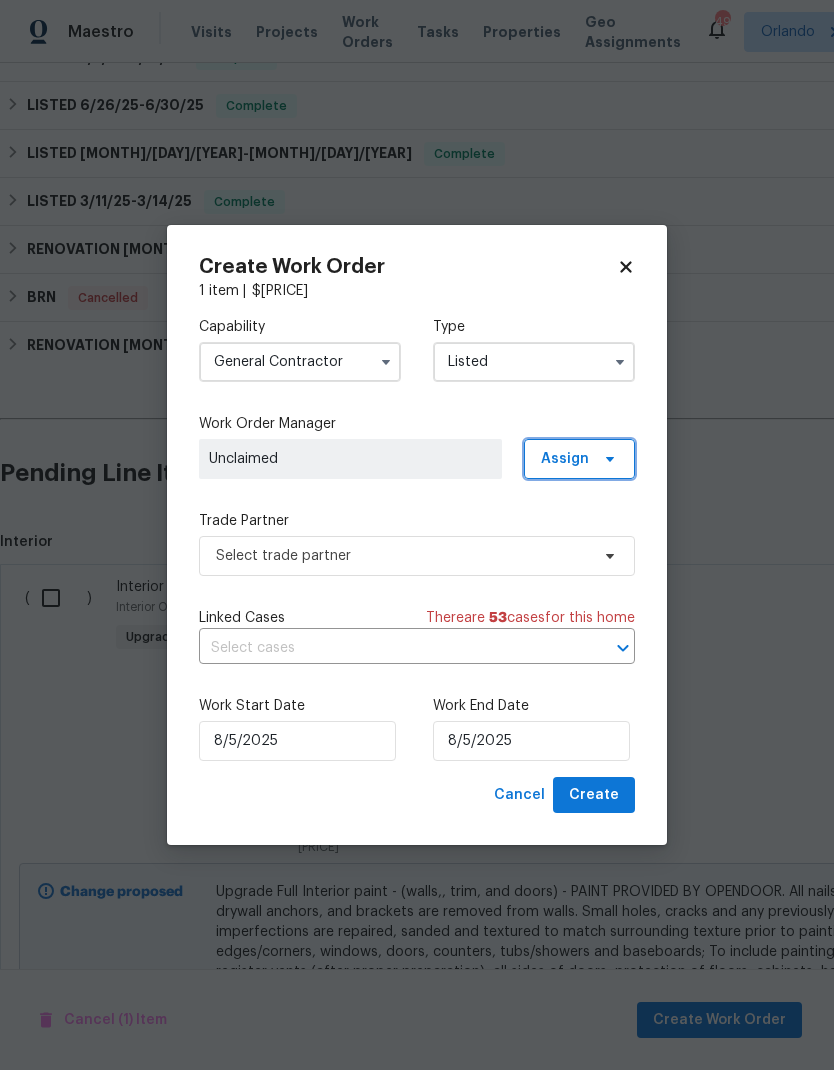 click on "Assign" at bounding box center (579, 459) 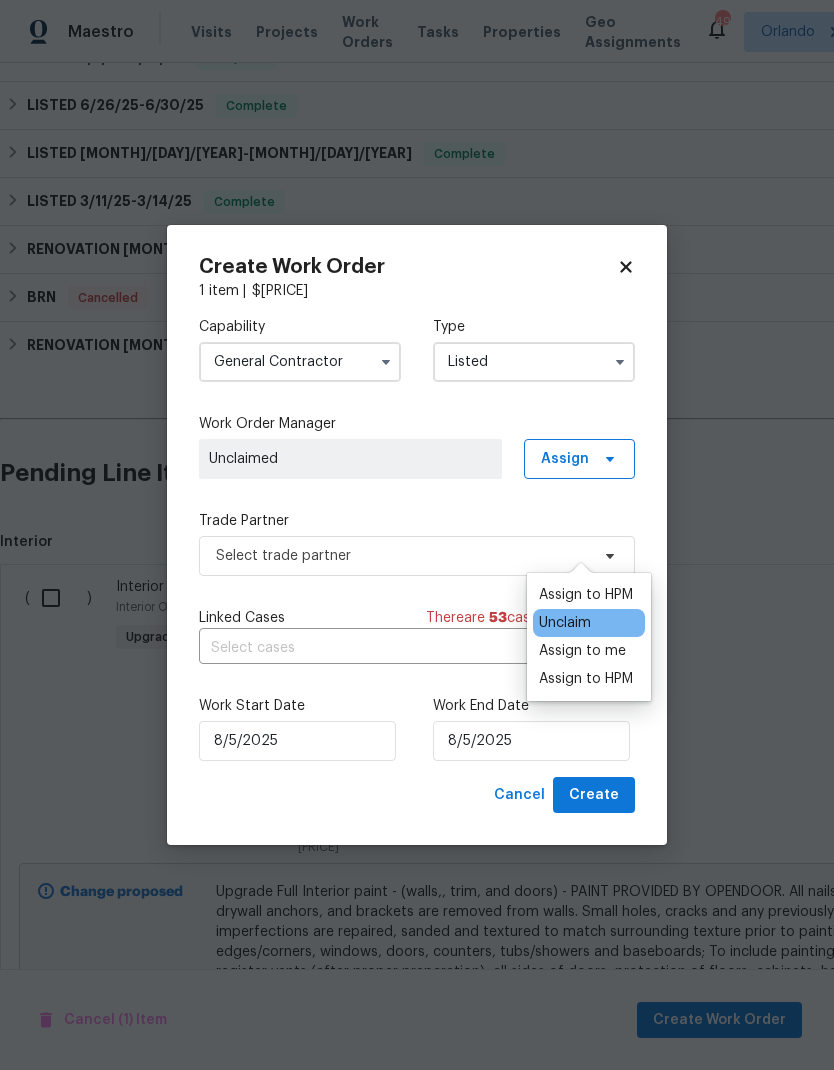 click on "Assign to HPM" at bounding box center [586, 595] 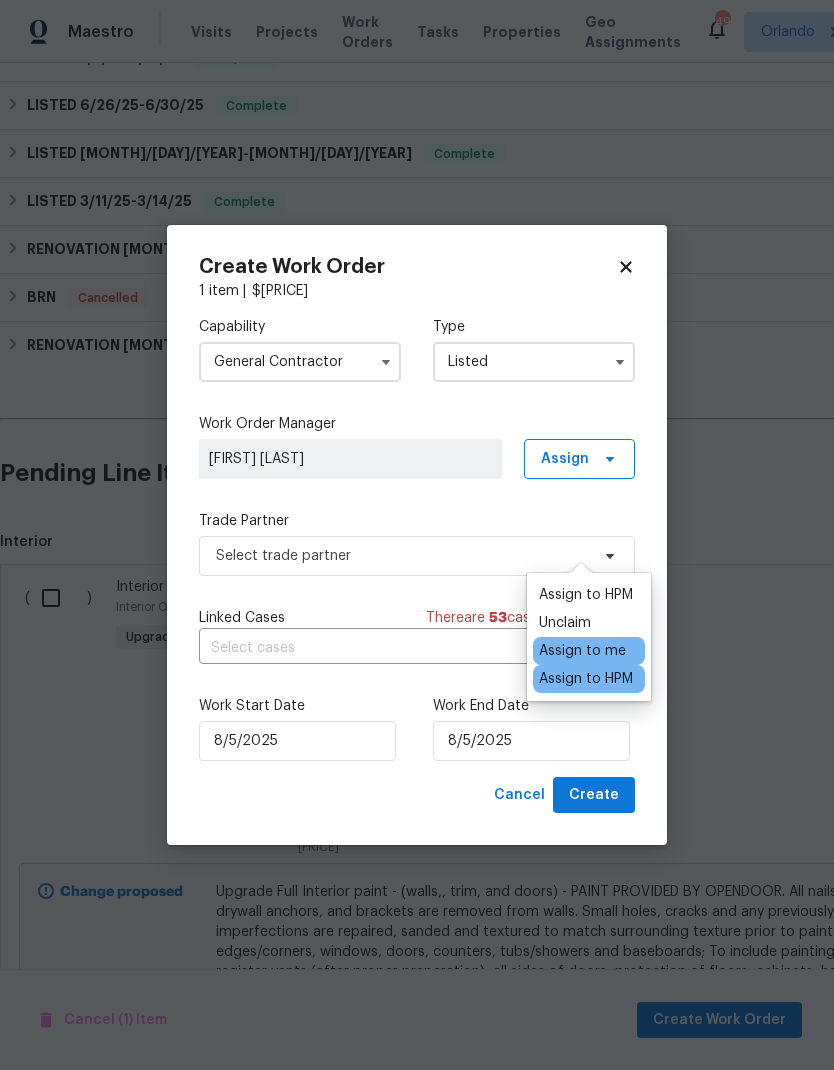 click on "Assign to HPM" at bounding box center (586, 595) 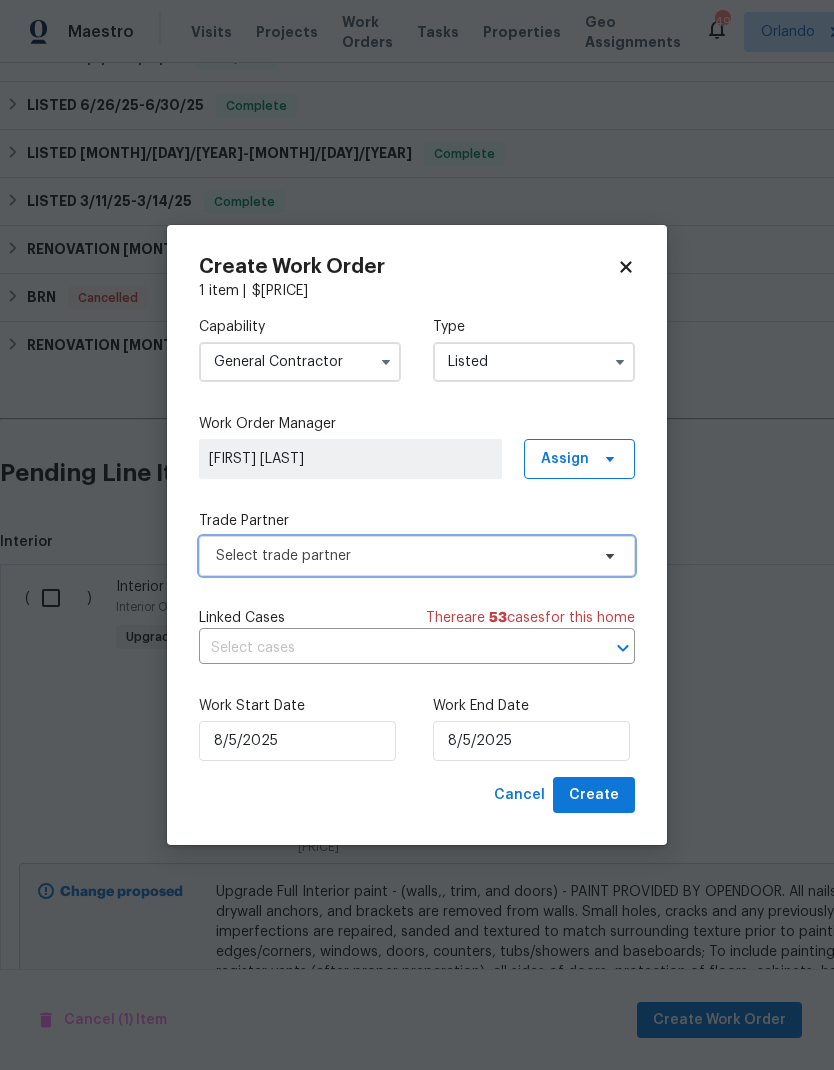 click 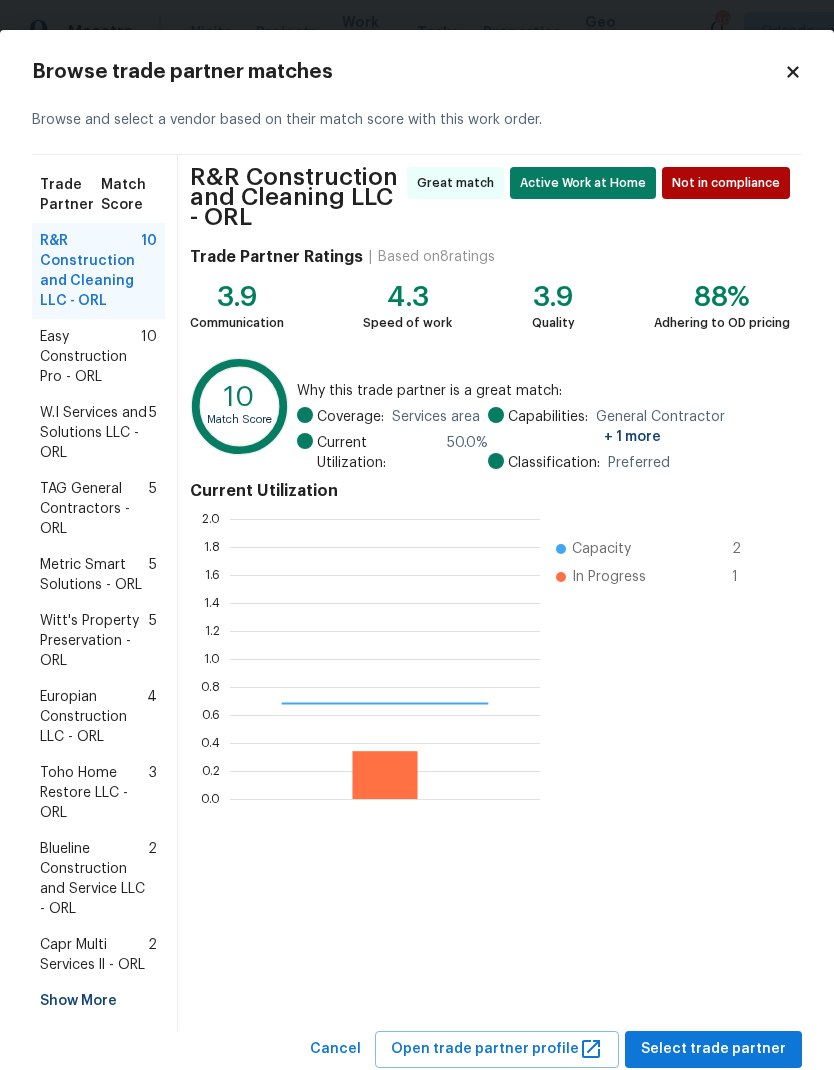 scroll, scrollTop: 2, scrollLeft: 2, axis: both 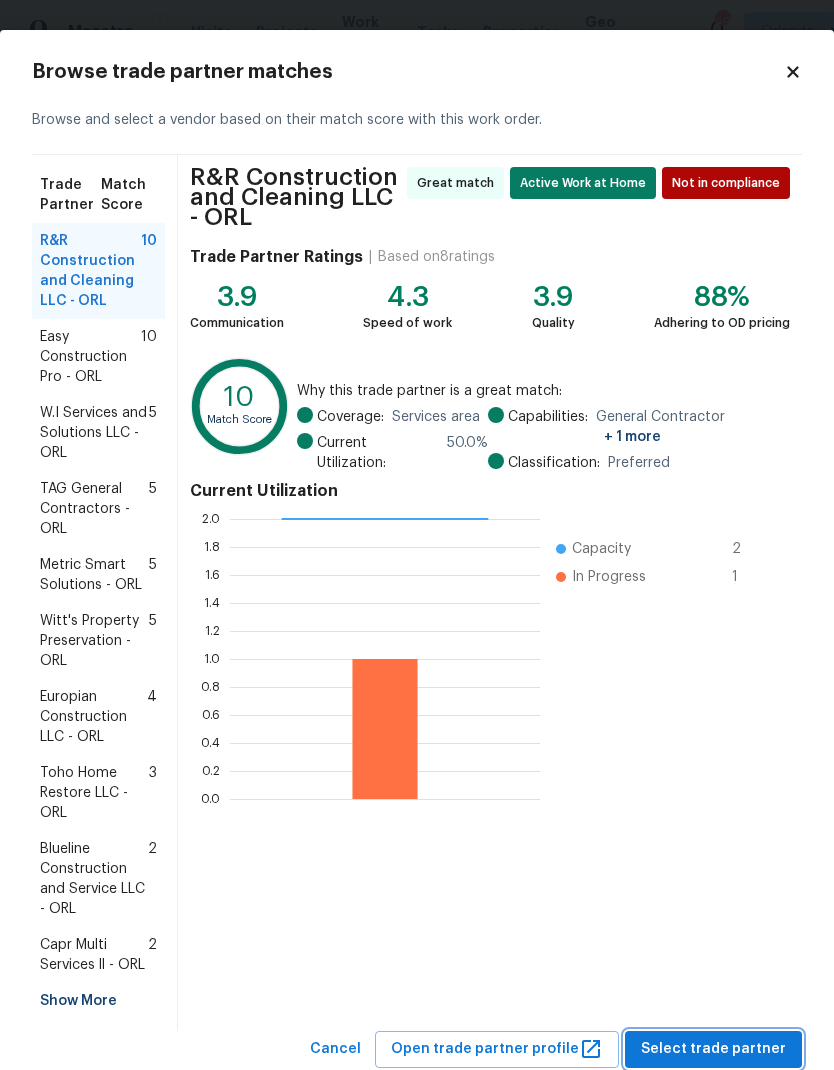 click on "Select trade partner" at bounding box center (713, 1049) 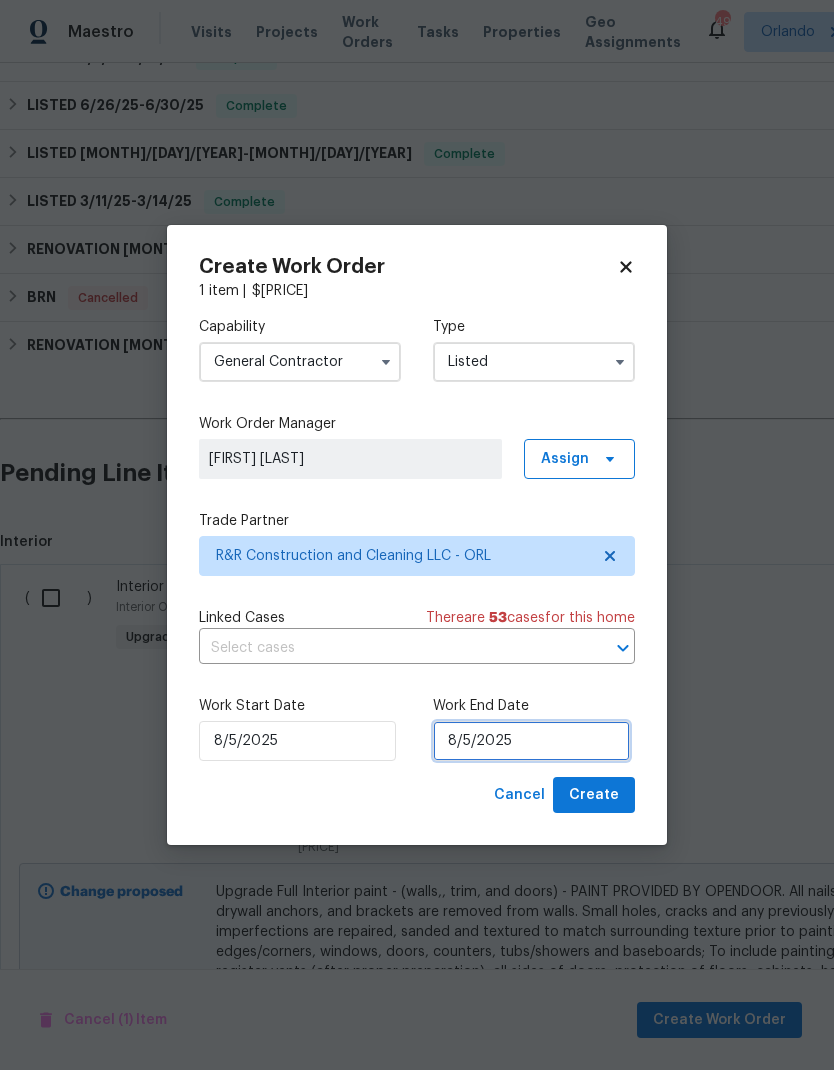 click on "8/5/2025" at bounding box center [531, 741] 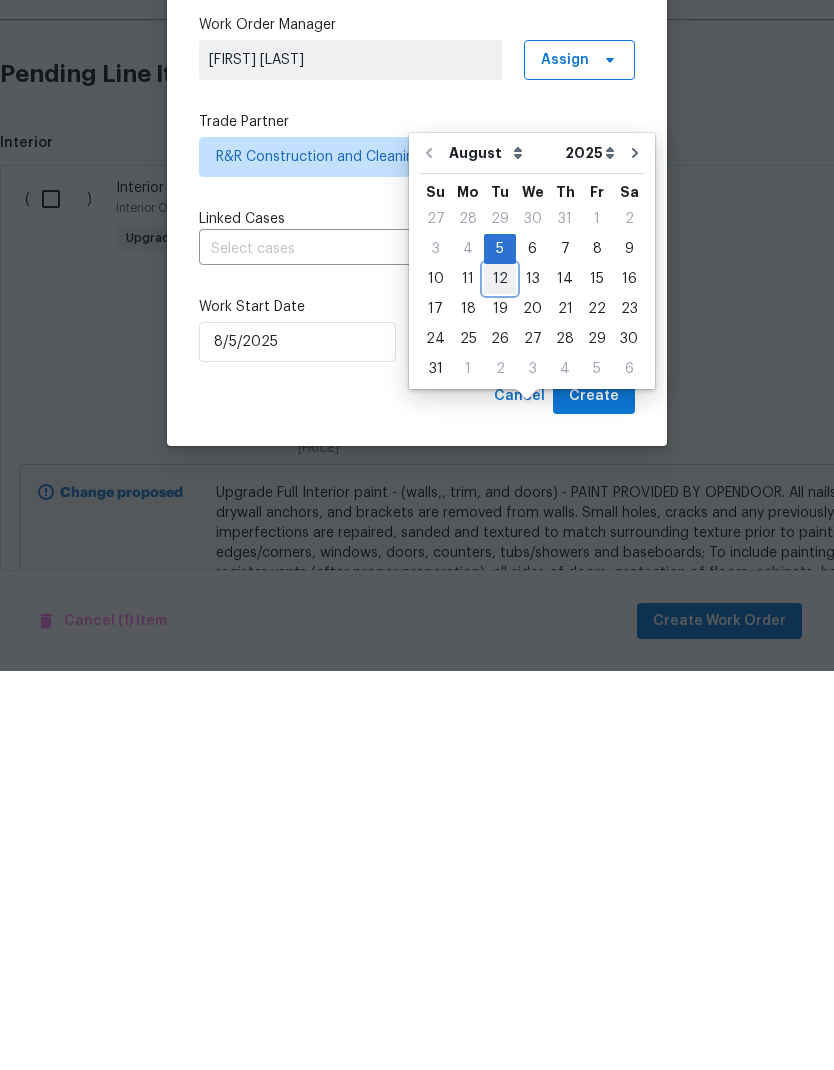 click on "10 11 12 13 14 15 16" at bounding box center (532, 678) 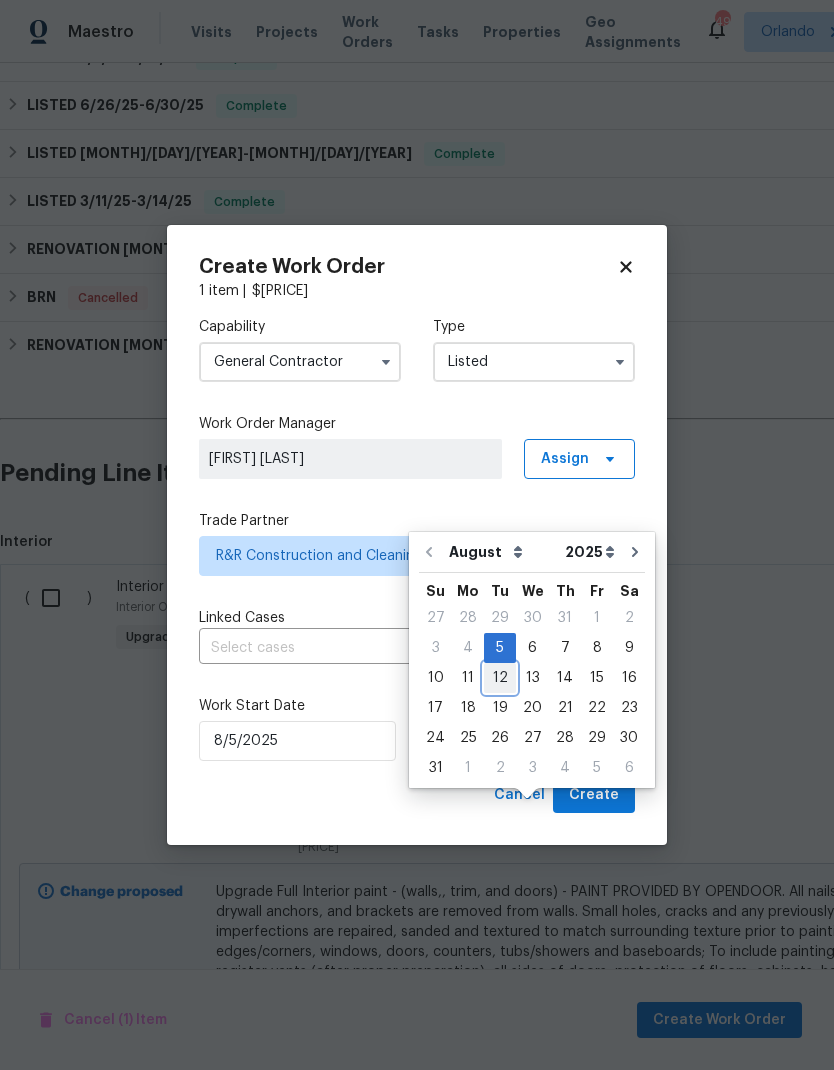 click on "12" at bounding box center [500, 678] 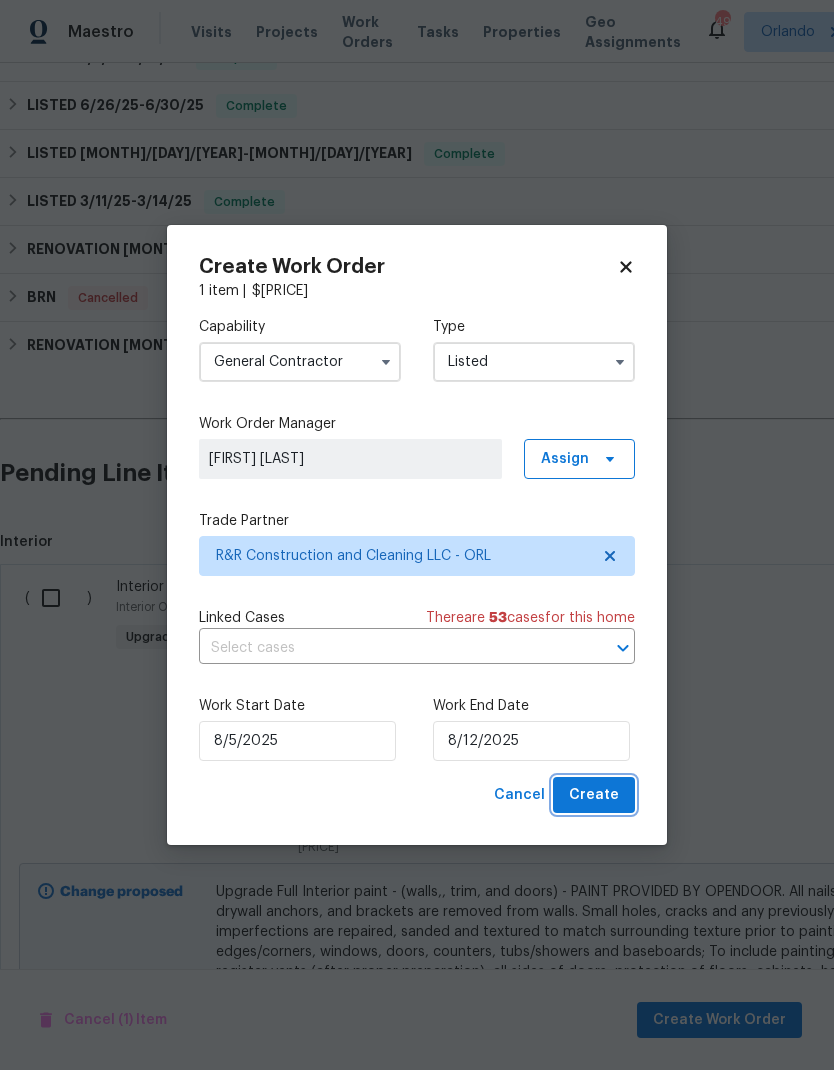 click on "Create" at bounding box center [594, 795] 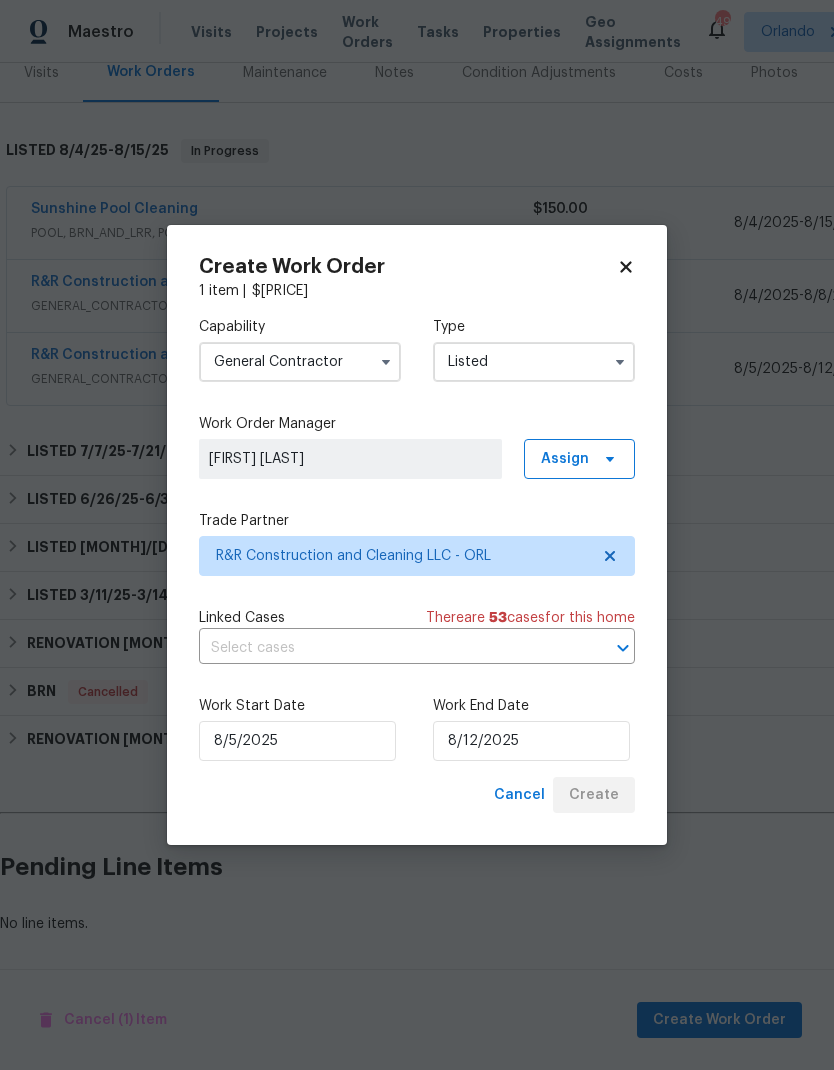 scroll, scrollTop: 179, scrollLeft: 0, axis: vertical 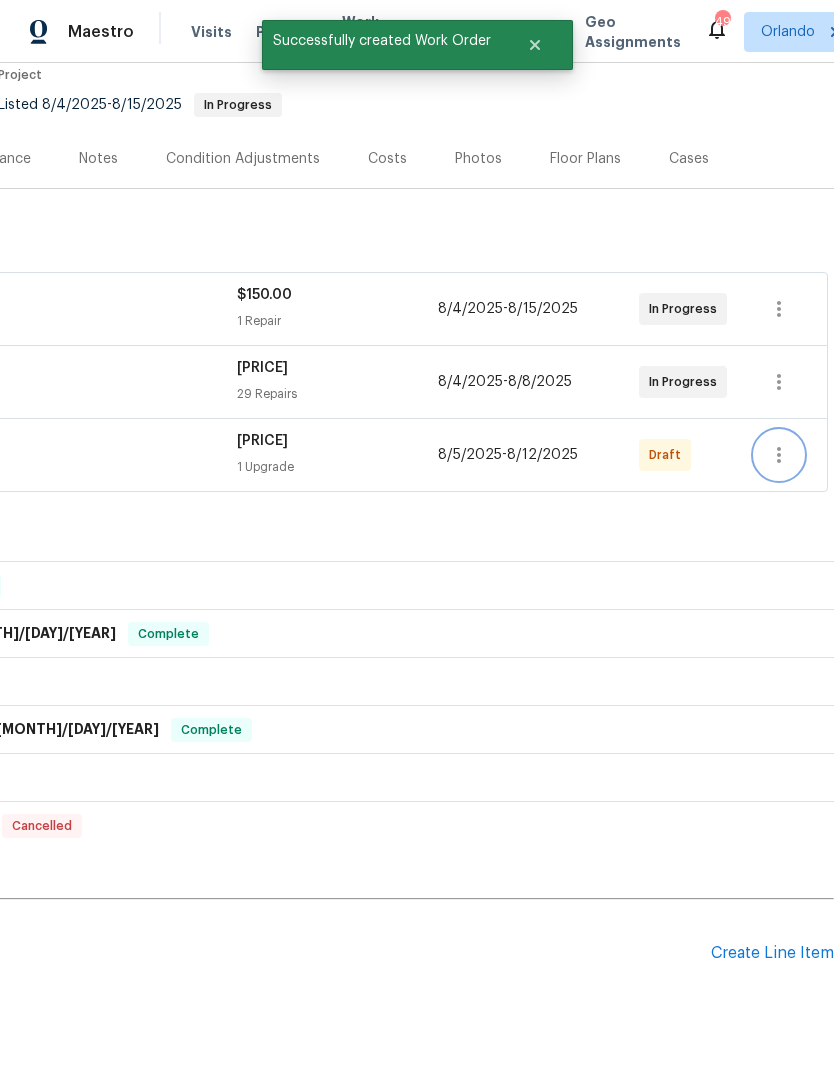 click 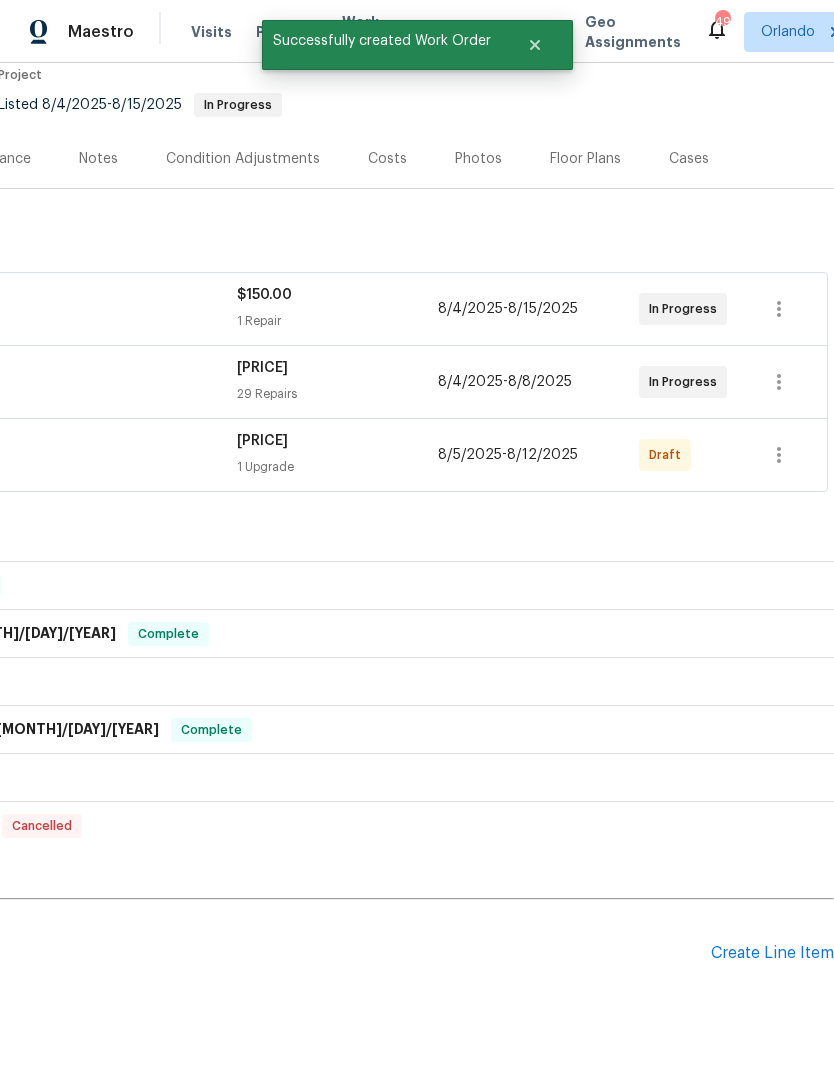 scroll, scrollTop: 174, scrollLeft: 296, axis: both 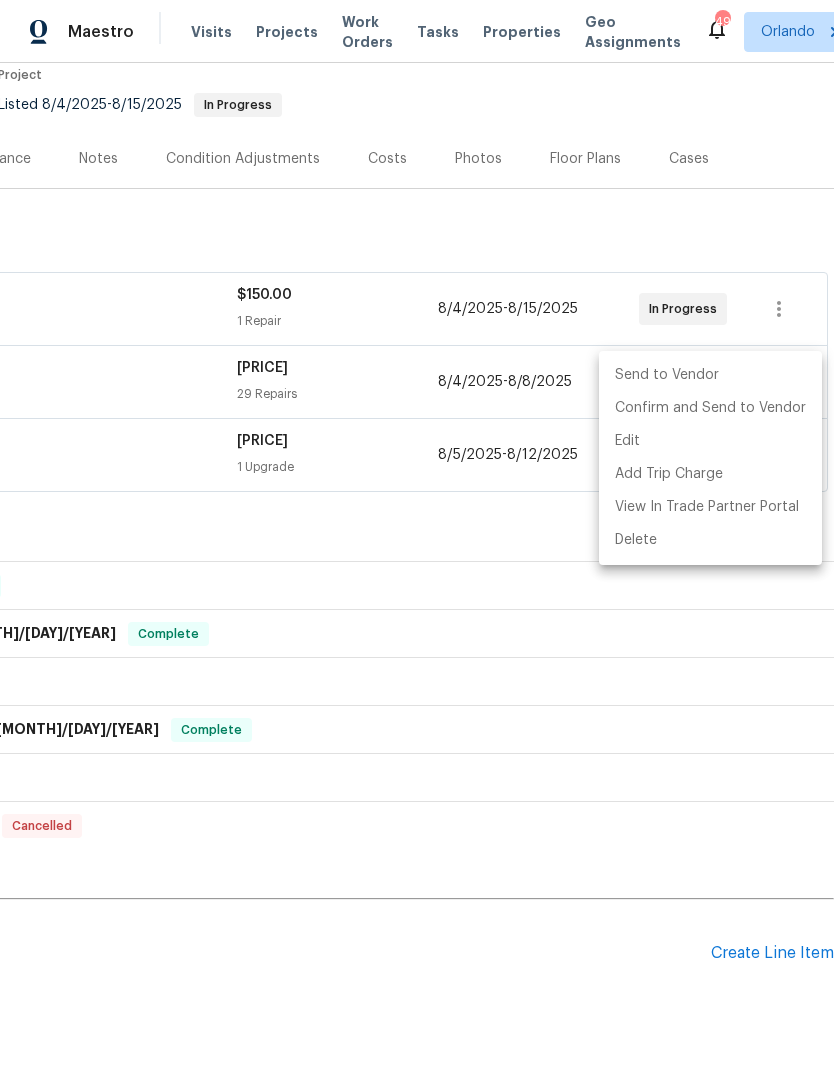 click on "Send to Vendor" at bounding box center [710, 375] 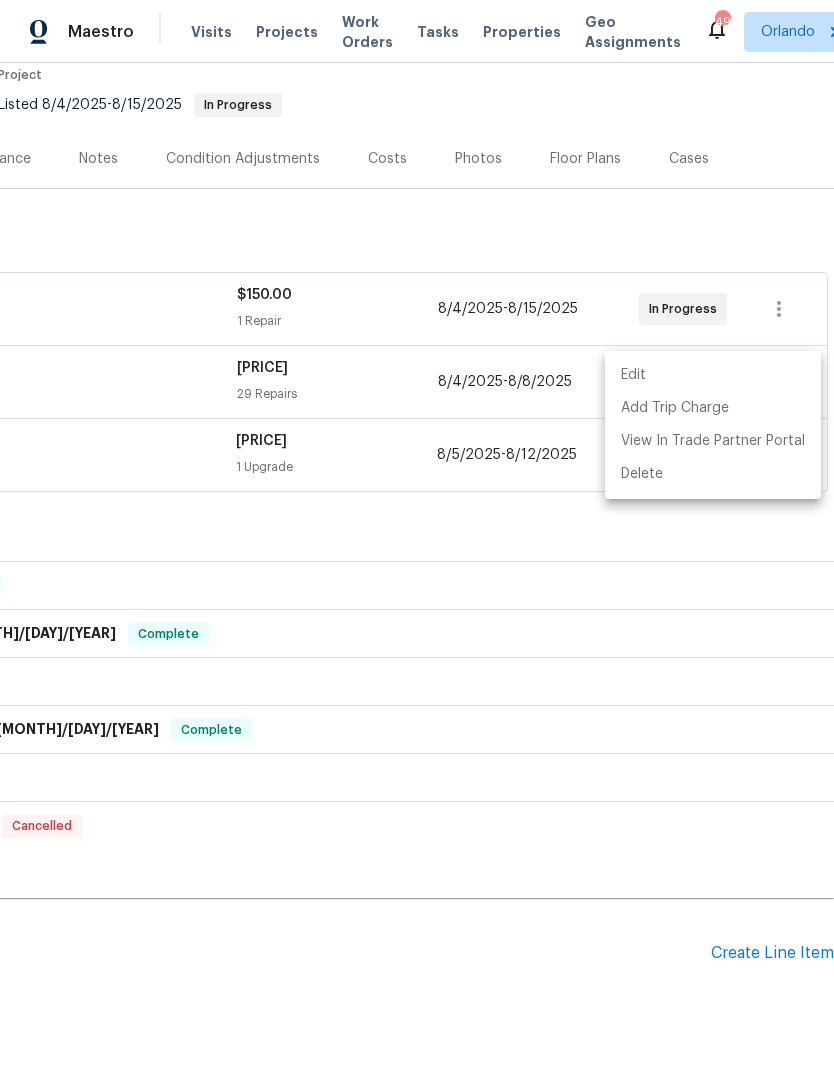 click at bounding box center (417, 535) 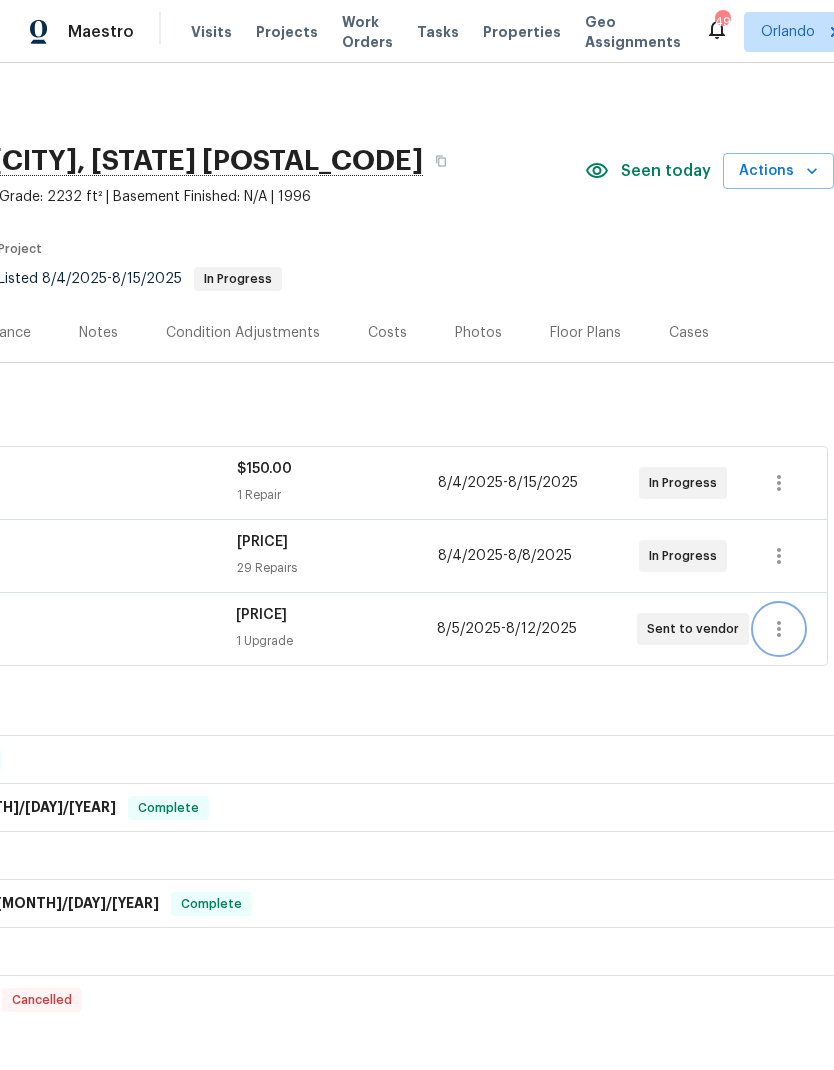 scroll, scrollTop: 0, scrollLeft: 296, axis: horizontal 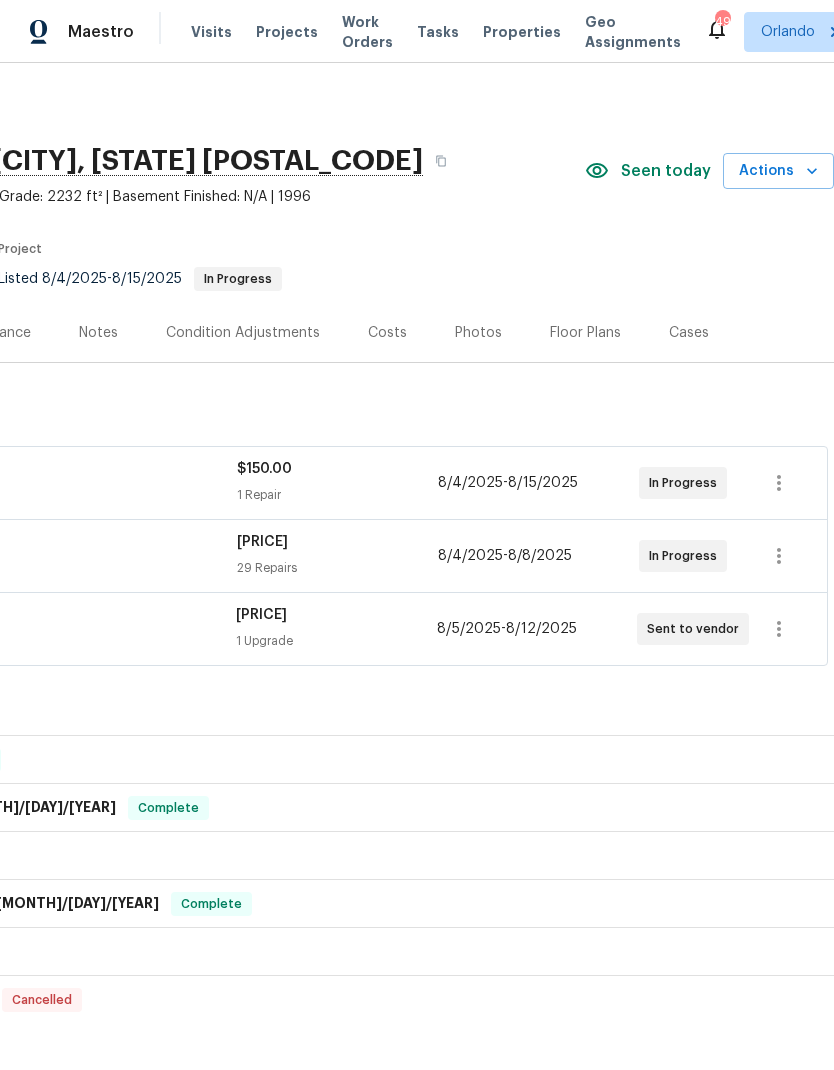 click 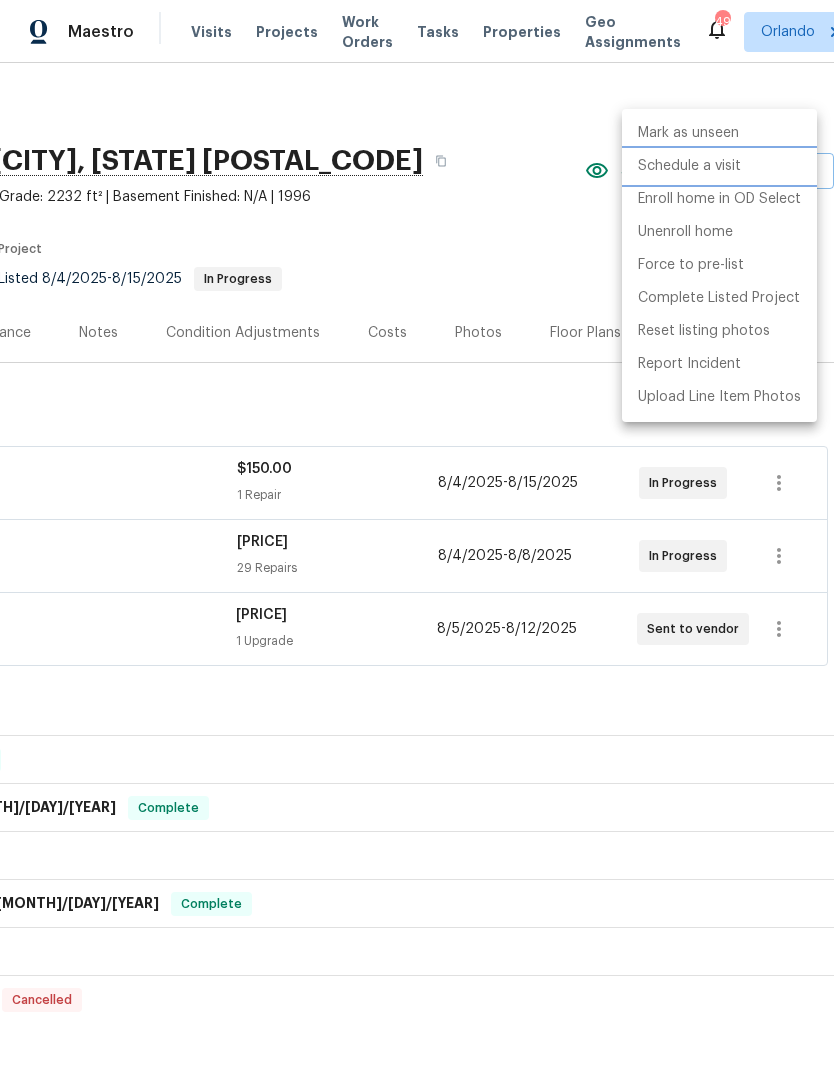 click on "Schedule a visit" at bounding box center (689, 166) 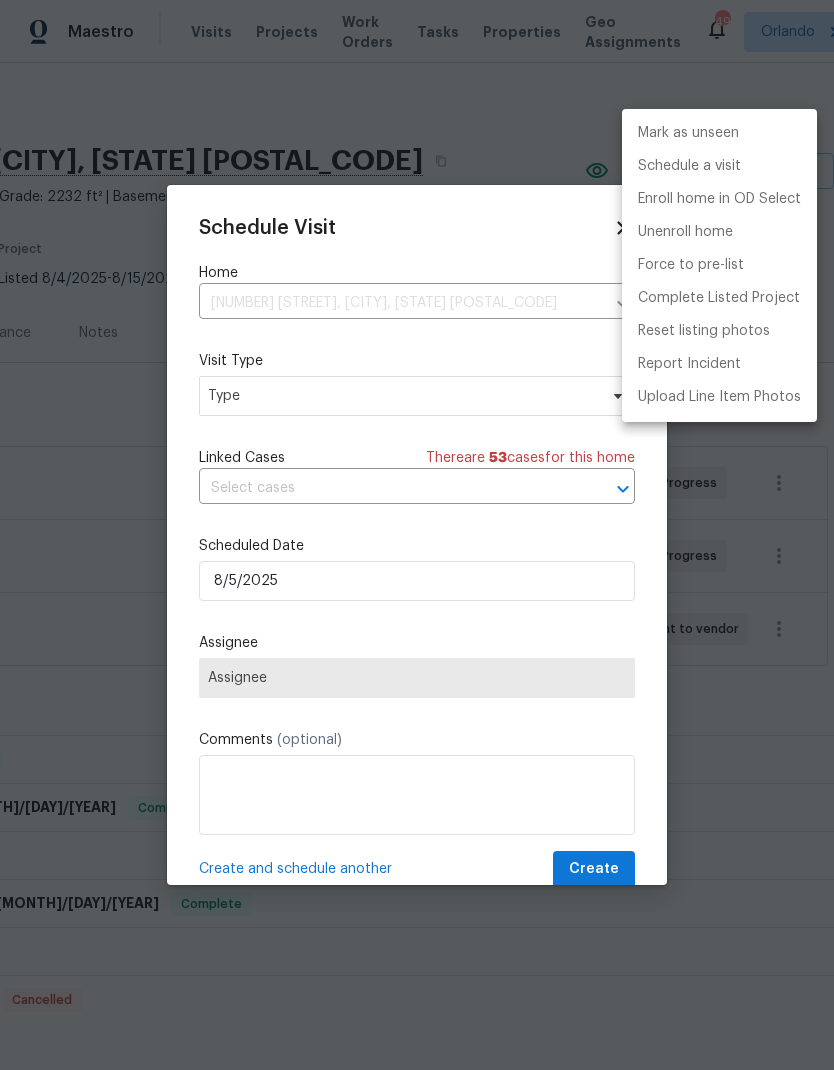 click at bounding box center (417, 535) 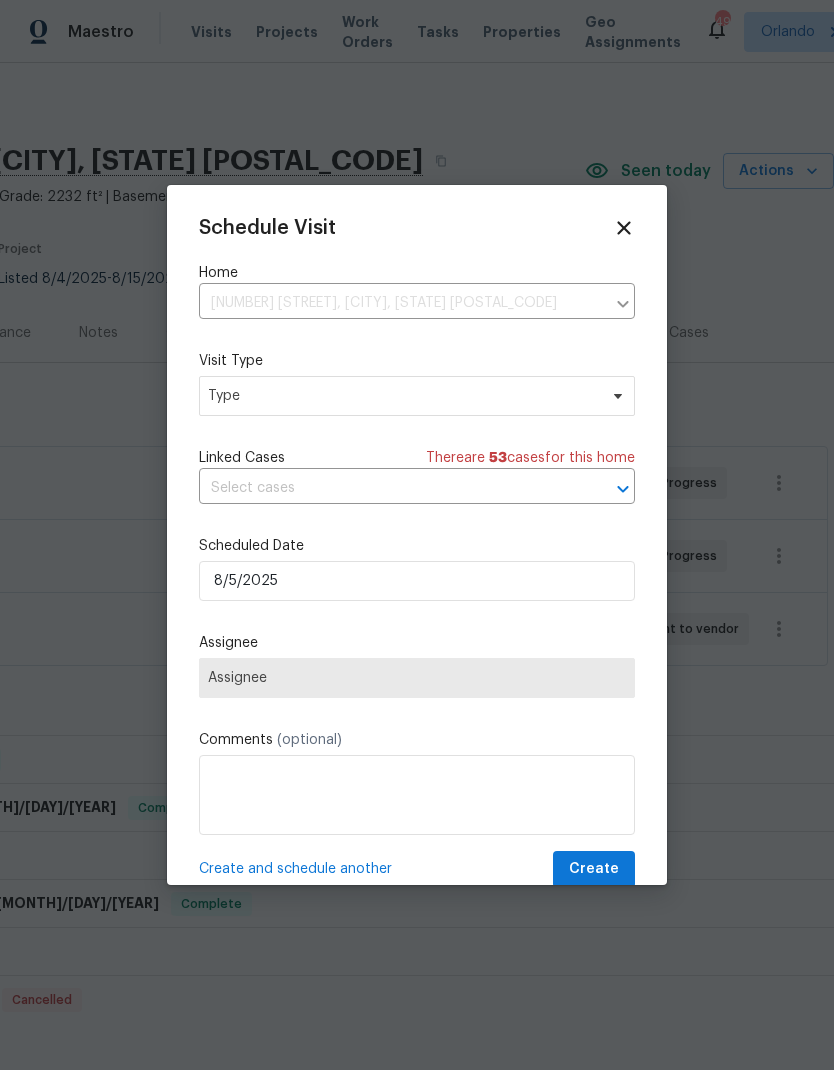 click on "Visit Type   Type" at bounding box center [417, 383] 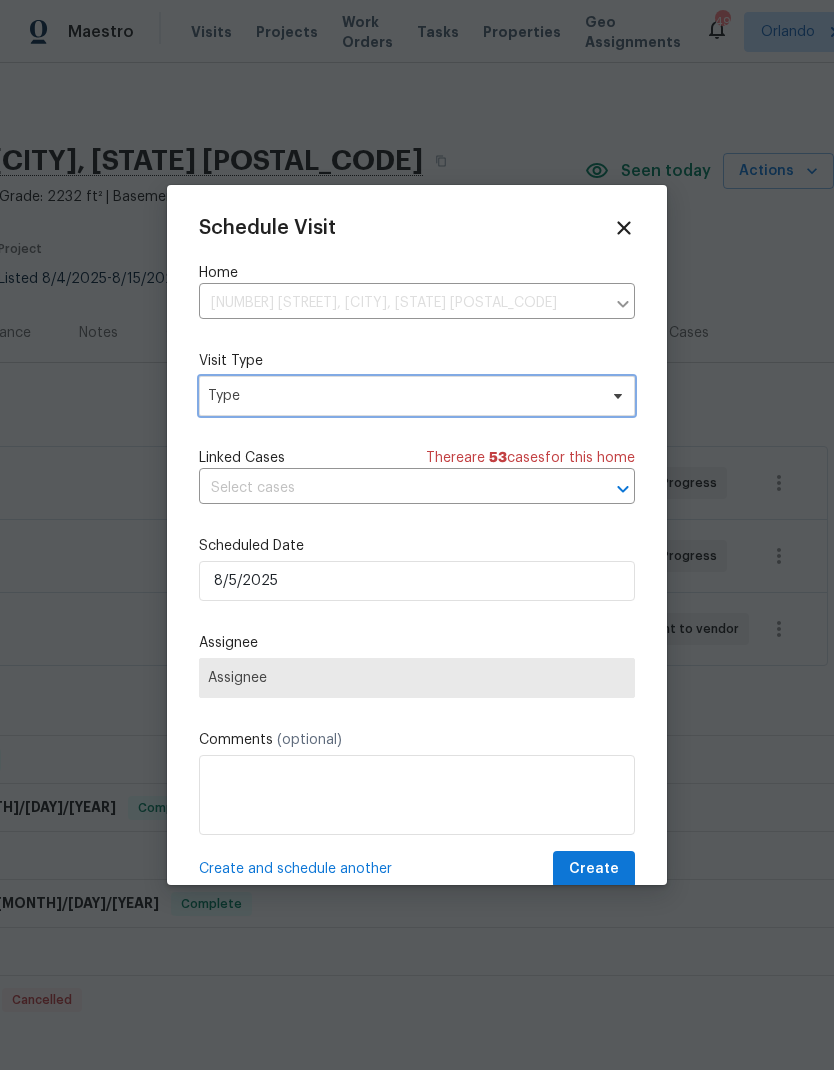 click on "Type" at bounding box center [417, 396] 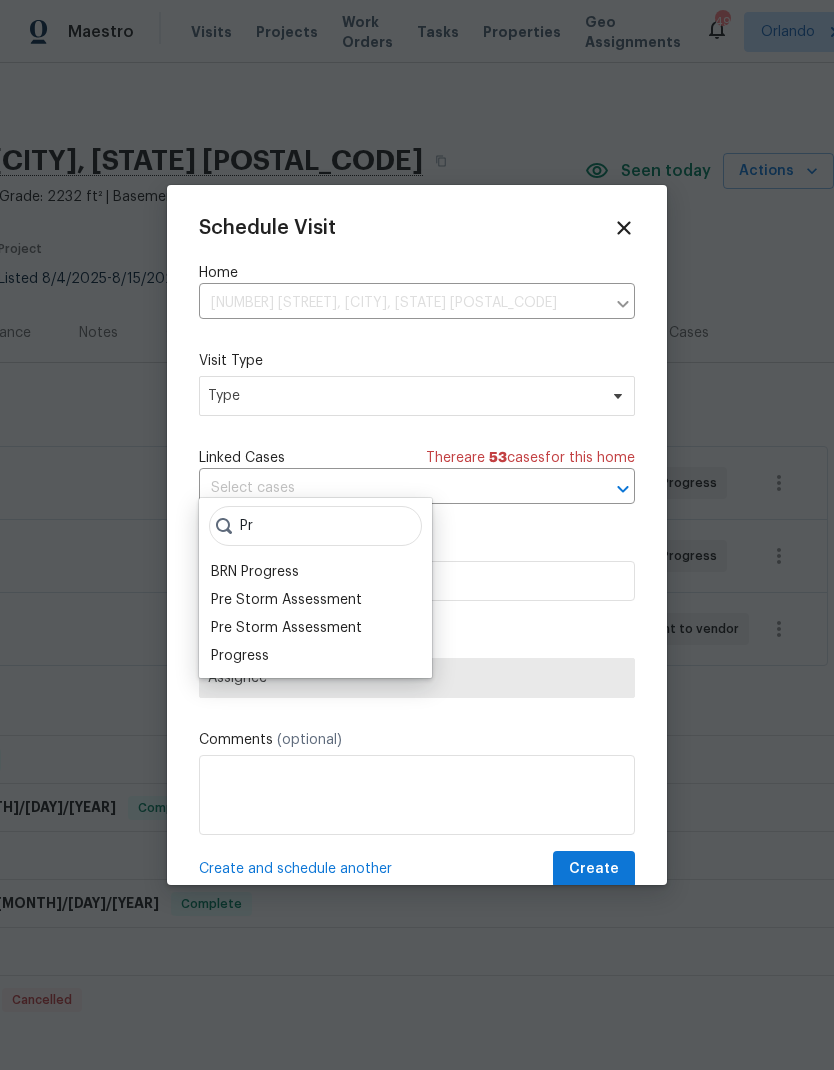 type on "Pr" 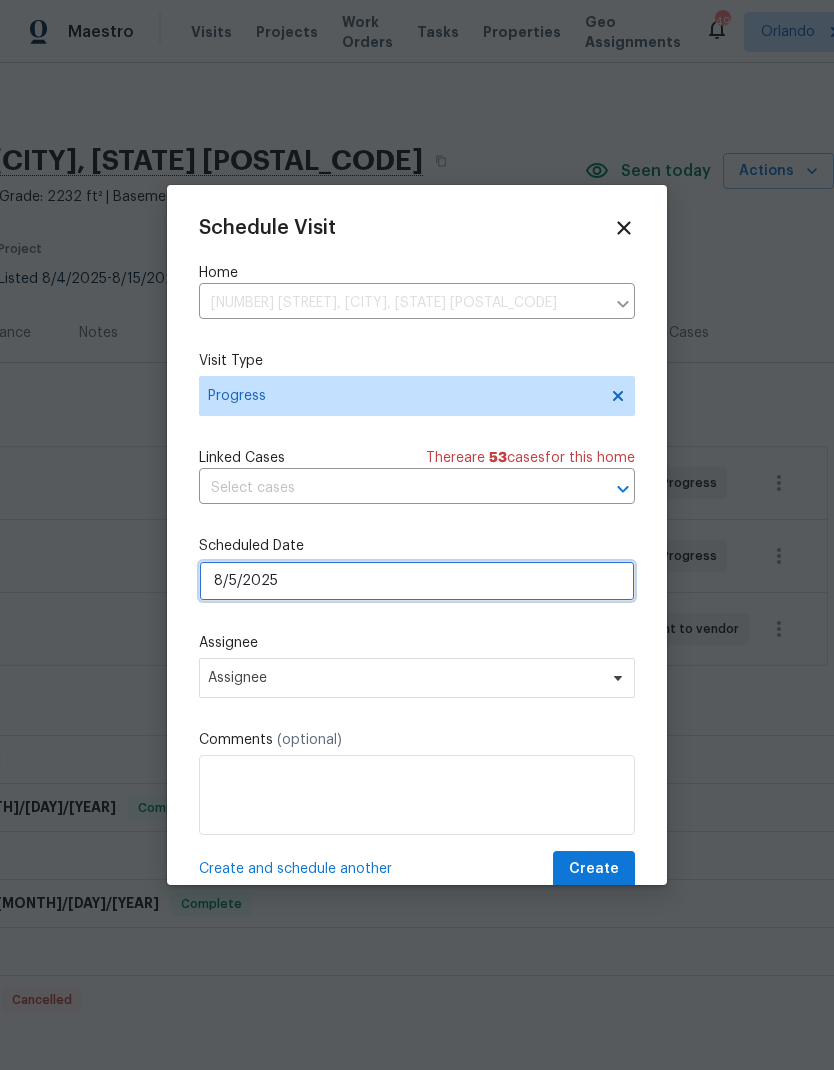 click on "8/5/2025" at bounding box center (417, 581) 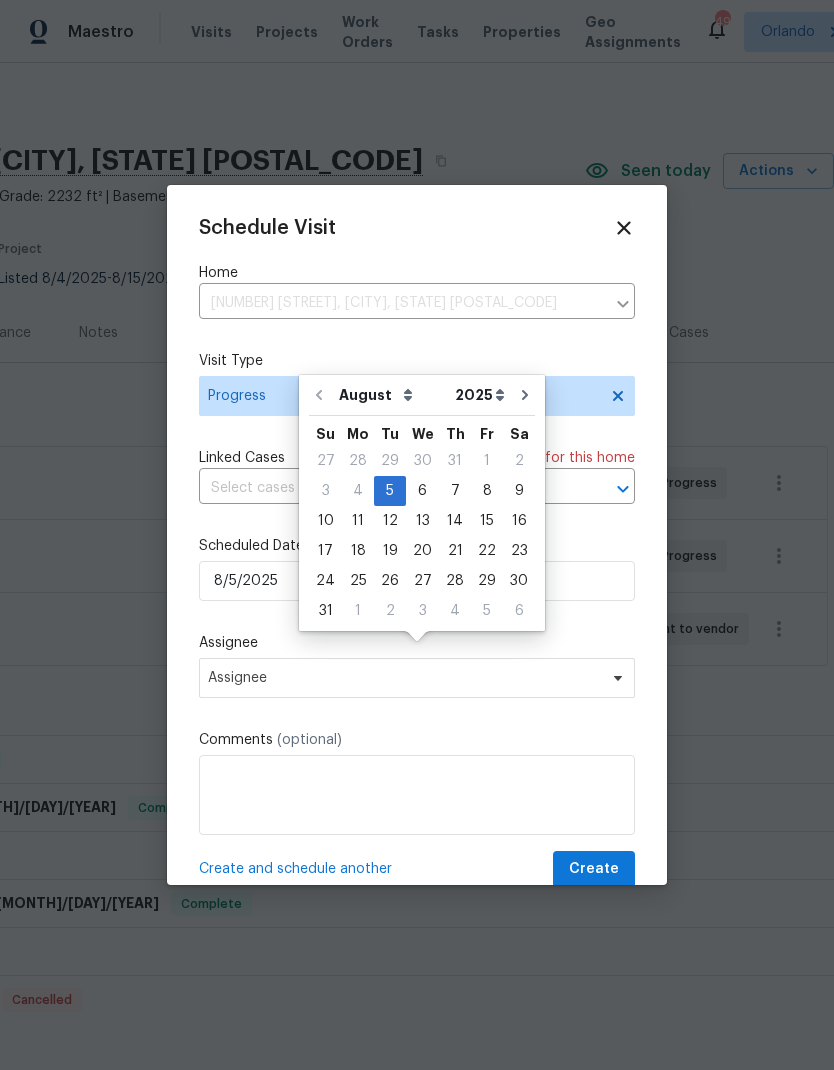 click on "Scheduled Date" at bounding box center [417, 546] 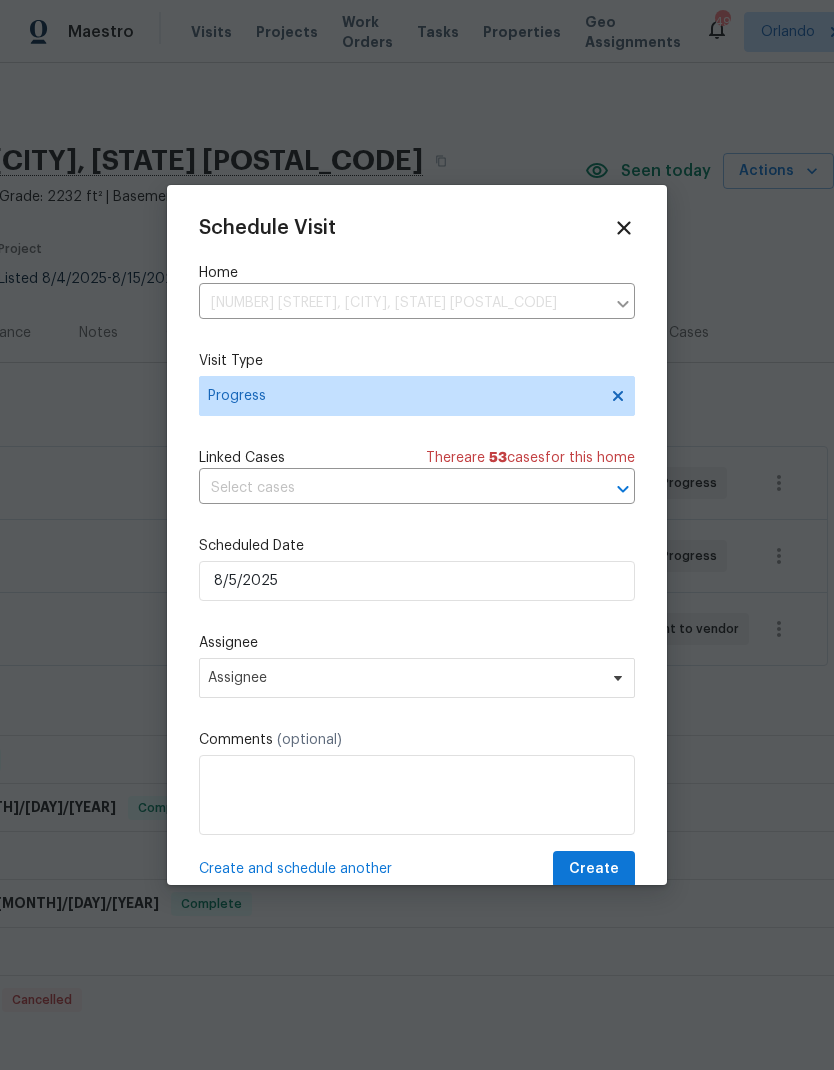 click on "Schedule Visit Home   [NUMBER] [STREET], [CITY], [STATE] [ZIP] ​ Visit Type   Progress Linked Cases There  are   53  case s  for this home   ​ Scheduled Date   [MONTH]/[DAY]/[YEAR] Assignee   Assignee Comments   (optional) Create and schedule another Create" at bounding box center [417, 535] 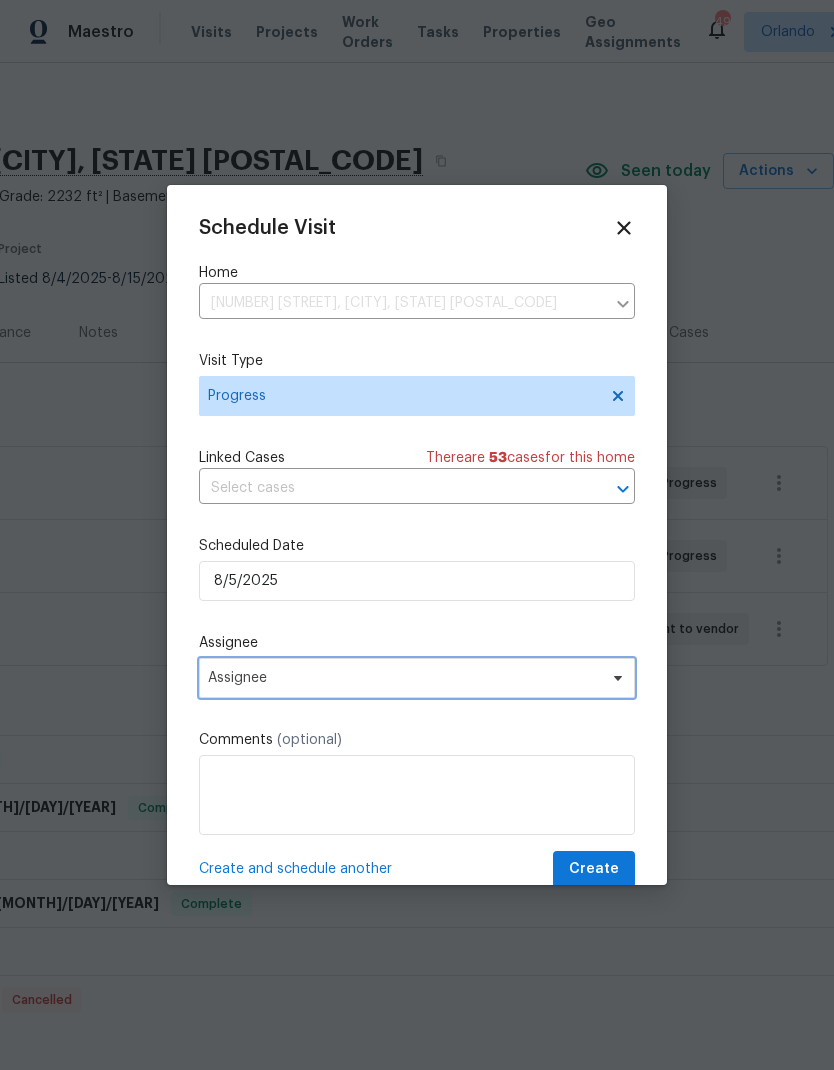 click 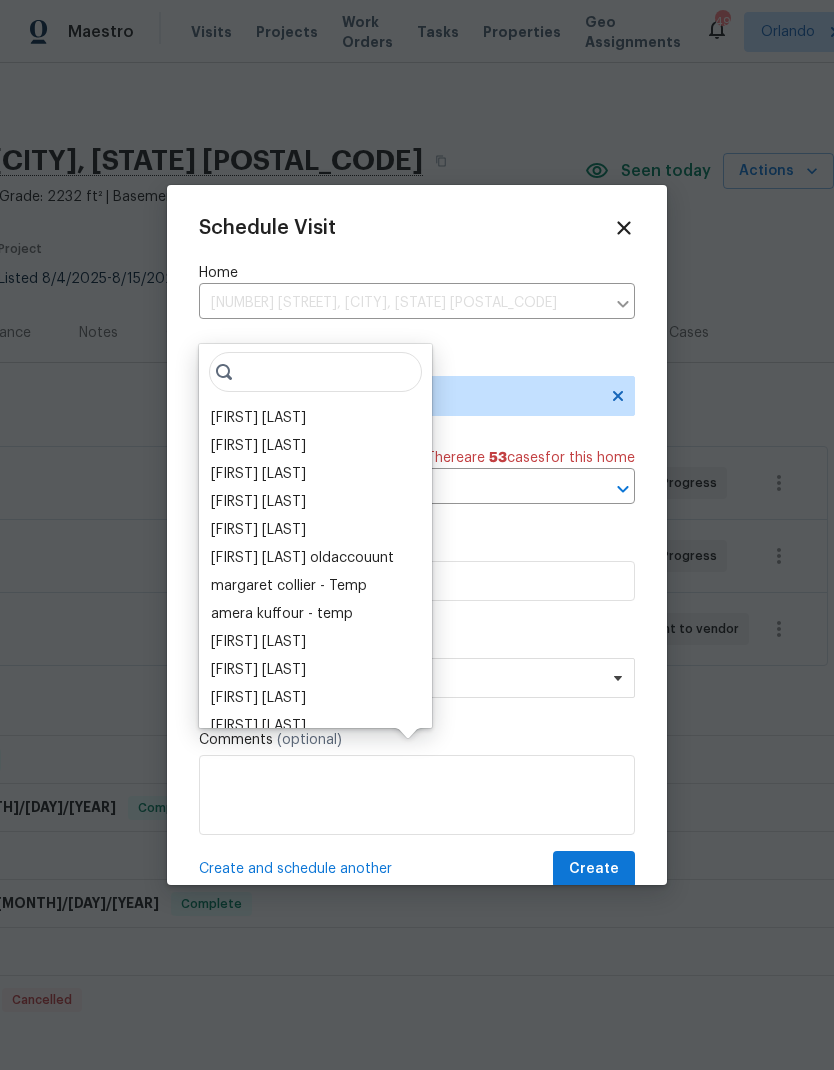 click on "[FIRST] [LAST]" at bounding box center (258, 418) 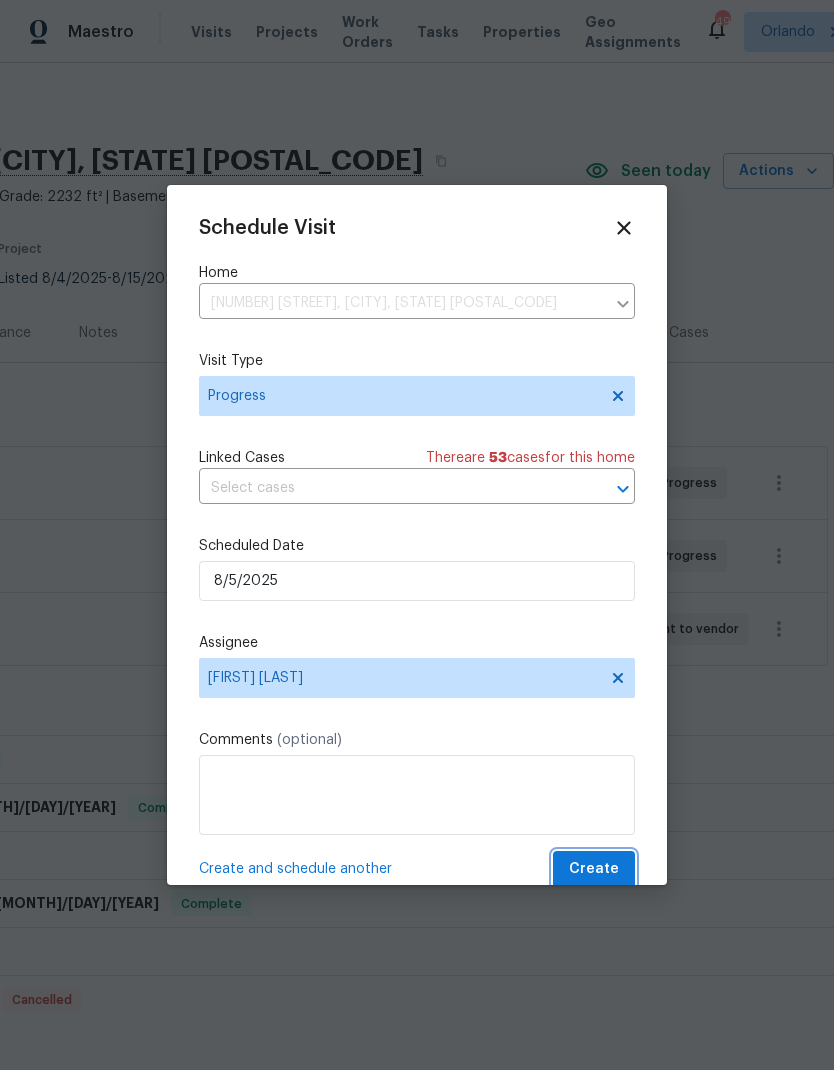click on "Create" at bounding box center (594, 869) 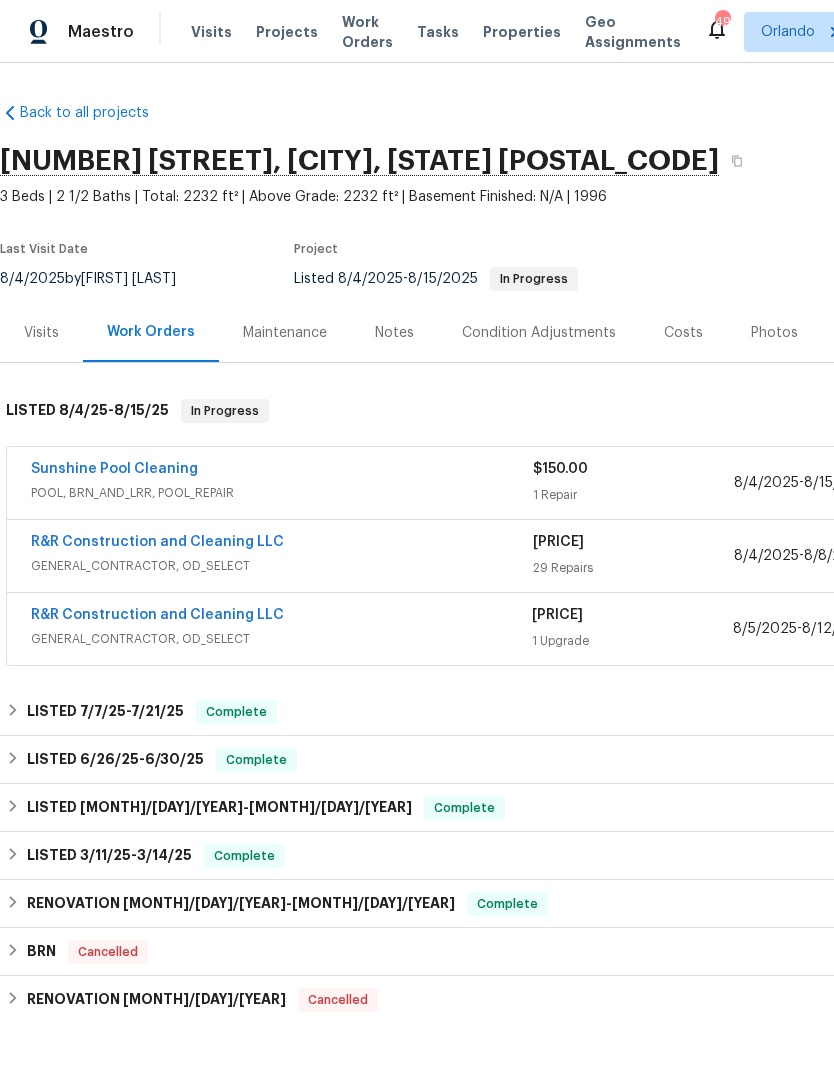 scroll, scrollTop: 0, scrollLeft: 0, axis: both 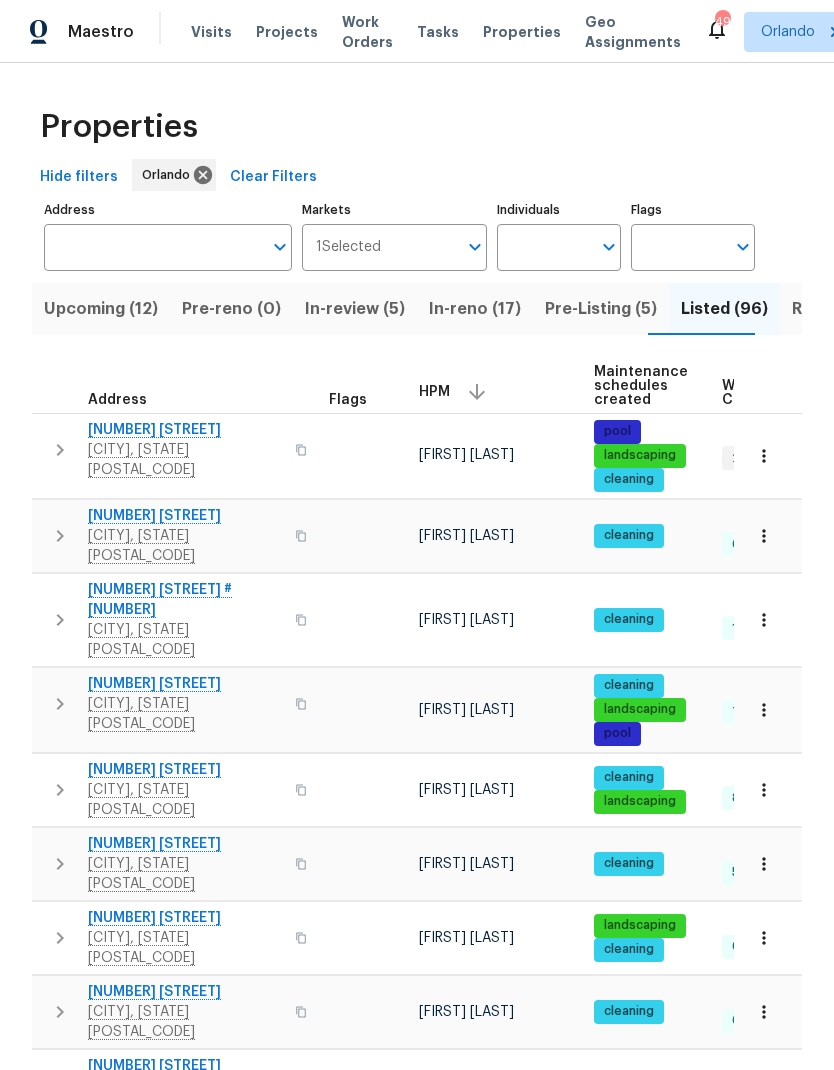 click 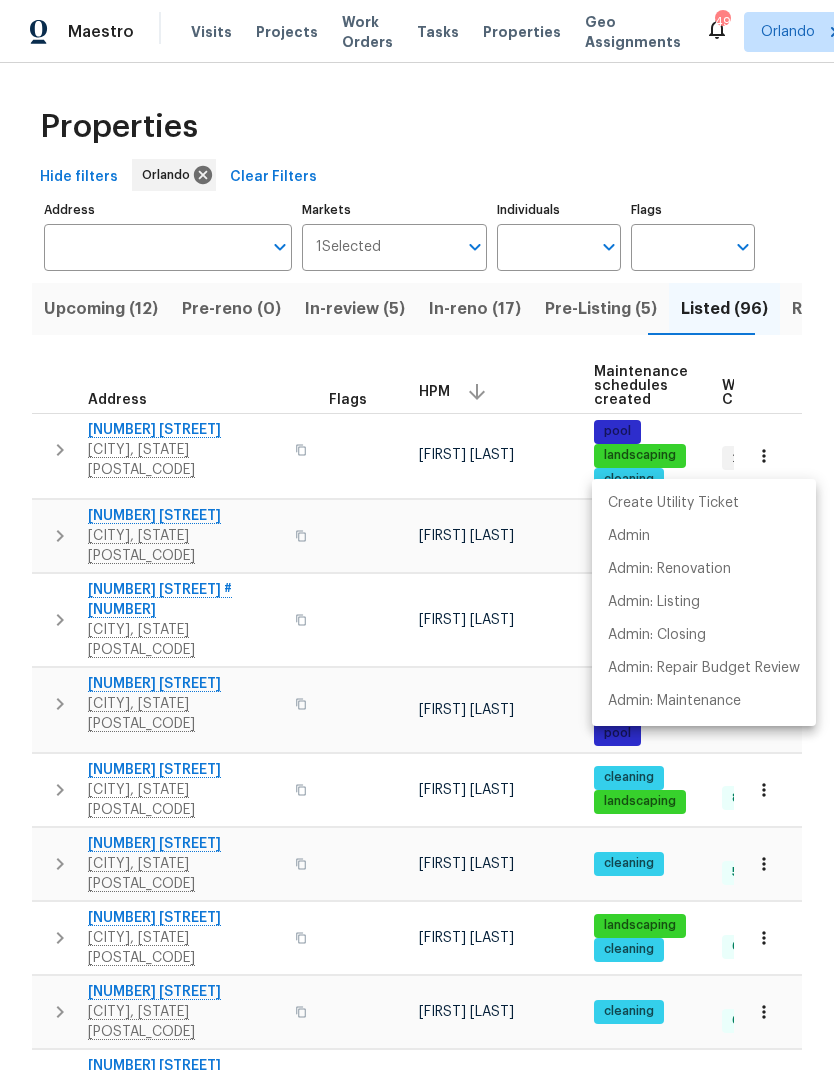 click on "Admin: Listing" at bounding box center [654, 602] 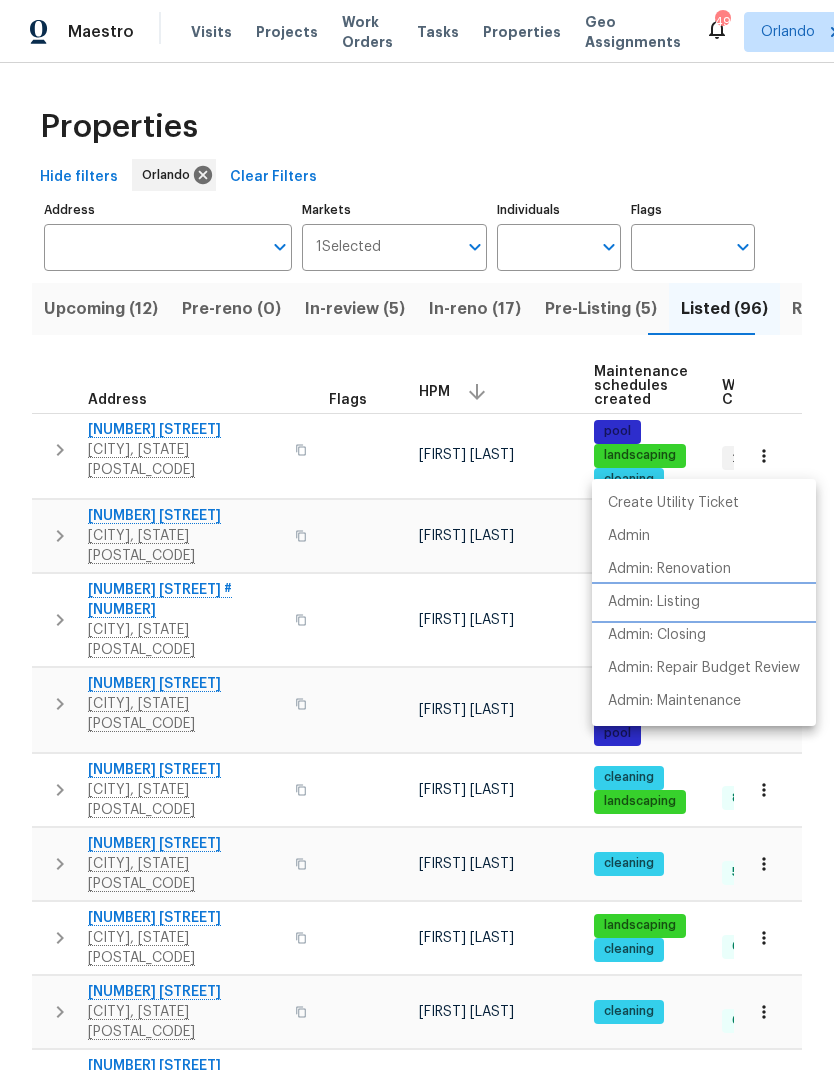 click on "Admin: Listing" at bounding box center [704, 602] 